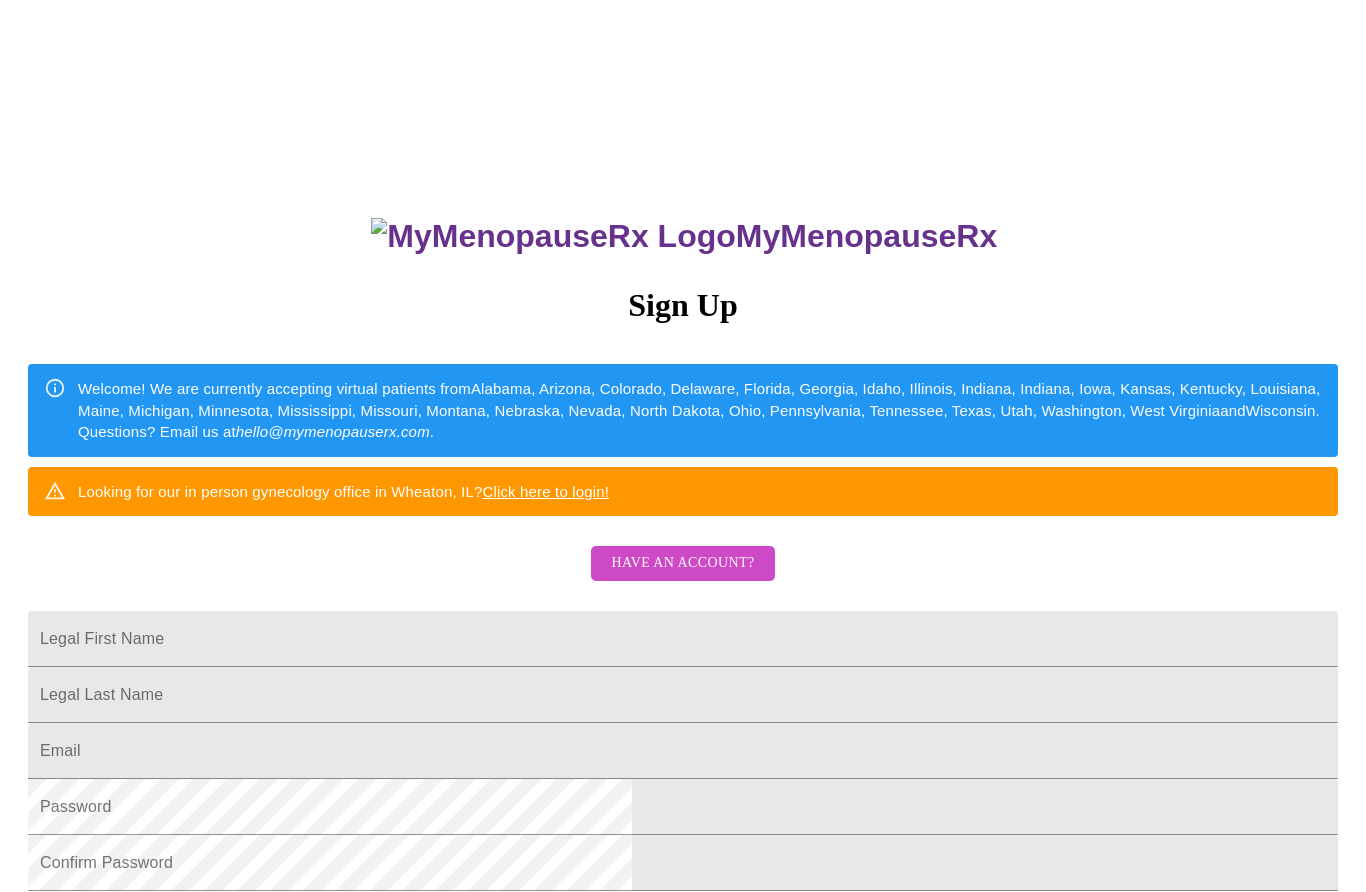 scroll, scrollTop: 0, scrollLeft: 0, axis: both 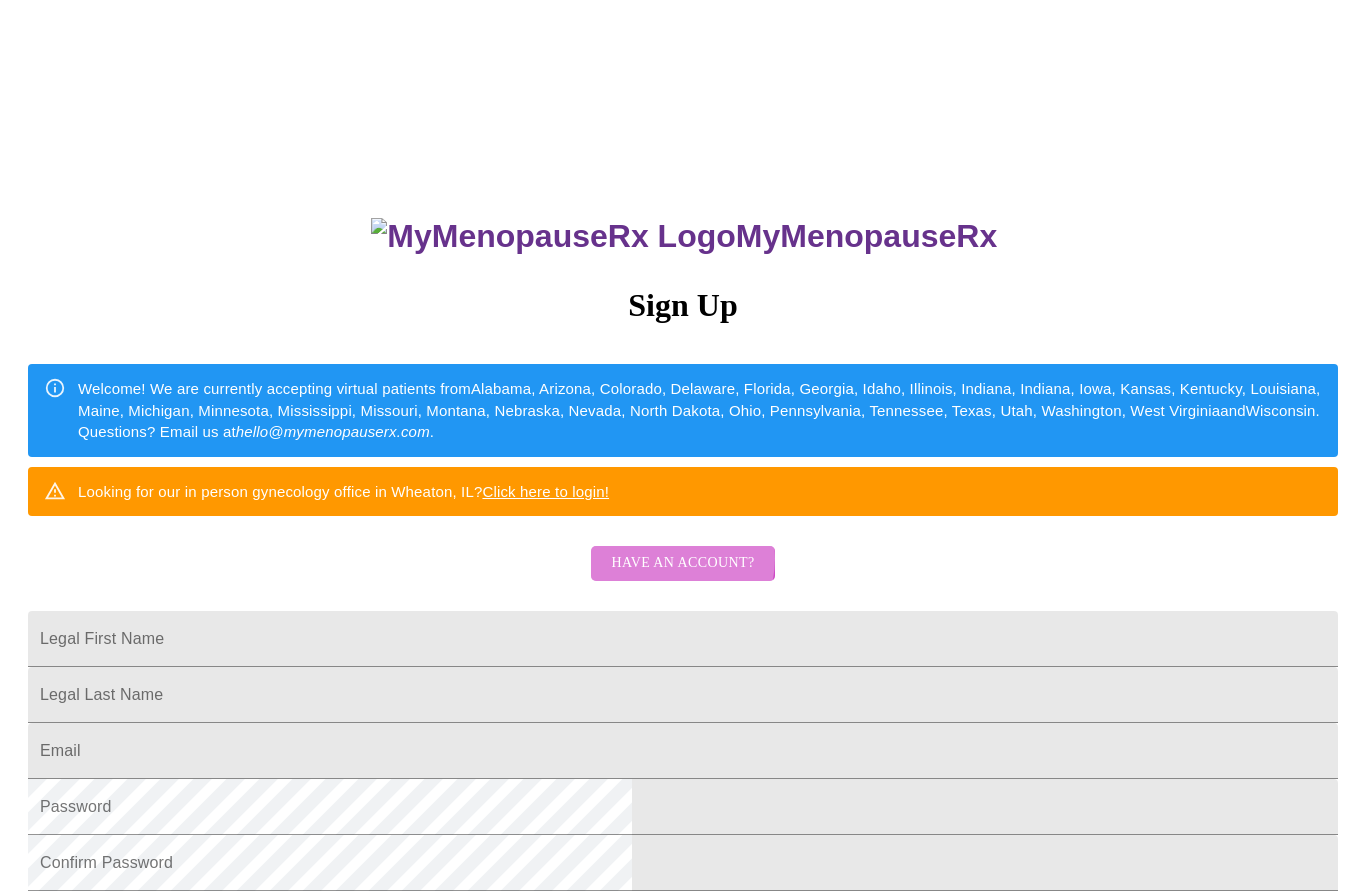 click on "Have an account?" at bounding box center (682, 563) 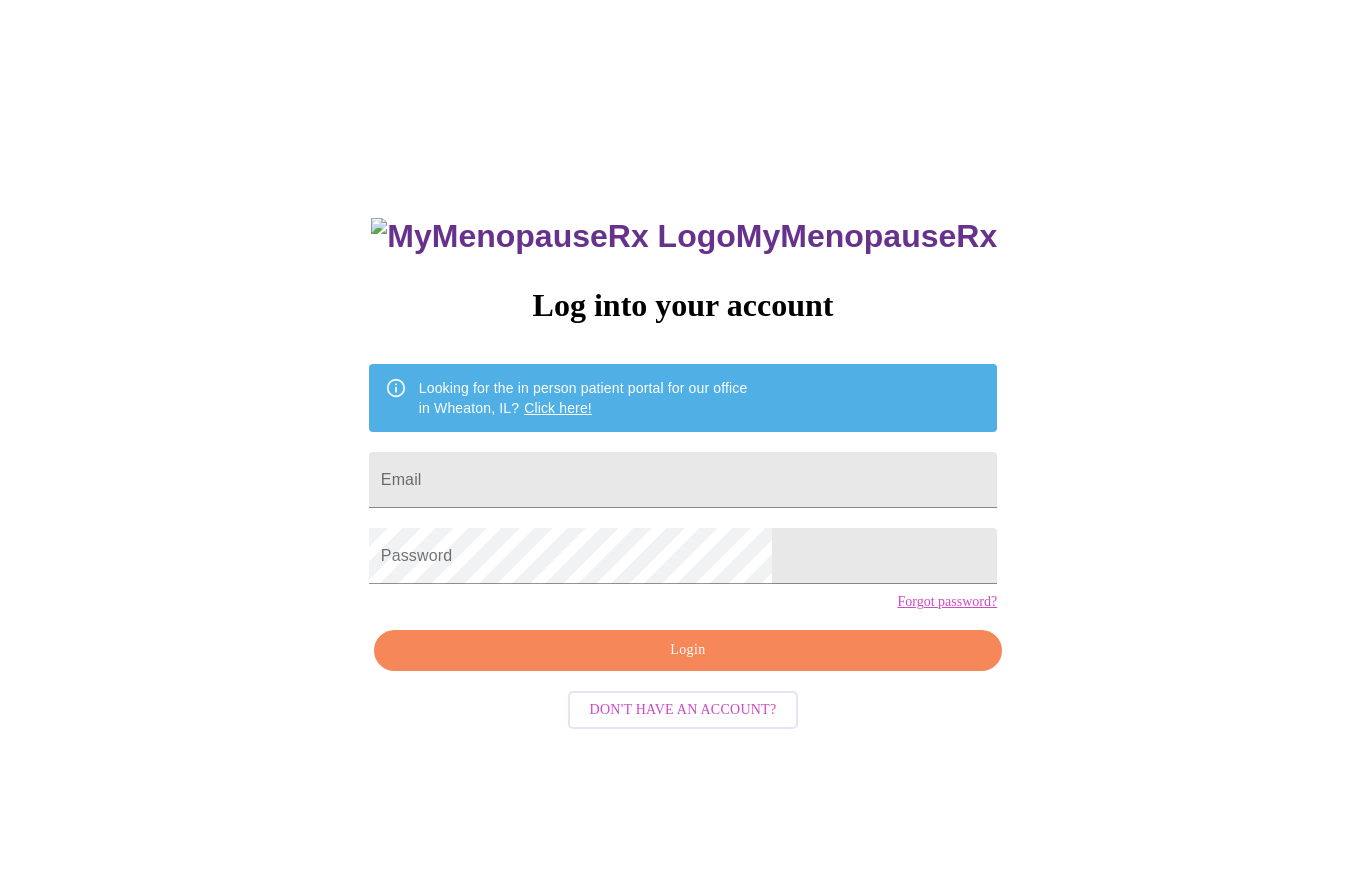click on "Email" at bounding box center [683, 480] 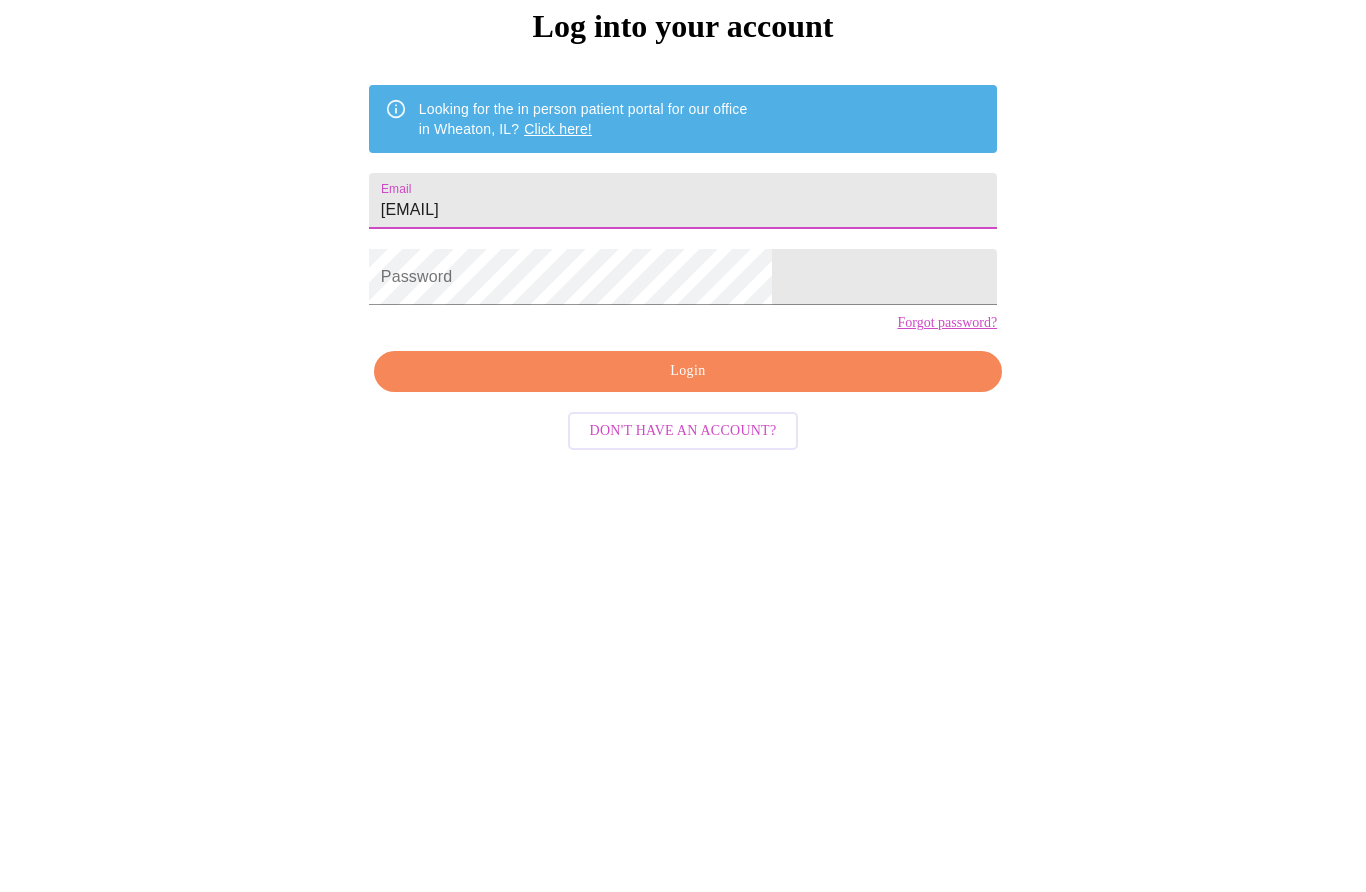 type on "[EMAIL]" 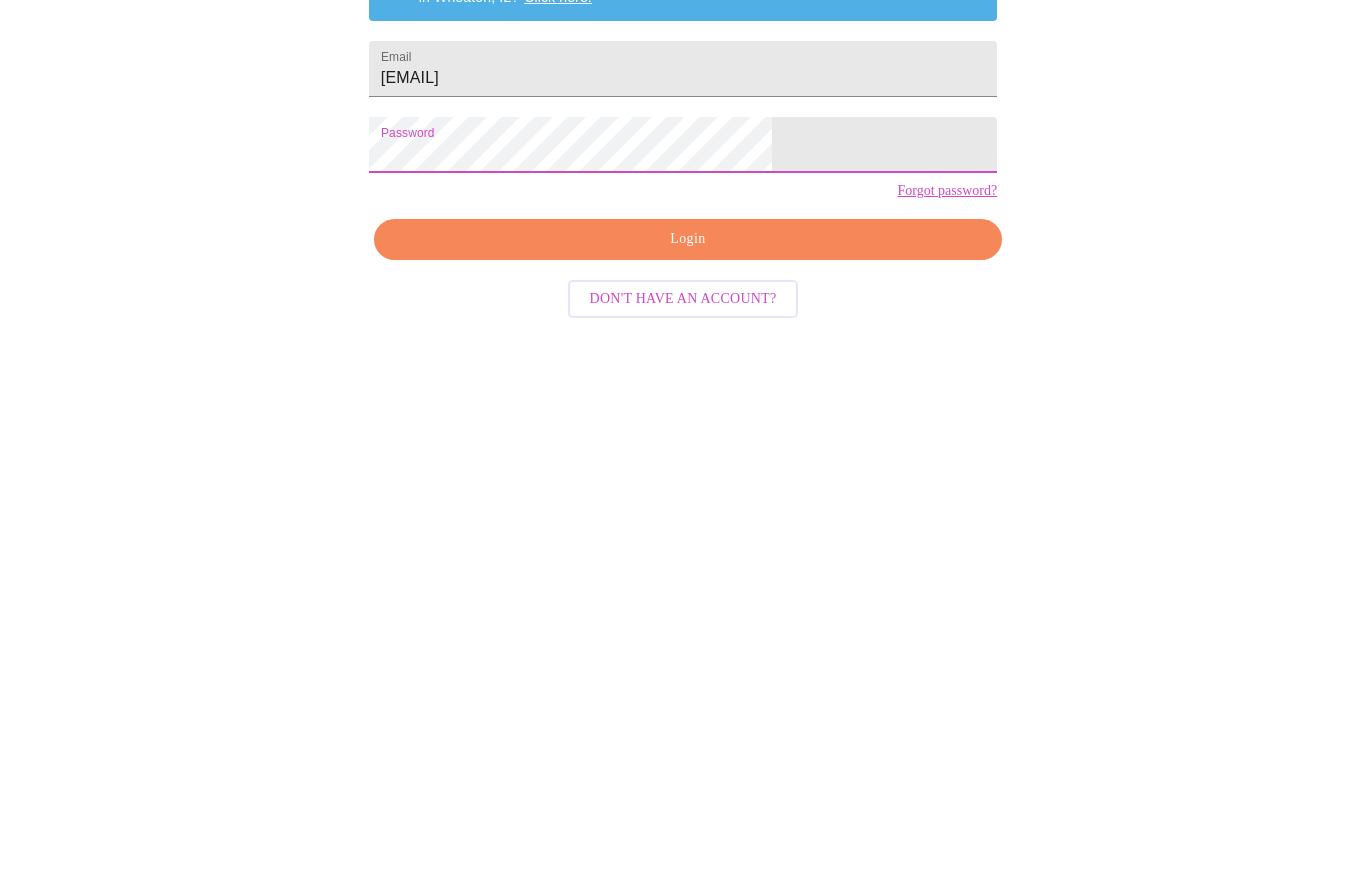 click on "Login" at bounding box center (688, 650) 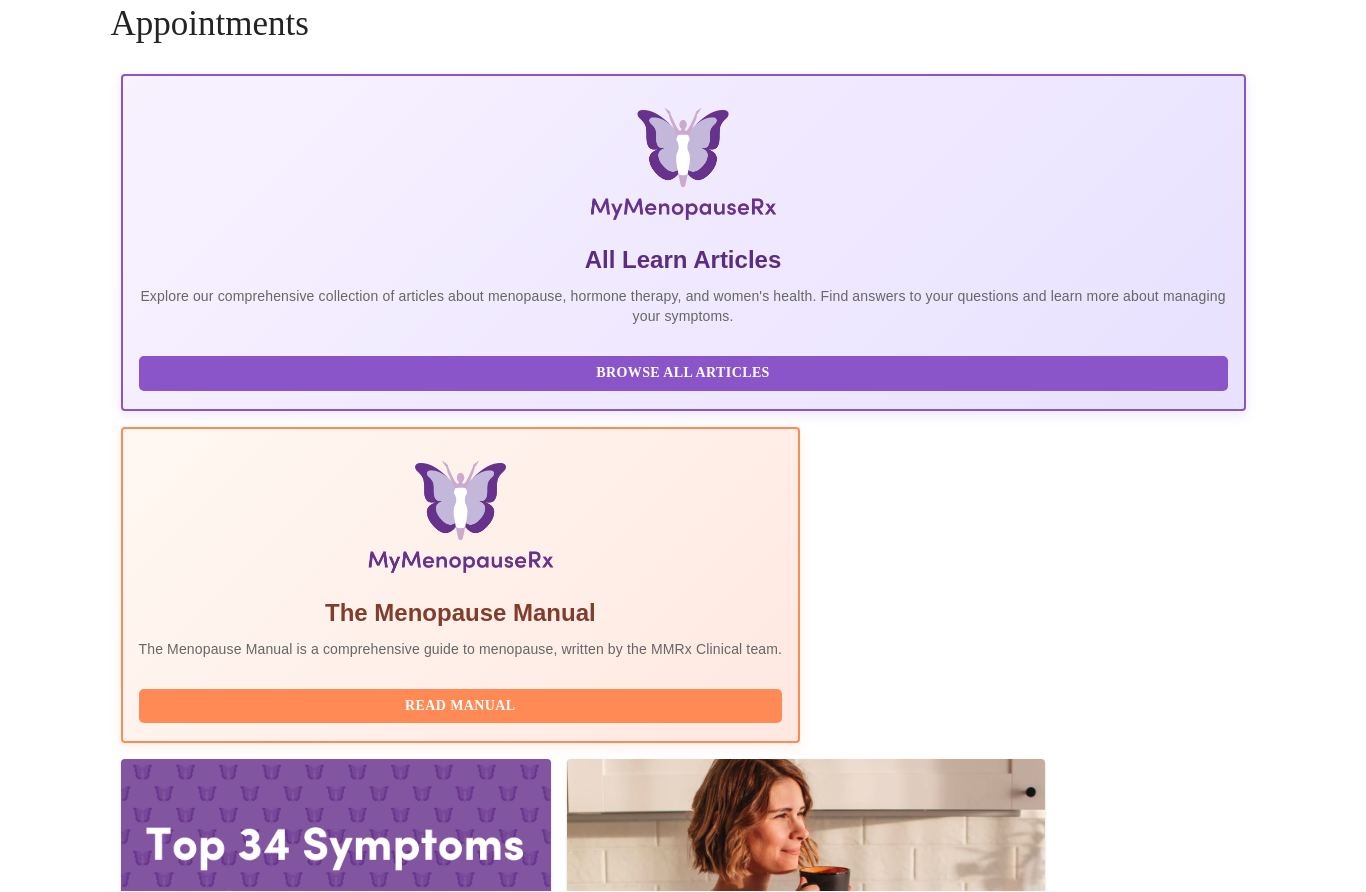 scroll, scrollTop: 78, scrollLeft: 0, axis: vertical 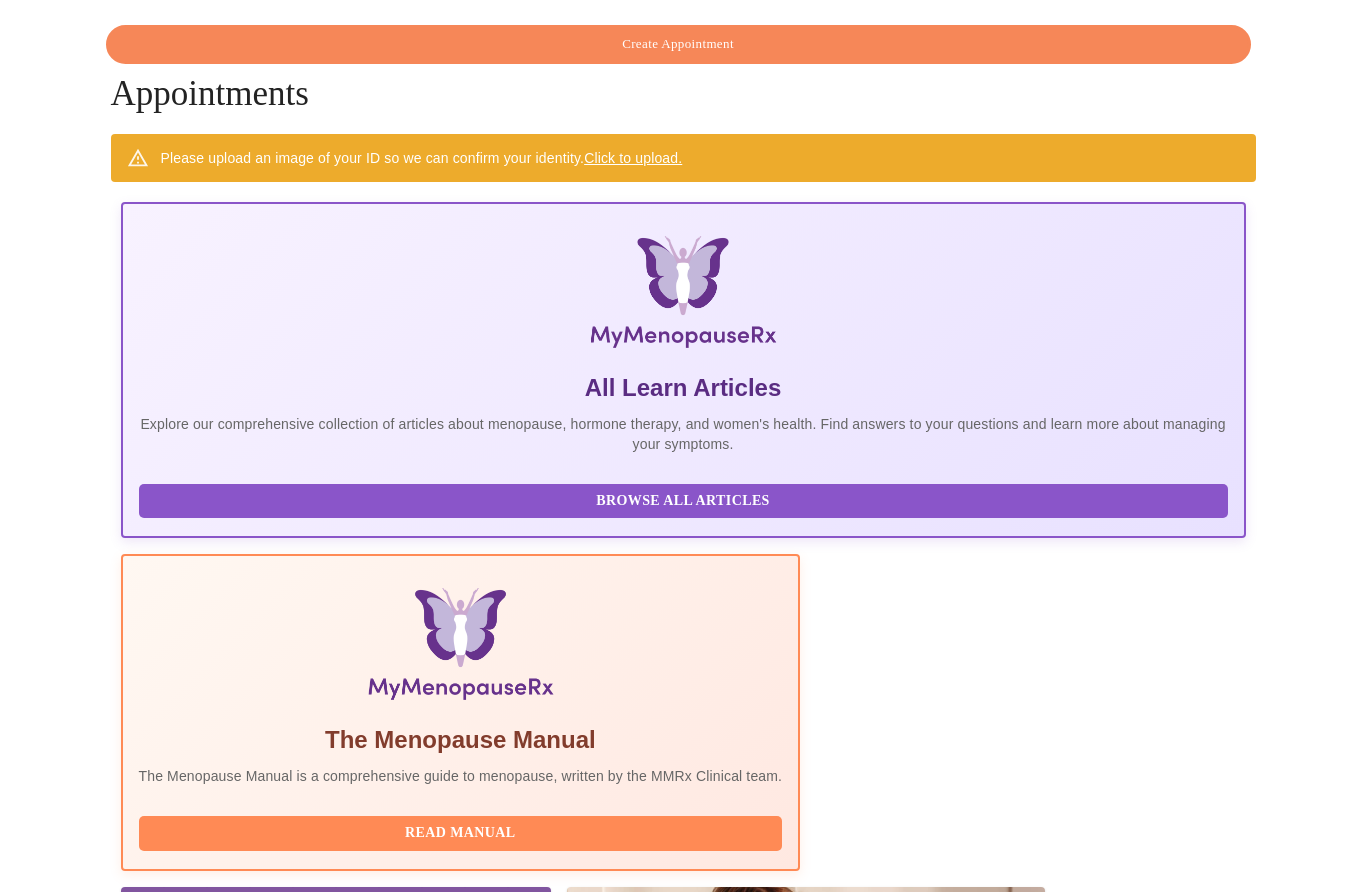 click on "Click to upload." at bounding box center (633, 158) 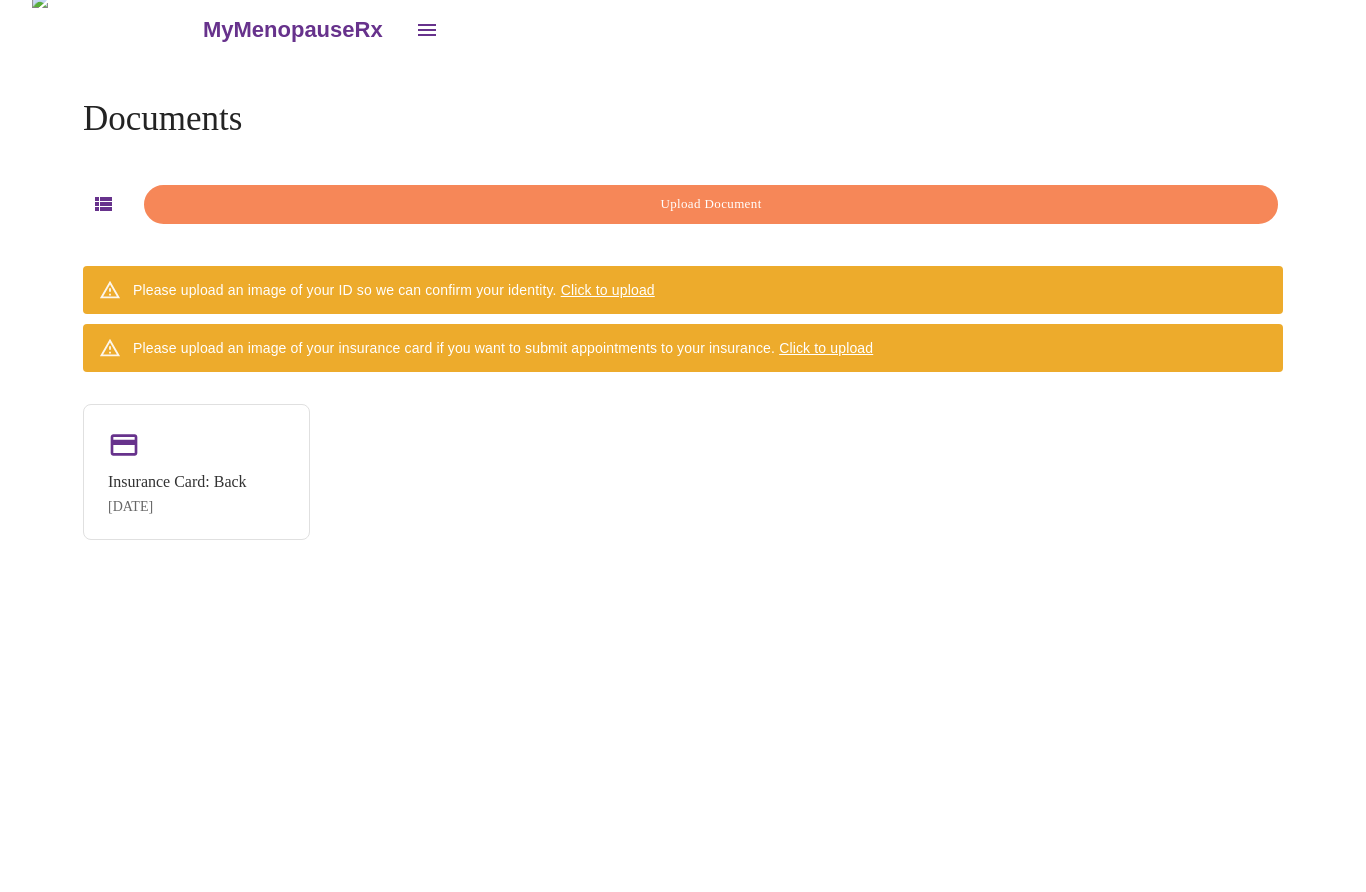click on "Insurance Card: Back Jul 30, 2025" at bounding box center (177, 494) 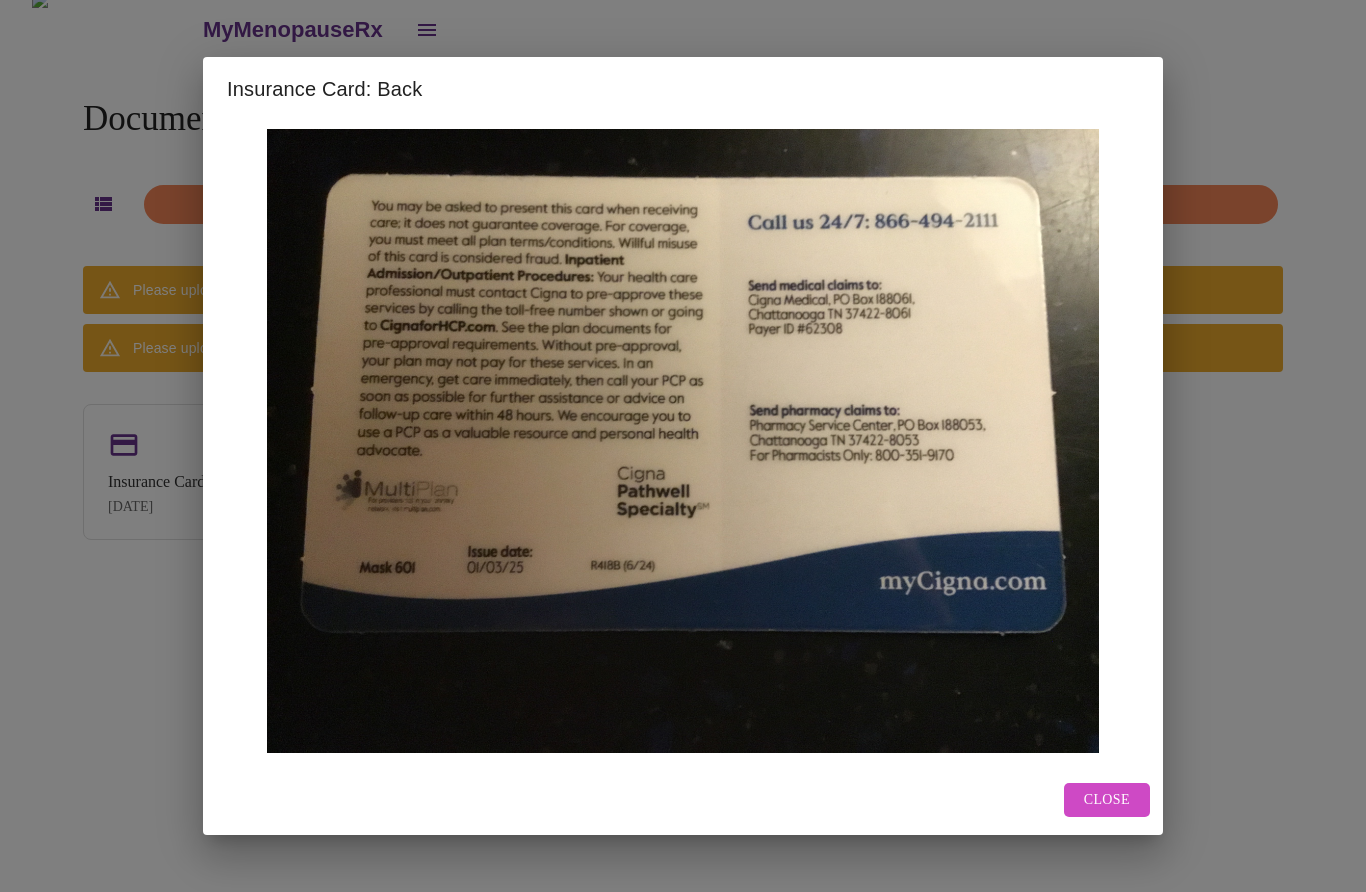 click on "Close" at bounding box center (1107, 800) 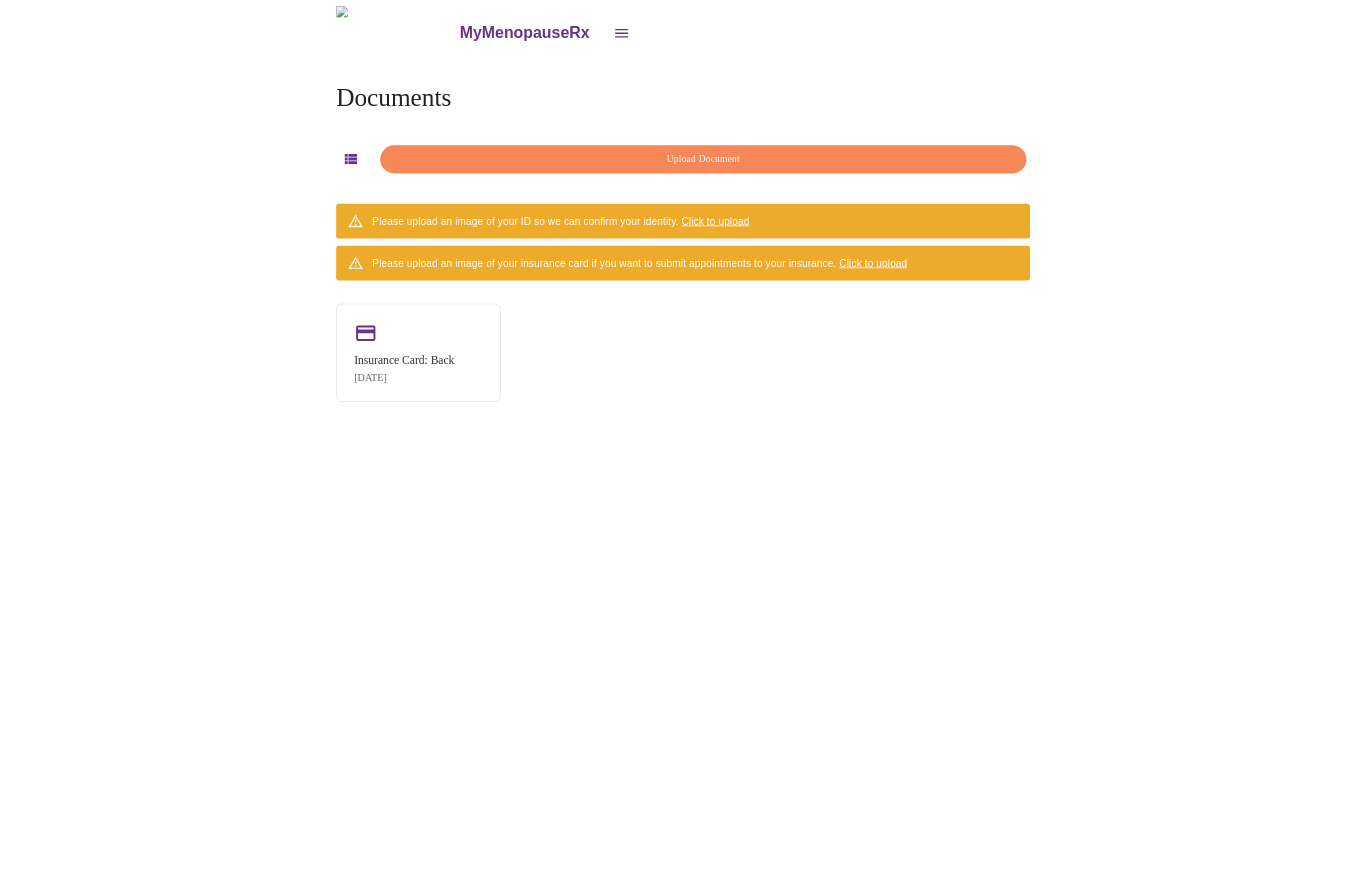 scroll, scrollTop: 78, scrollLeft: 0, axis: vertical 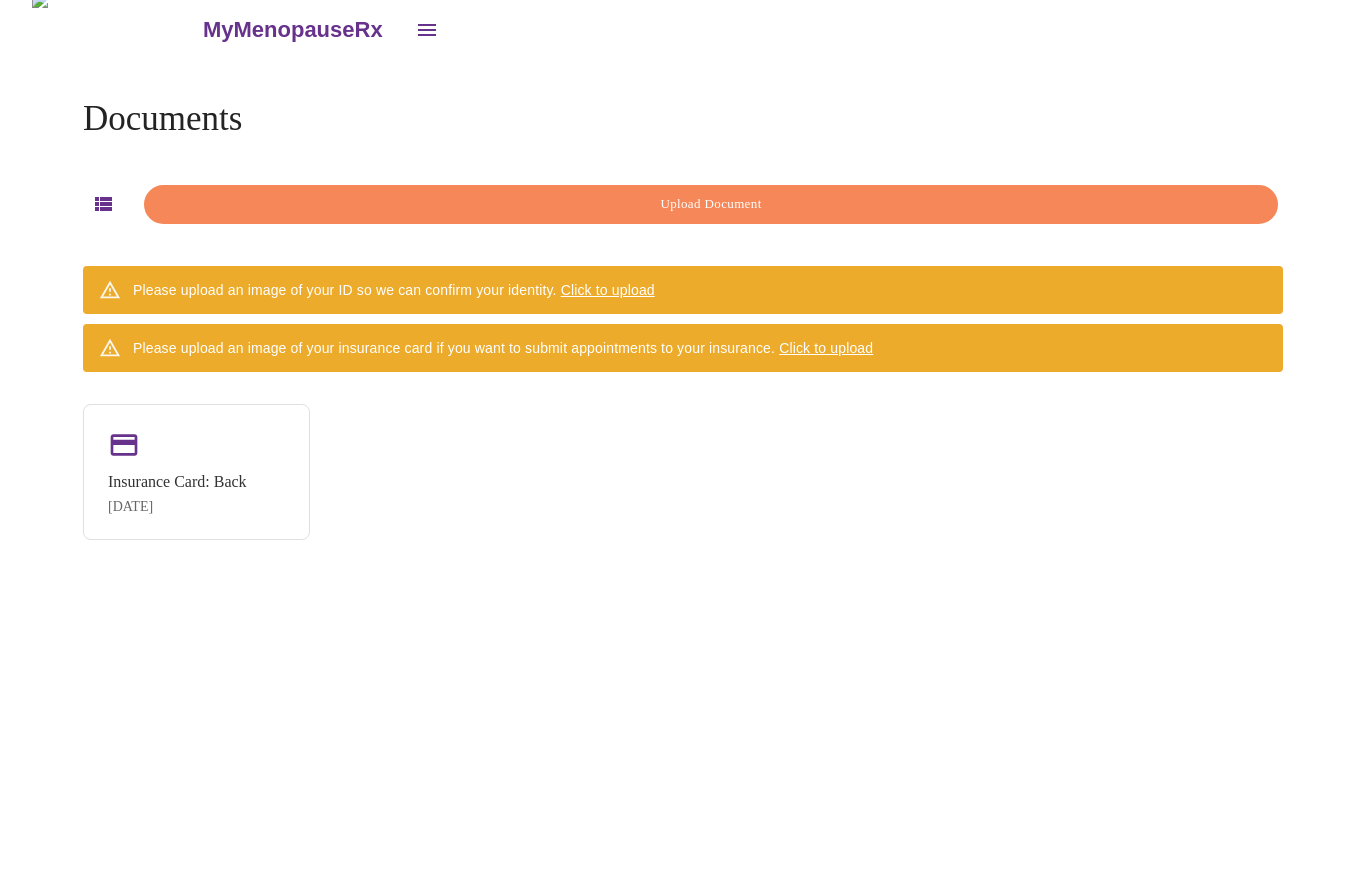 click on "Click to upload" at bounding box center [608, 290] 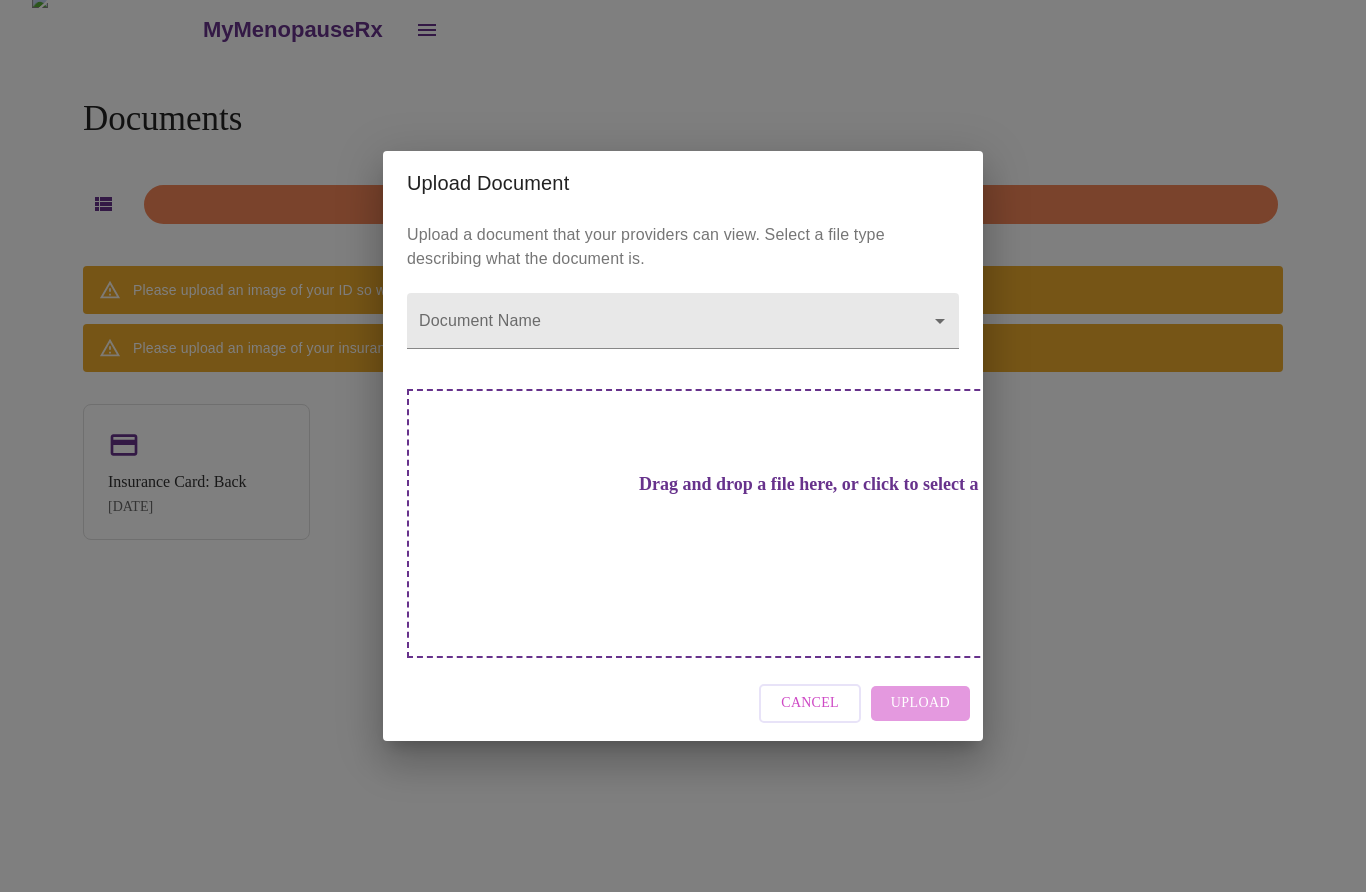 click on "MyMenopauseRx Documents Upload Document Please upload an image of your ID so we can confirm your identity.   Click to upload Please upload an image of your insurance card if you want to submit appointments to your insurance.   Click to upload Insurance Card: Back [DATE] Upload Document Upload a document that your providers can view. Select a file type describing what the document is. Document Name ​ Drag and drop a file here, or click to select a file Cancel Upload" at bounding box center [683, 438] 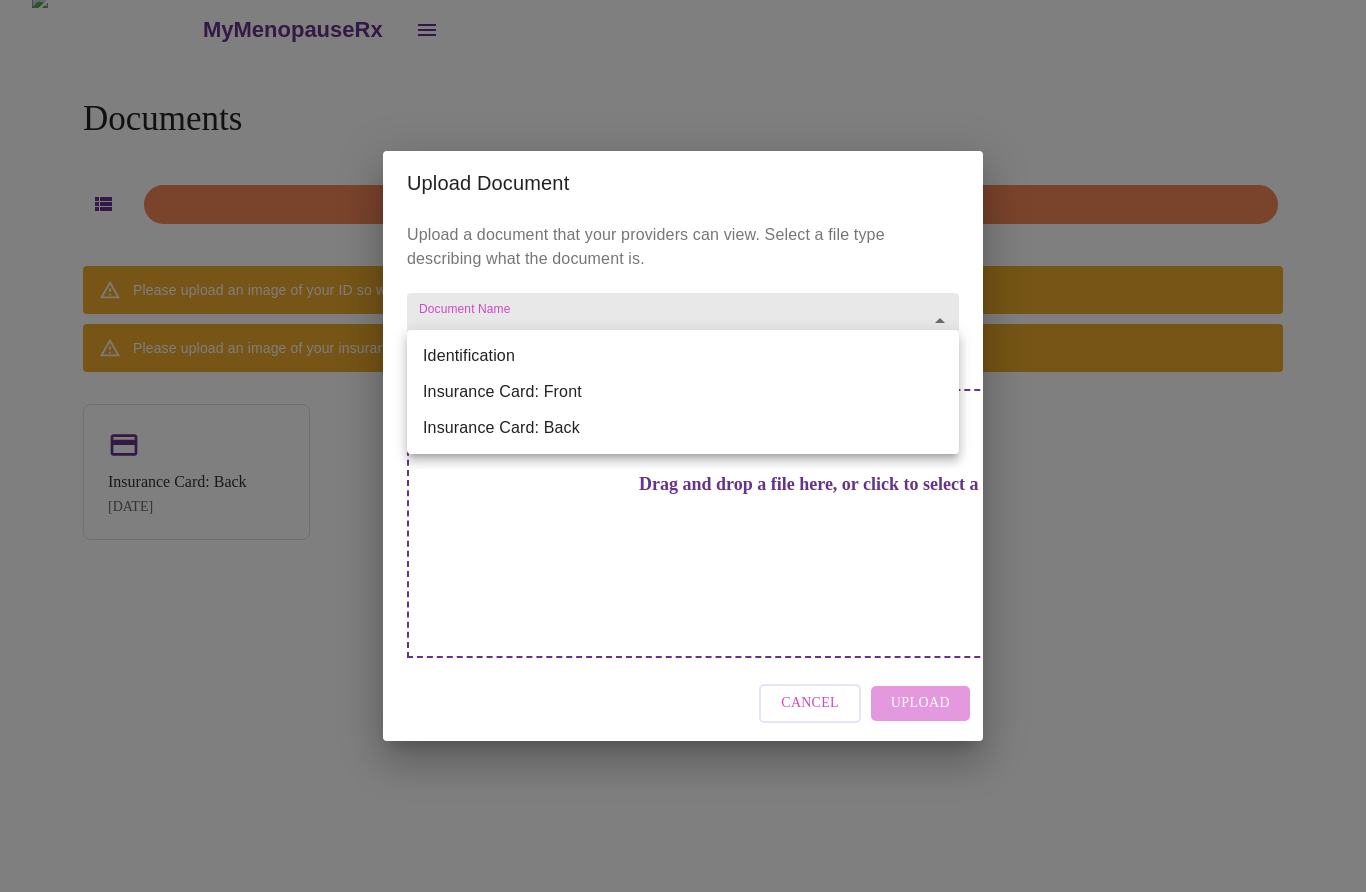 click on "Identification" at bounding box center (683, 356) 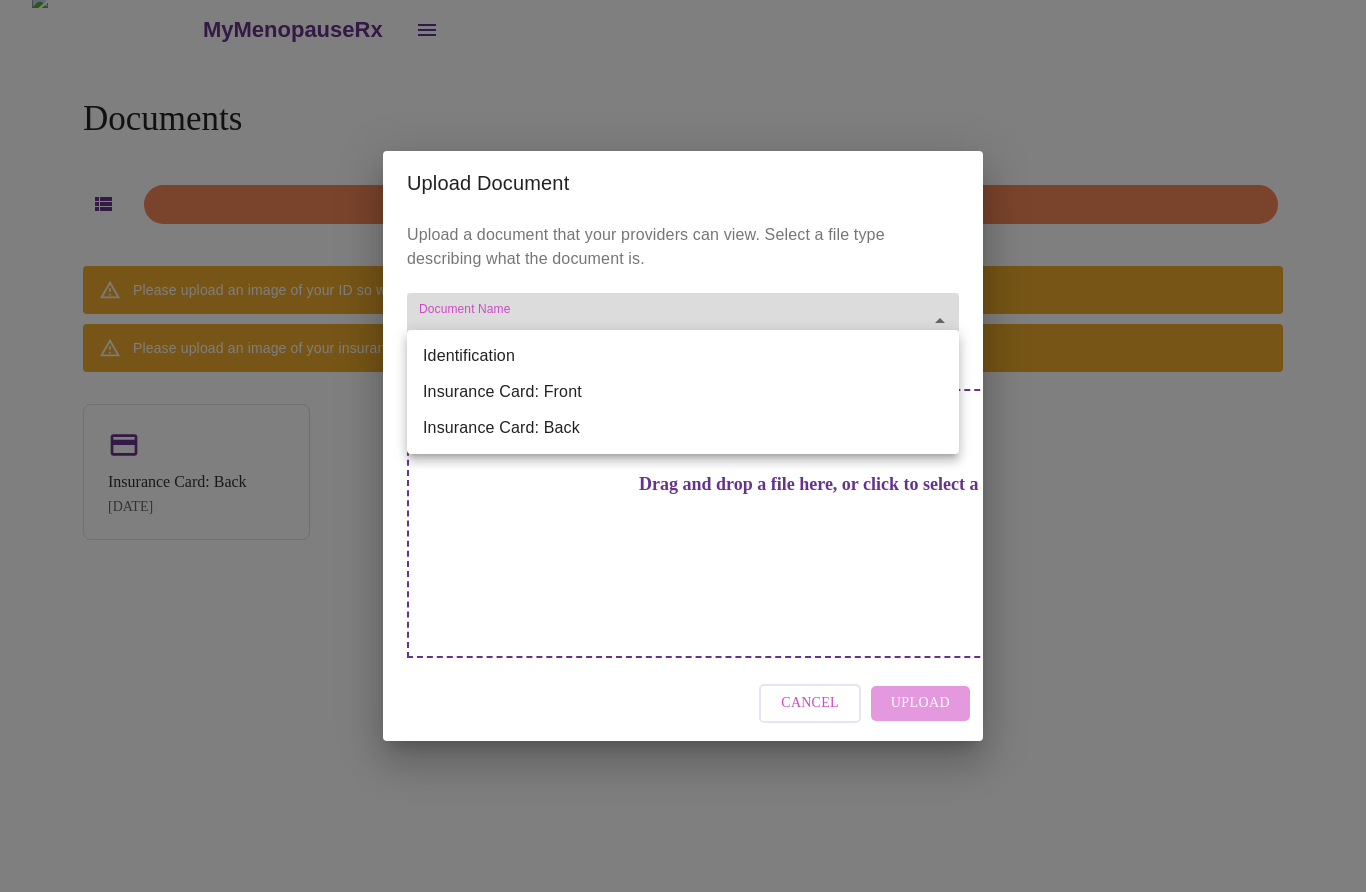 type on "Identification" 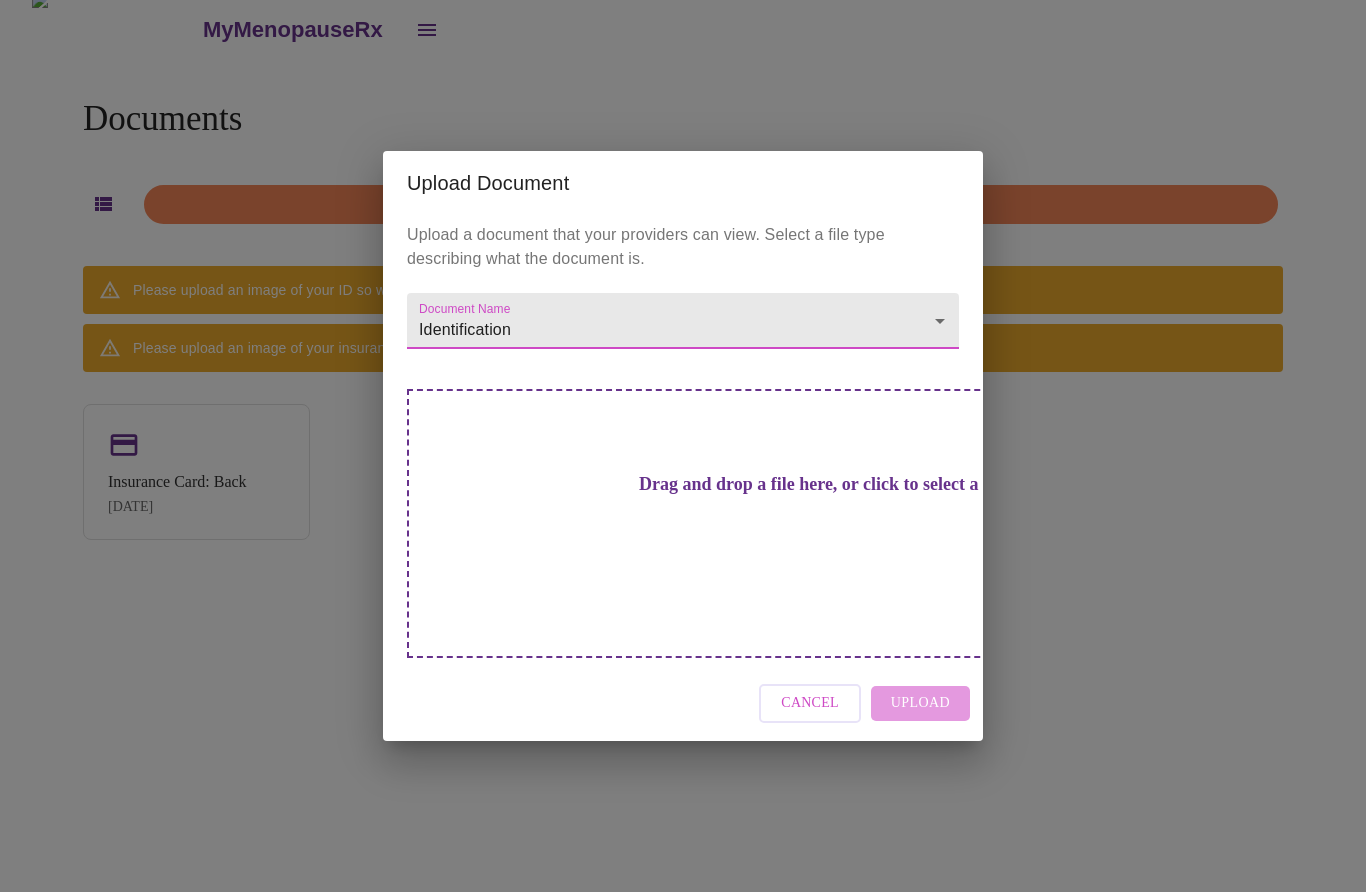 click on "Drag and drop a file here, or click to select a file" at bounding box center (823, 484) 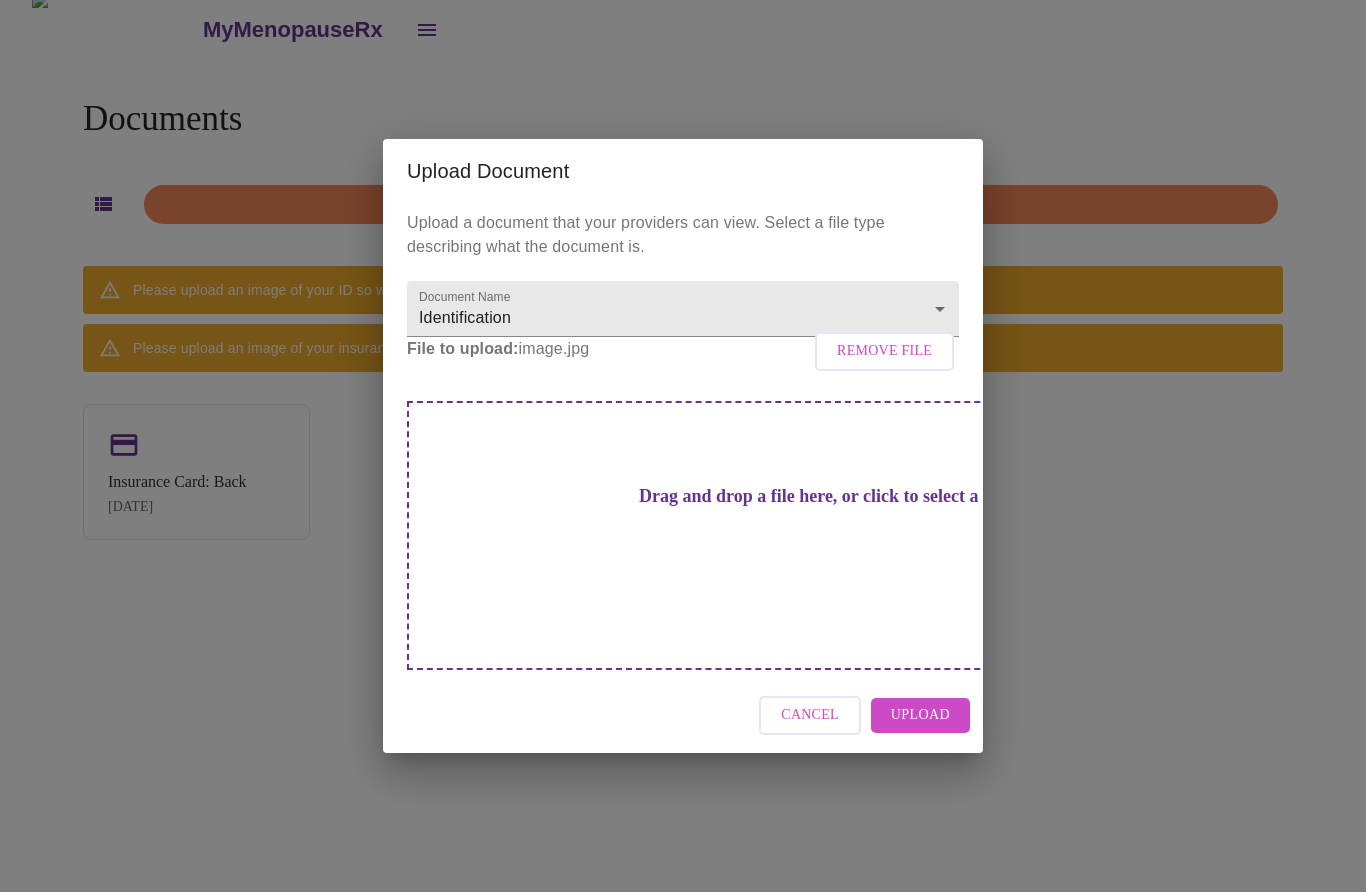 click on "Upload" at bounding box center [920, 715] 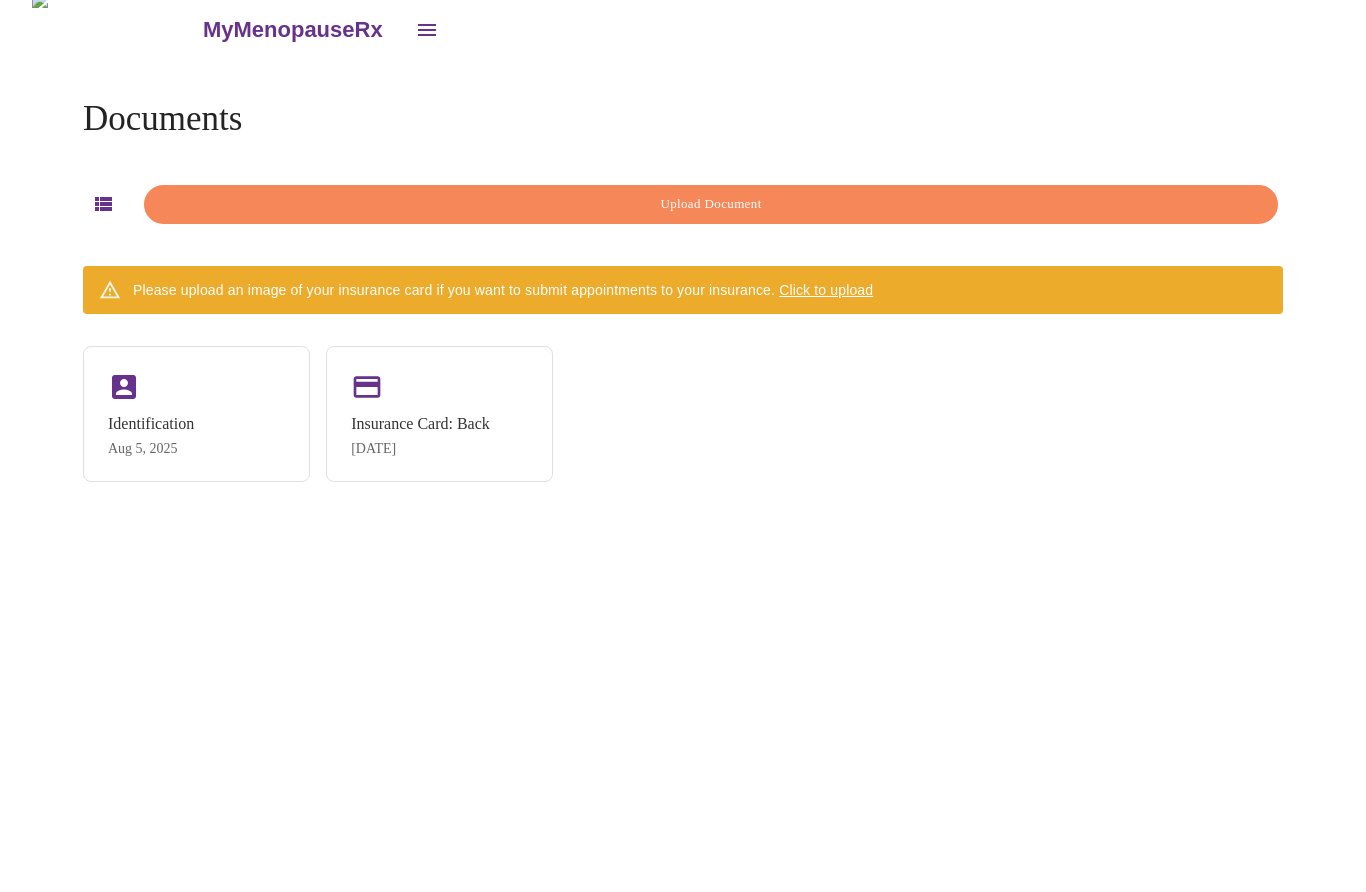 click on "Click to upload" at bounding box center (826, 290) 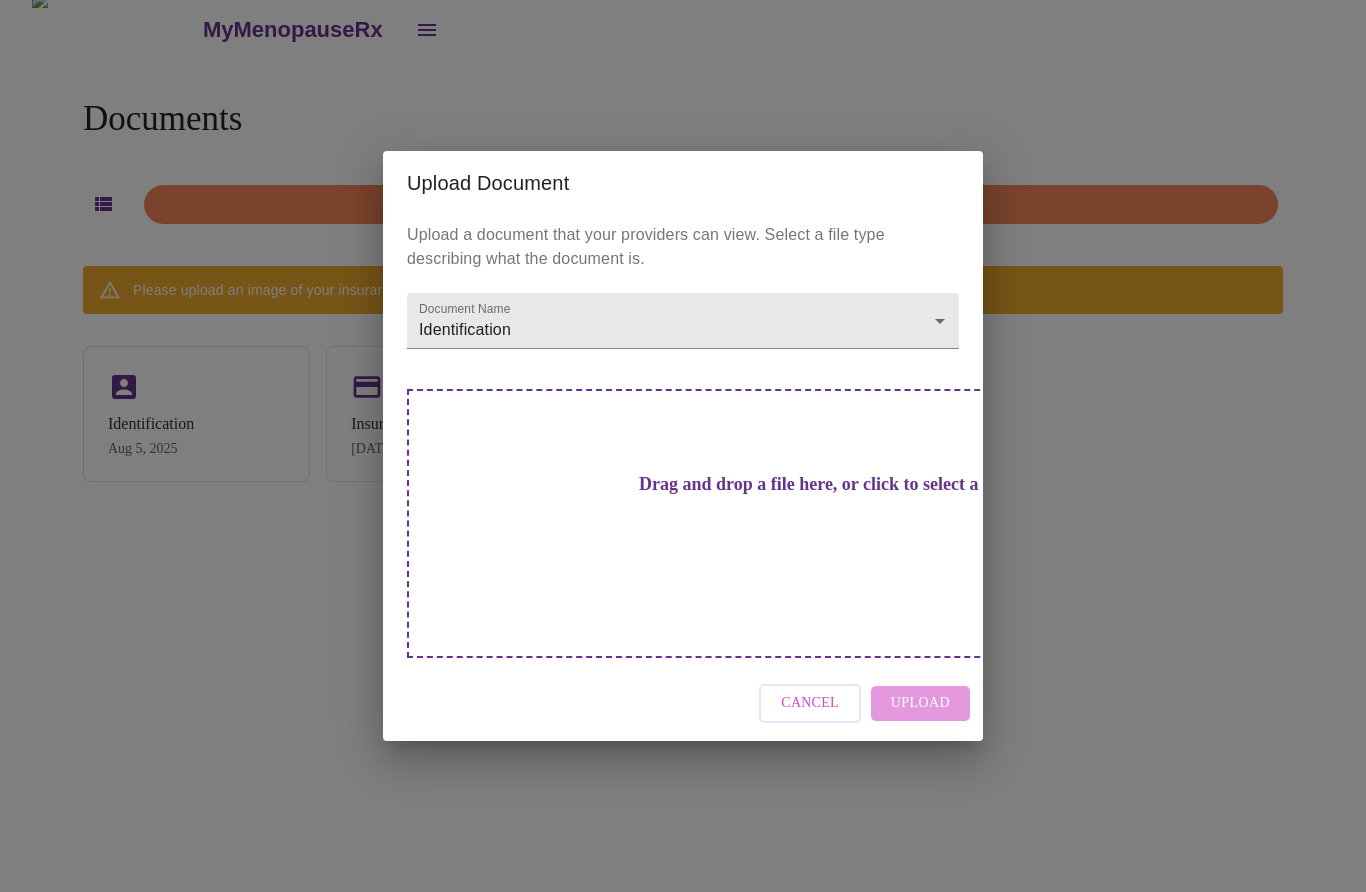 click on "MyMenopauseRx Documents Upload Document Please upload an image of your insurance card if you want to submit appointments to your insurance.   Click to upload Identification [DATE] Insurance Card: Back [DATE] Upload Document Upload a document that your providers can view. Select a file type describing what the document is. Document Name Identification Identification Drag and drop a file here, or click to select a file Cancel Upload" at bounding box center (683, 438) 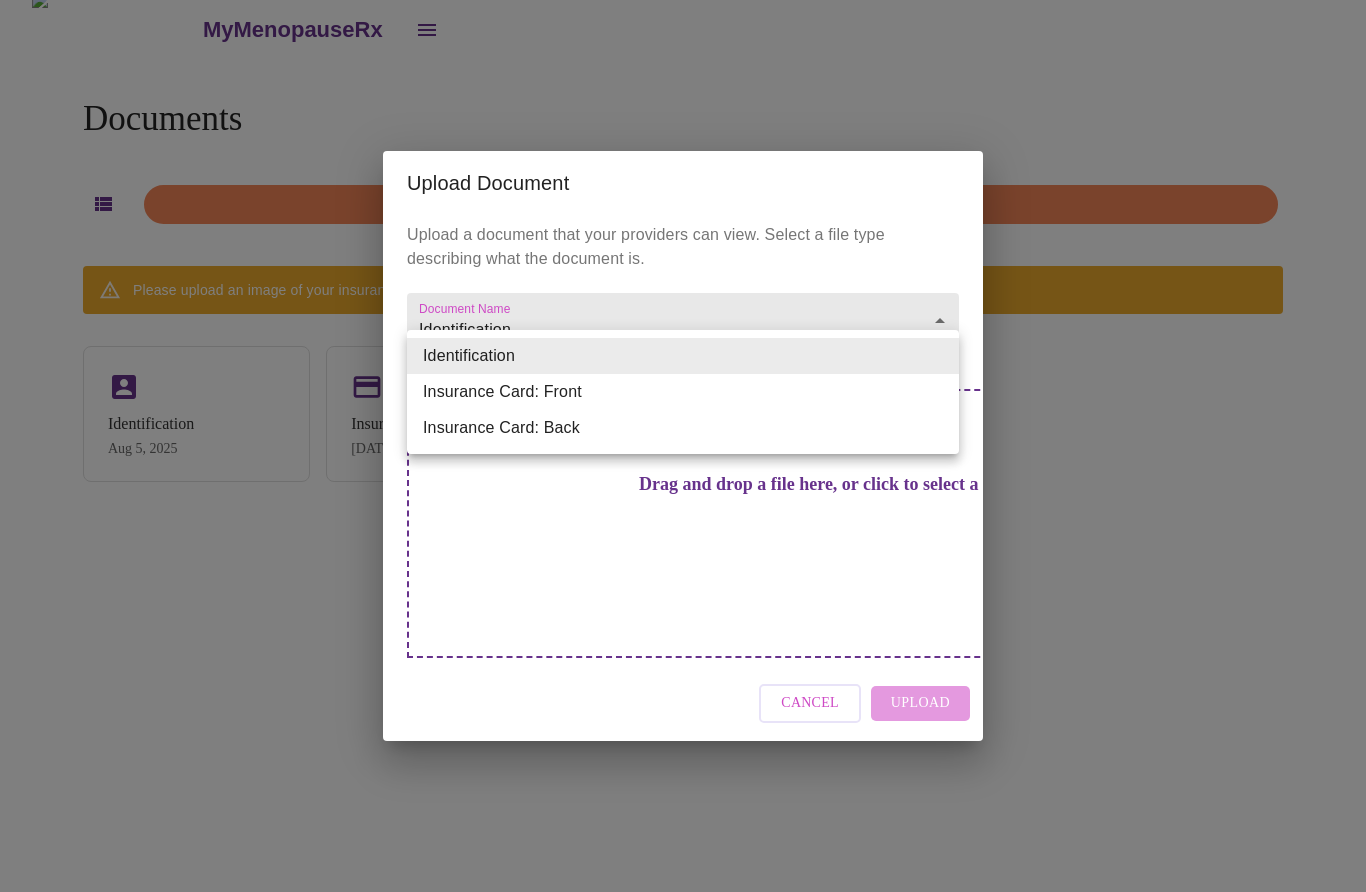 click on "Insurance Card: Front" at bounding box center (683, 392) 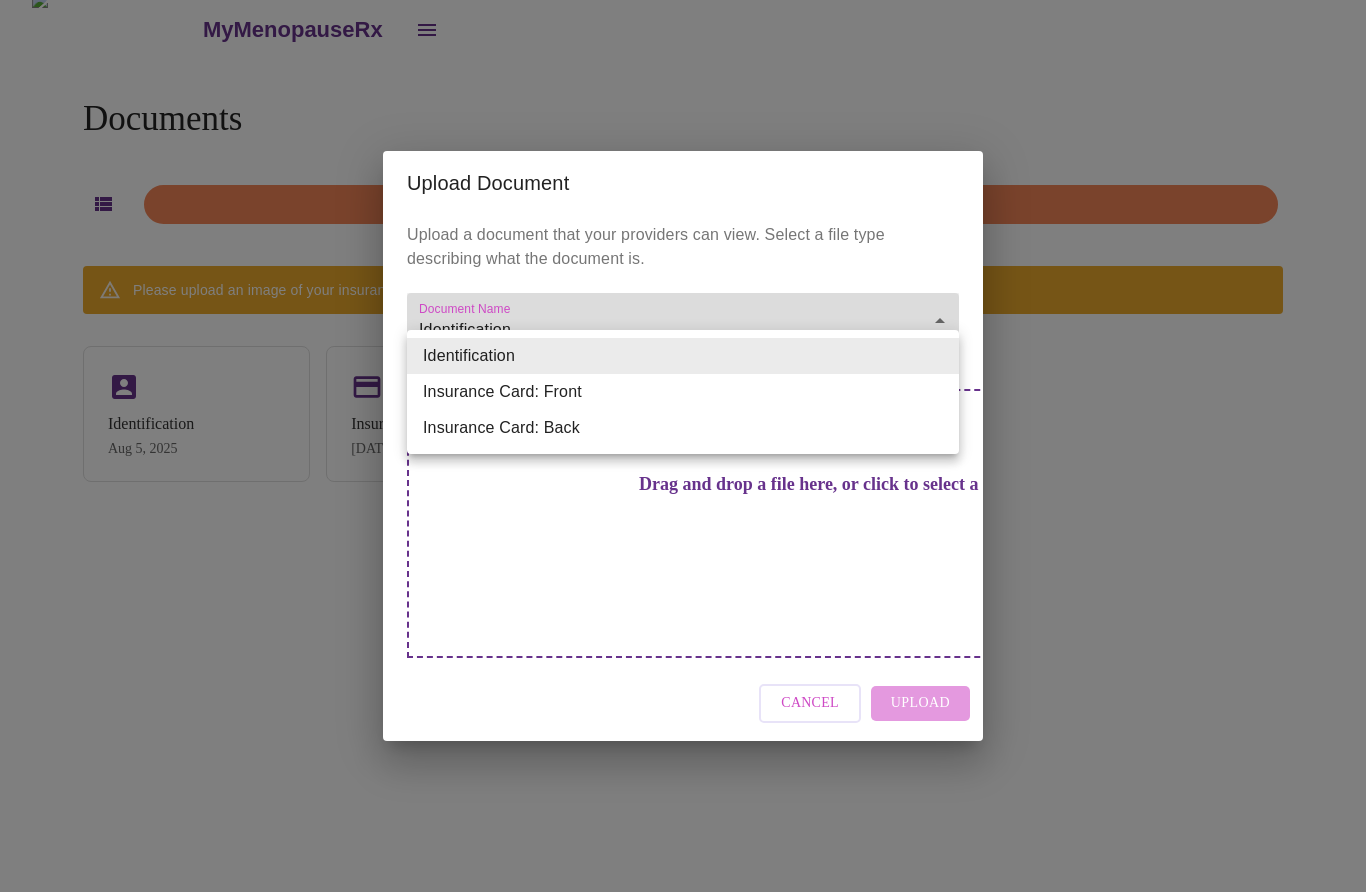 type on "Insurance Card: Front" 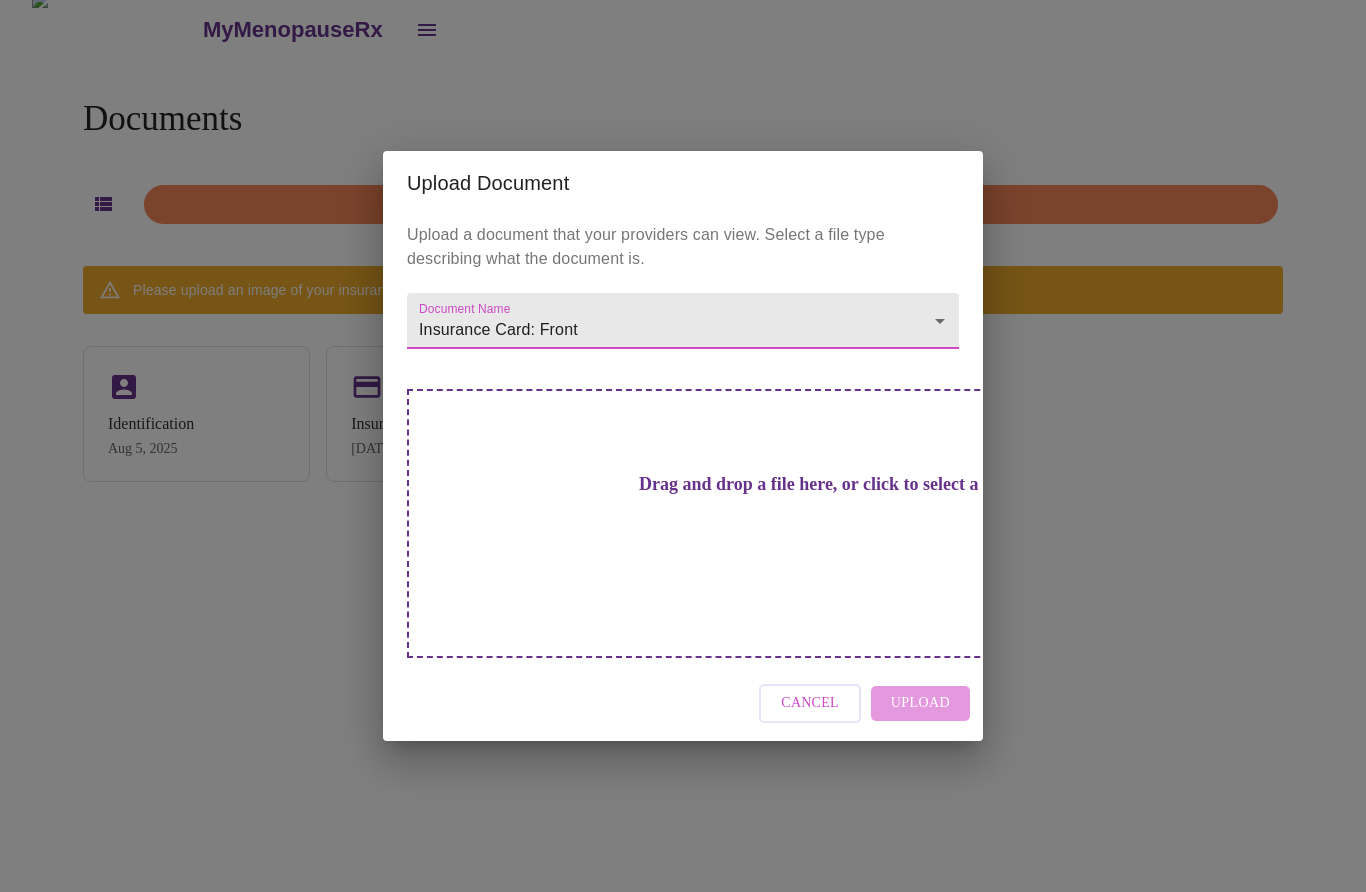 click on "Drag and drop a file here, or click to select a file" at bounding box center [823, 484] 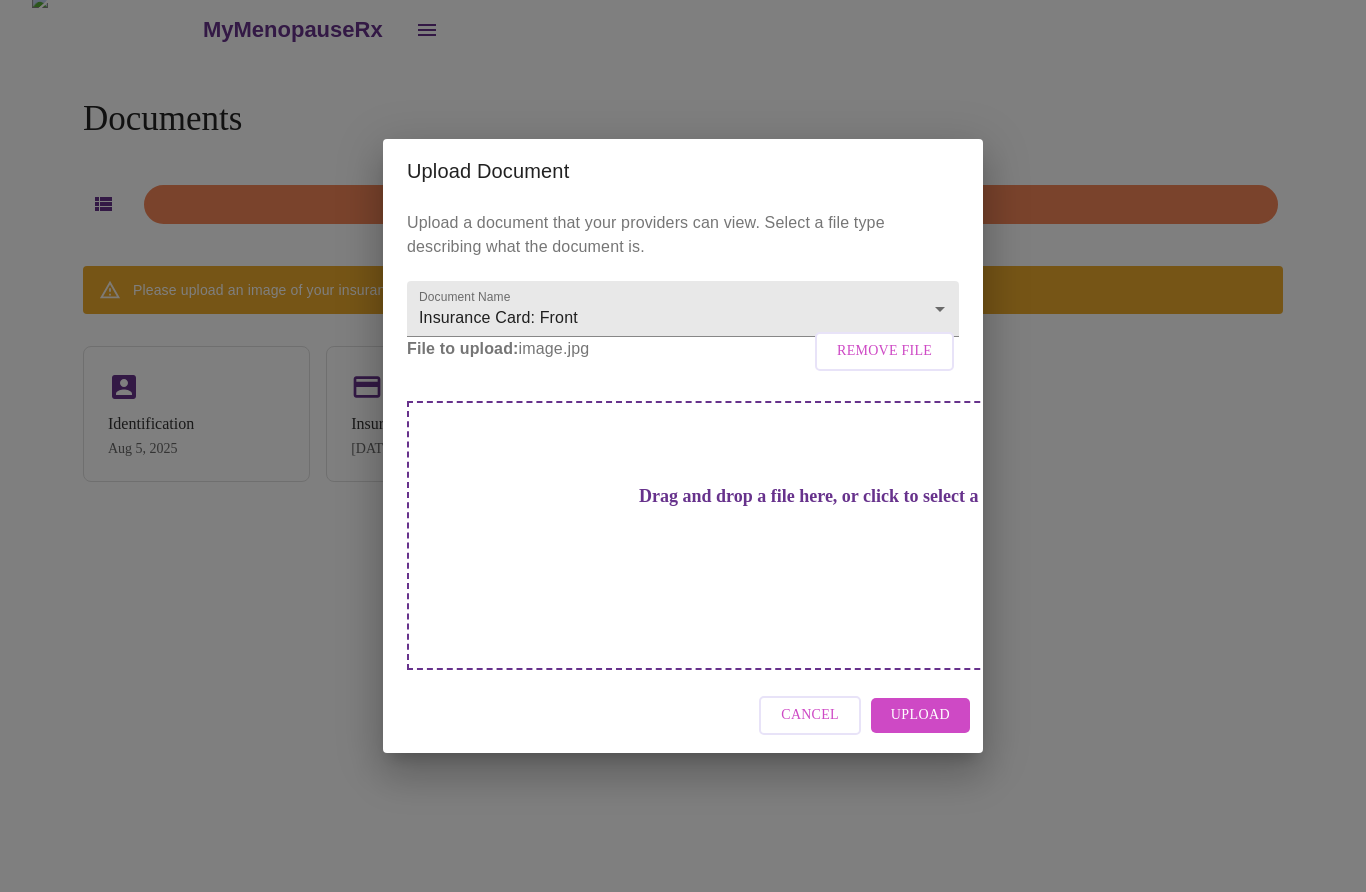 click on "Upload" at bounding box center [920, 715] 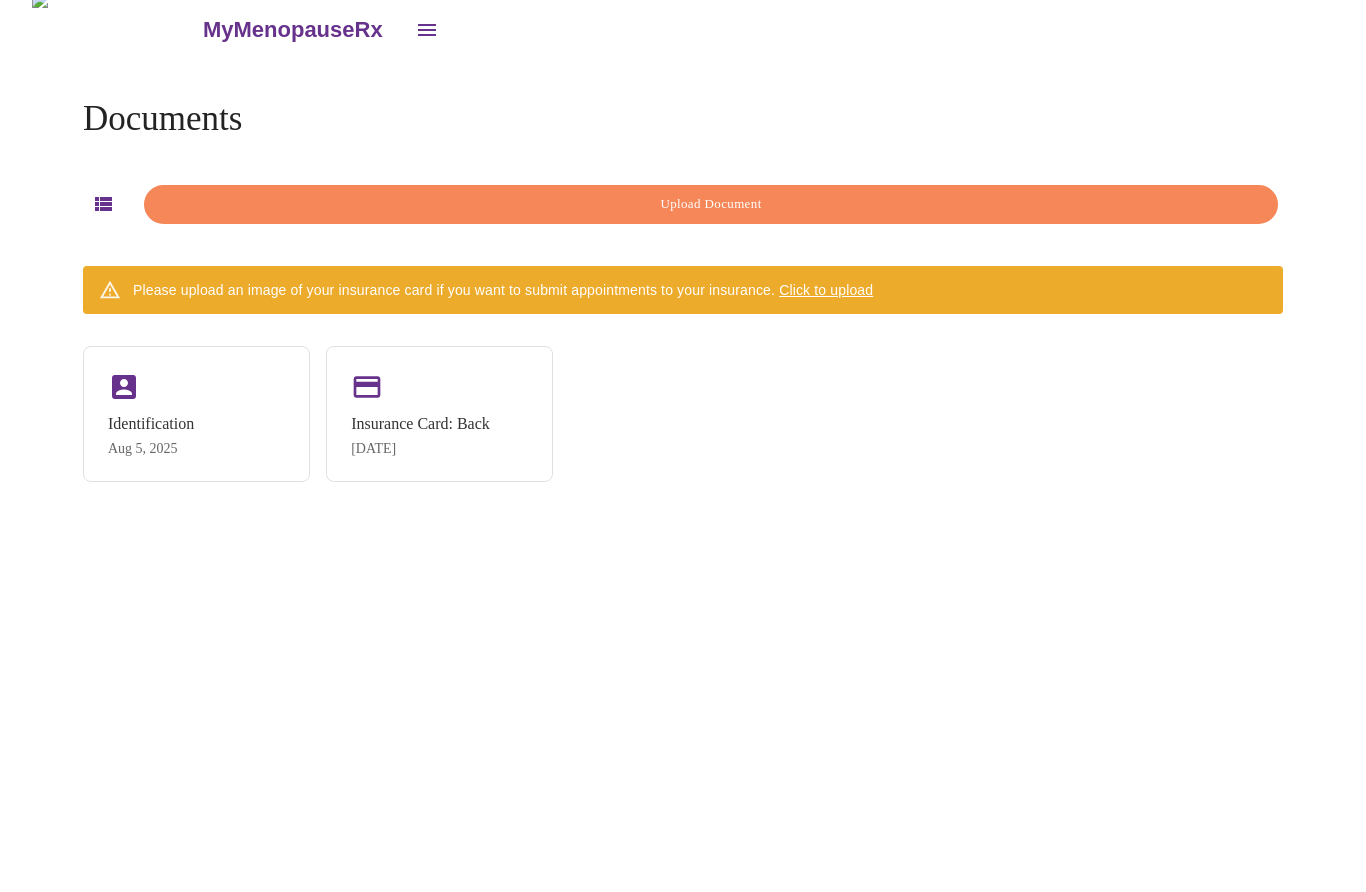 click on "MyMenopauseRx Documents Upload Document Please upload an image of your insurance card if you want to submit appointments to your insurance.   Click to upload Identification [DATE] Insurance Card: Back [DATE]" at bounding box center (683, 438) 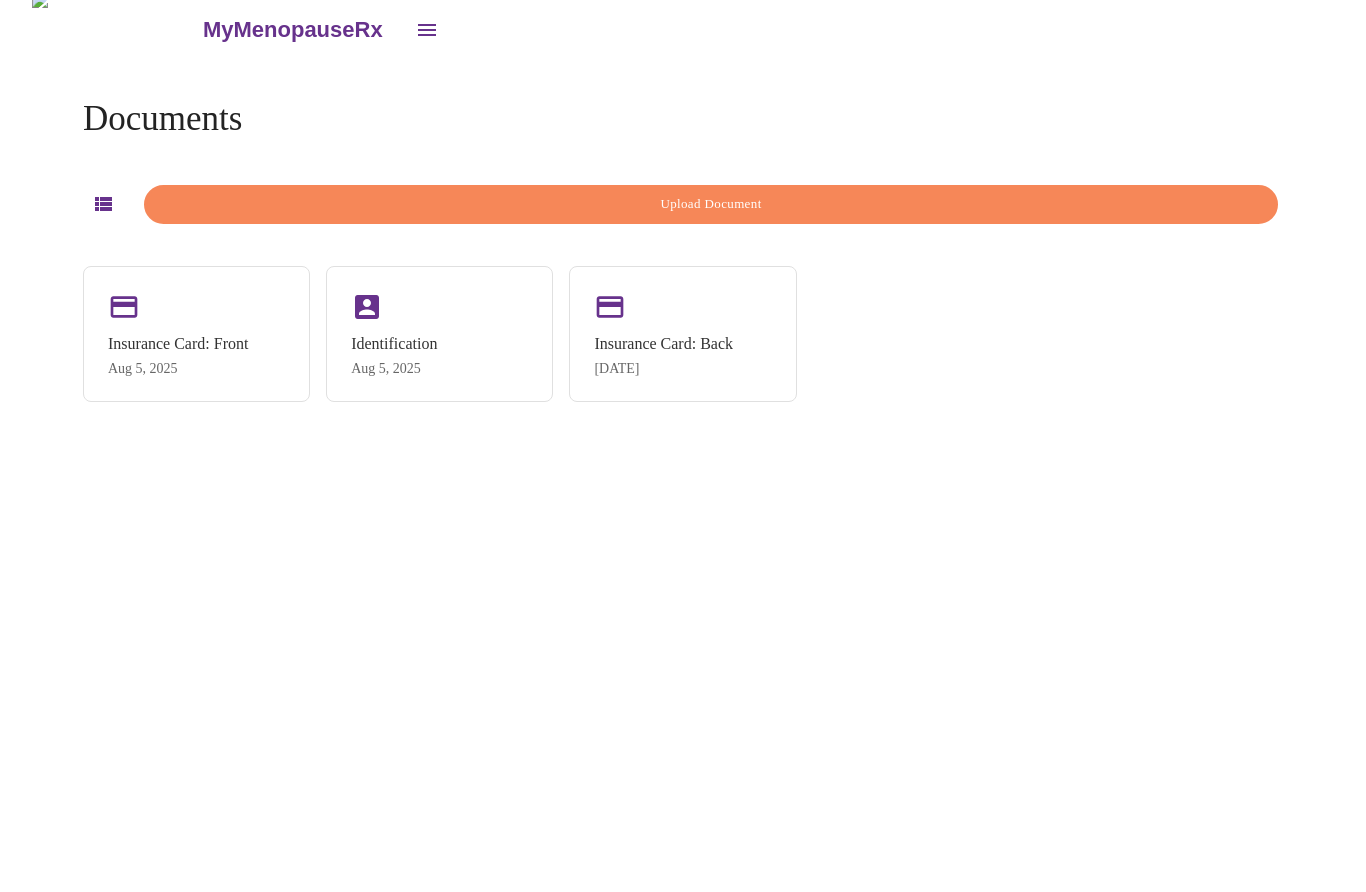 scroll, scrollTop: 0, scrollLeft: 0, axis: both 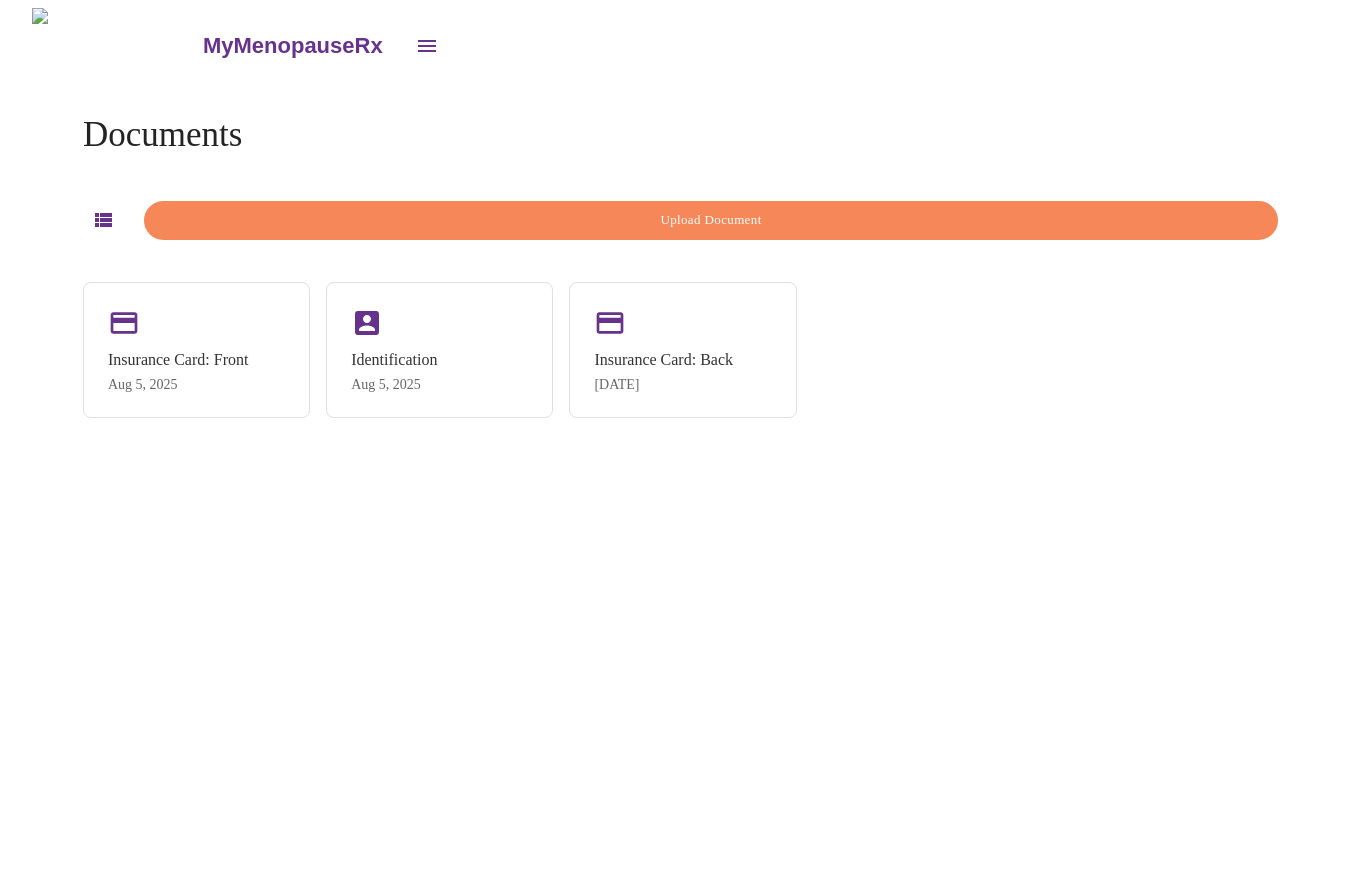 click 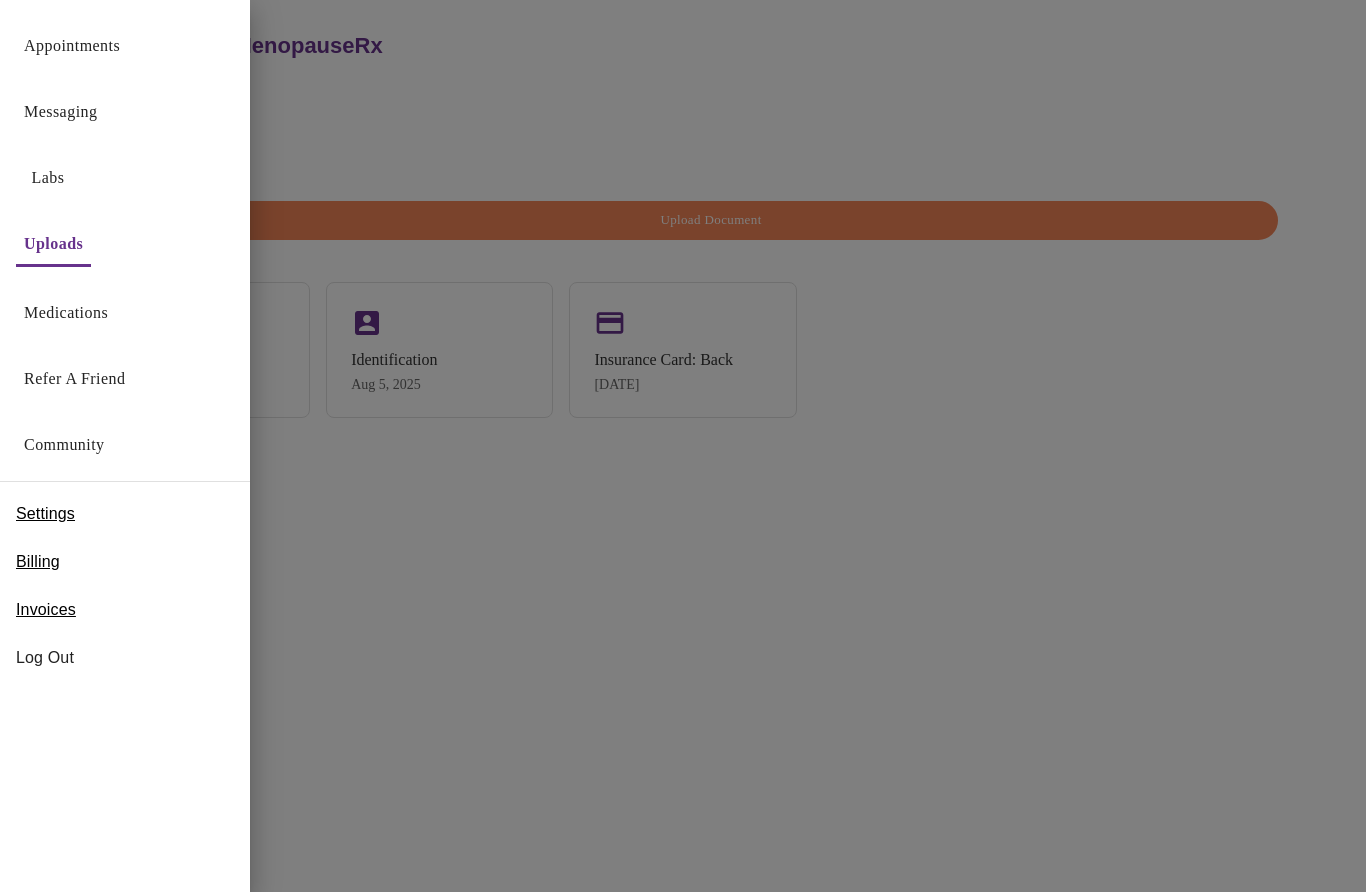 click on "Appointments" at bounding box center [72, 46] 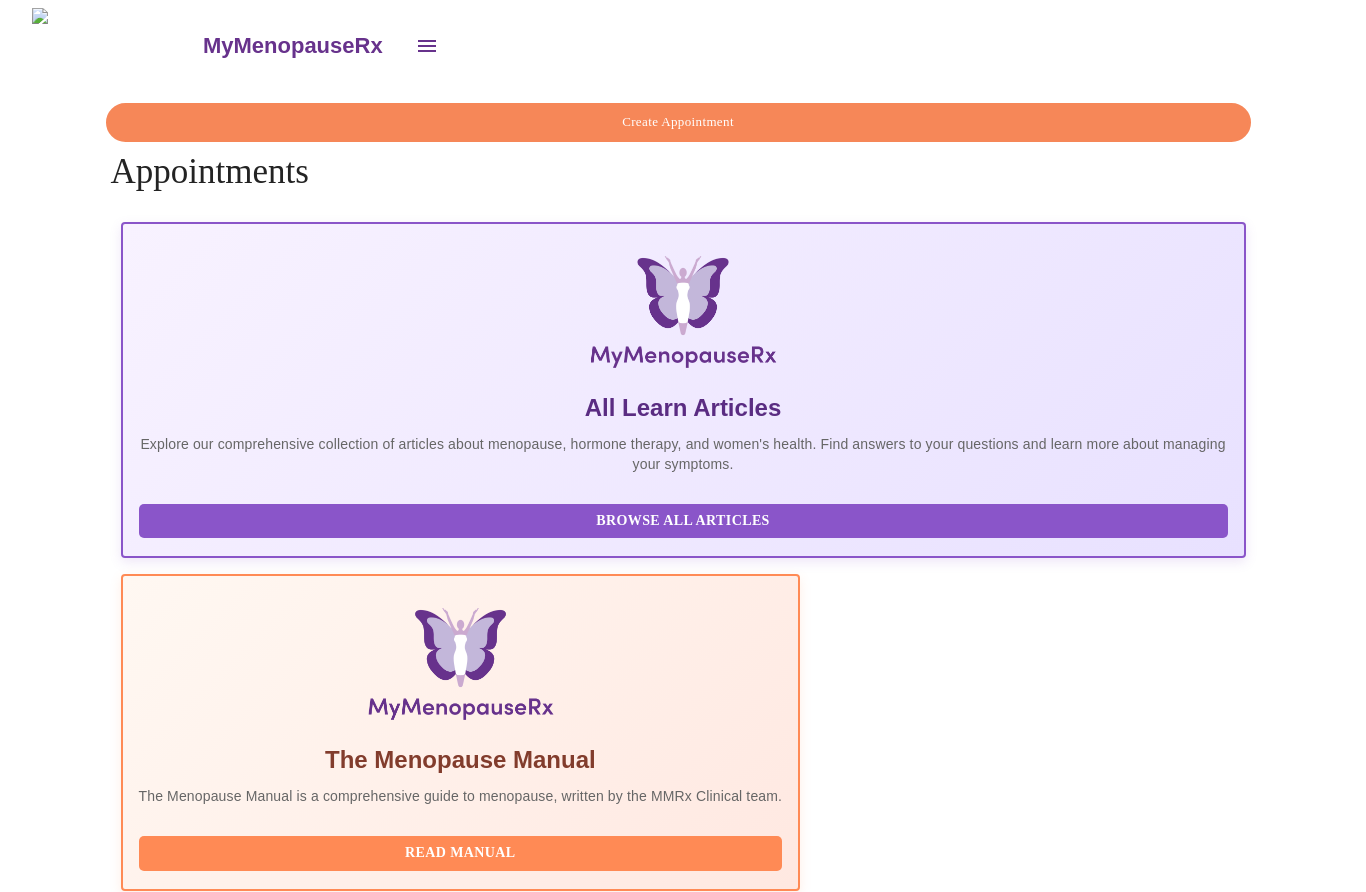 click on "Create Appointment" at bounding box center (683, 2286) 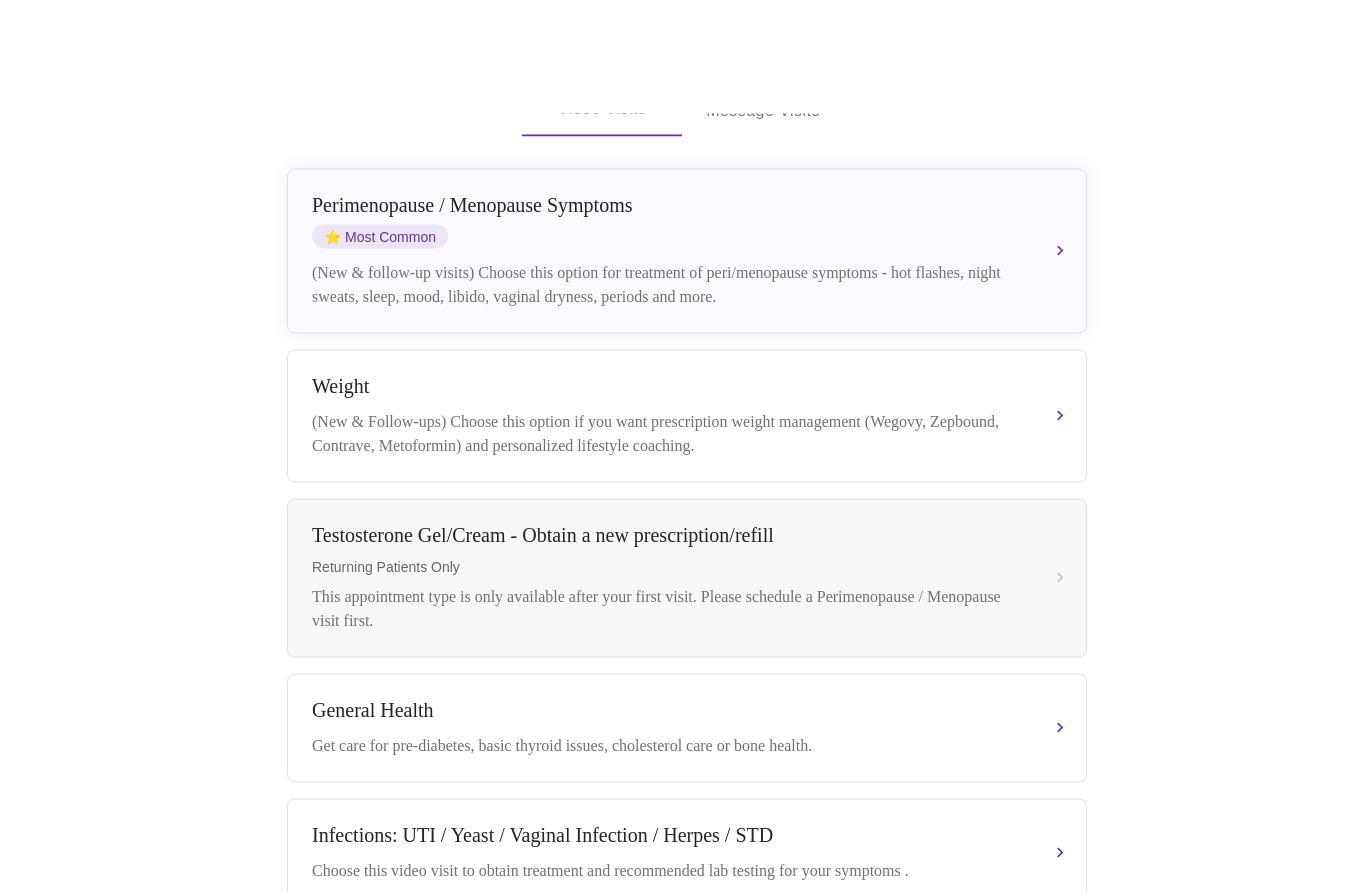 scroll, scrollTop: 0, scrollLeft: 0, axis: both 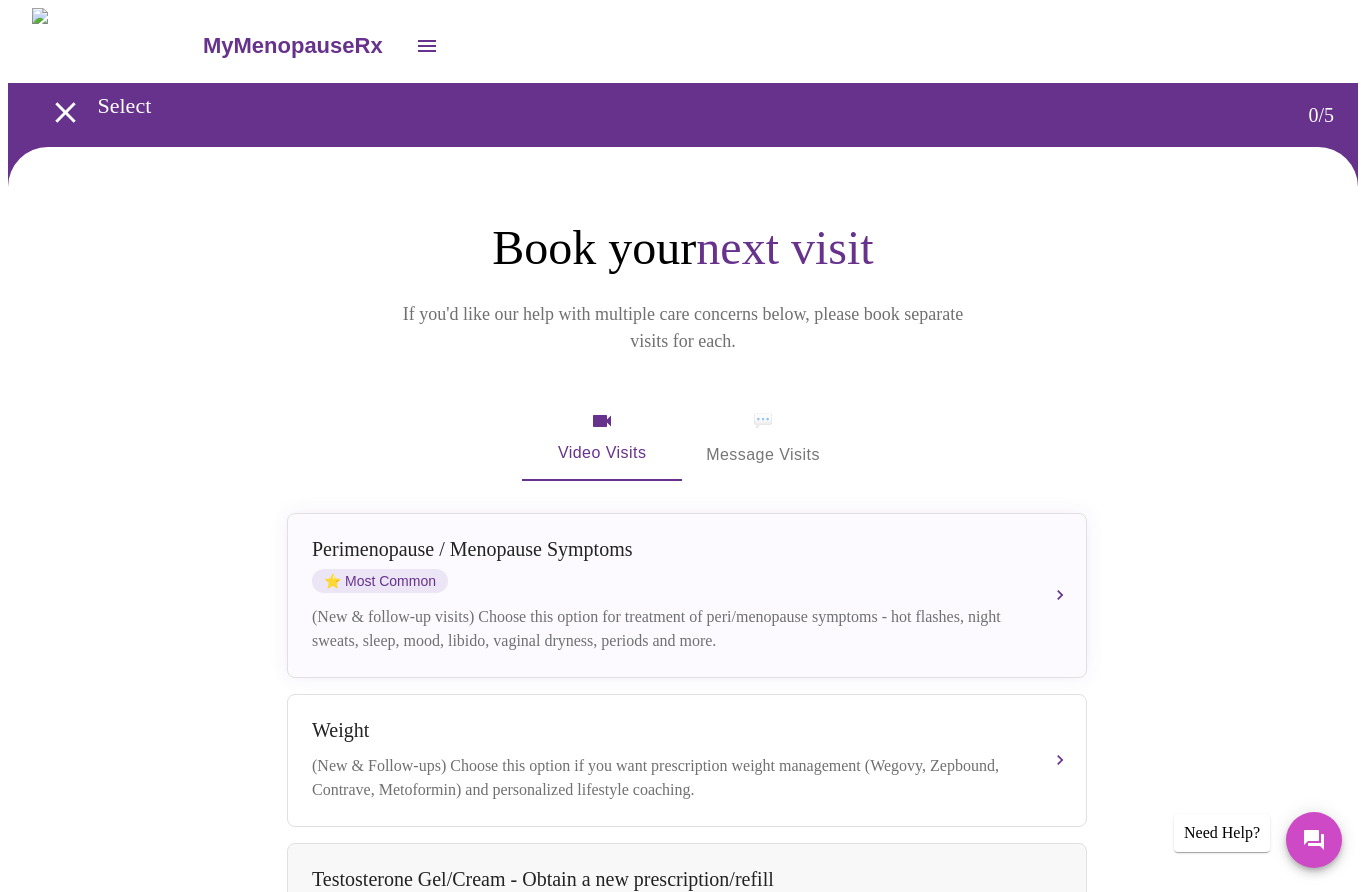 click on "Perimenopause / Menopause Symptoms" at bounding box center [667, 549] 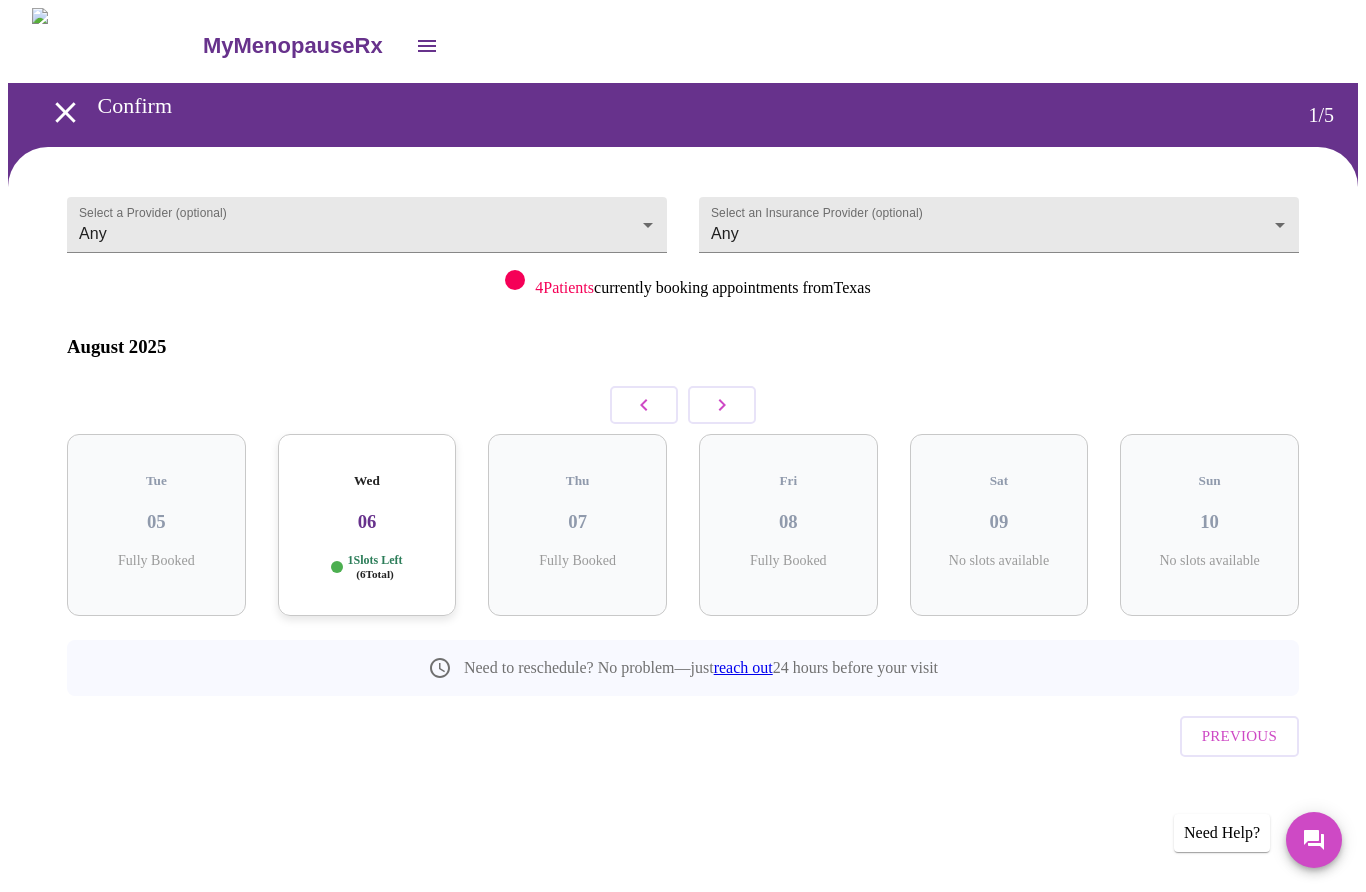 click on "06" at bounding box center [367, 522] 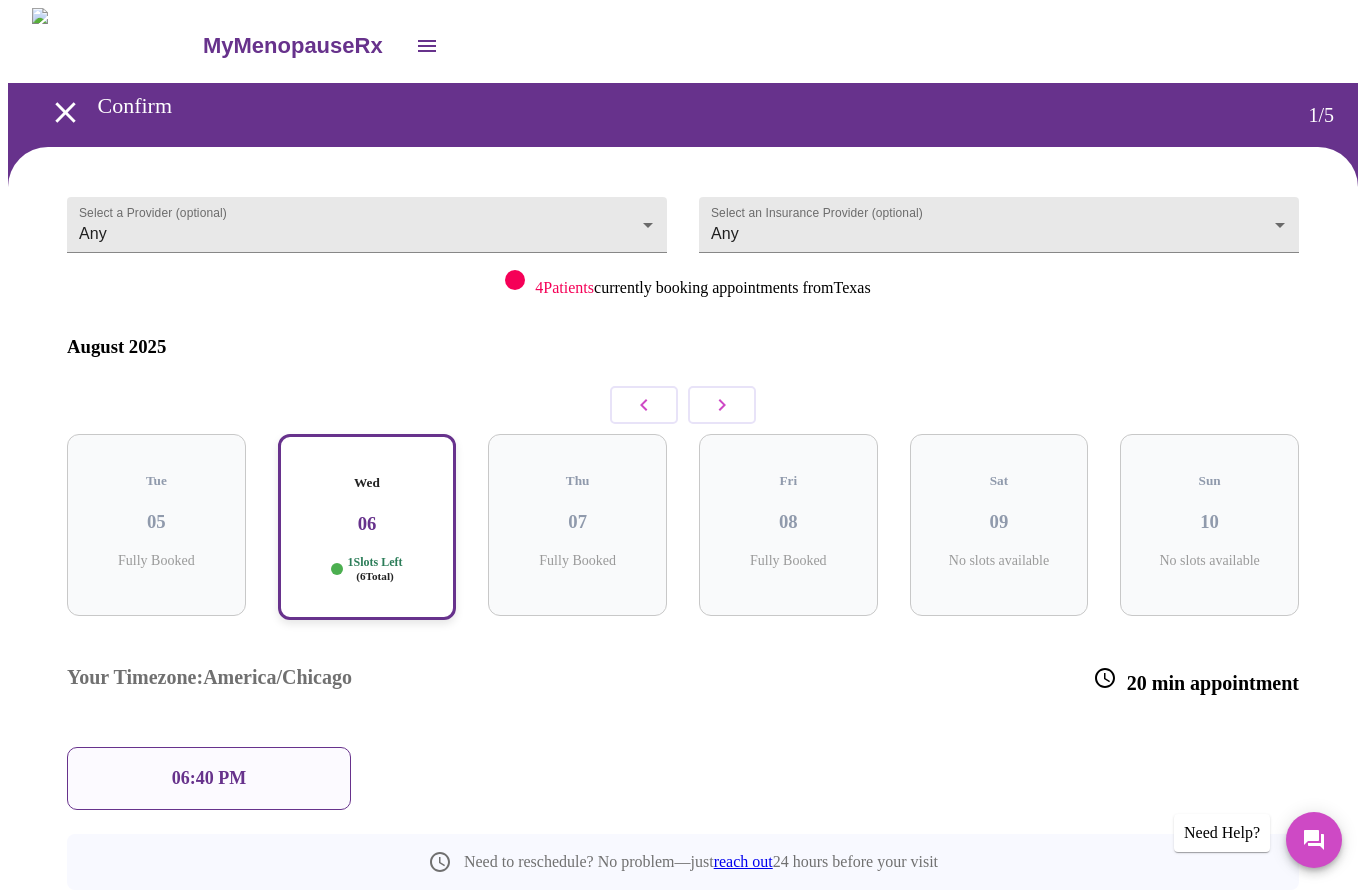 click on "06:40 PM" at bounding box center (209, 778) 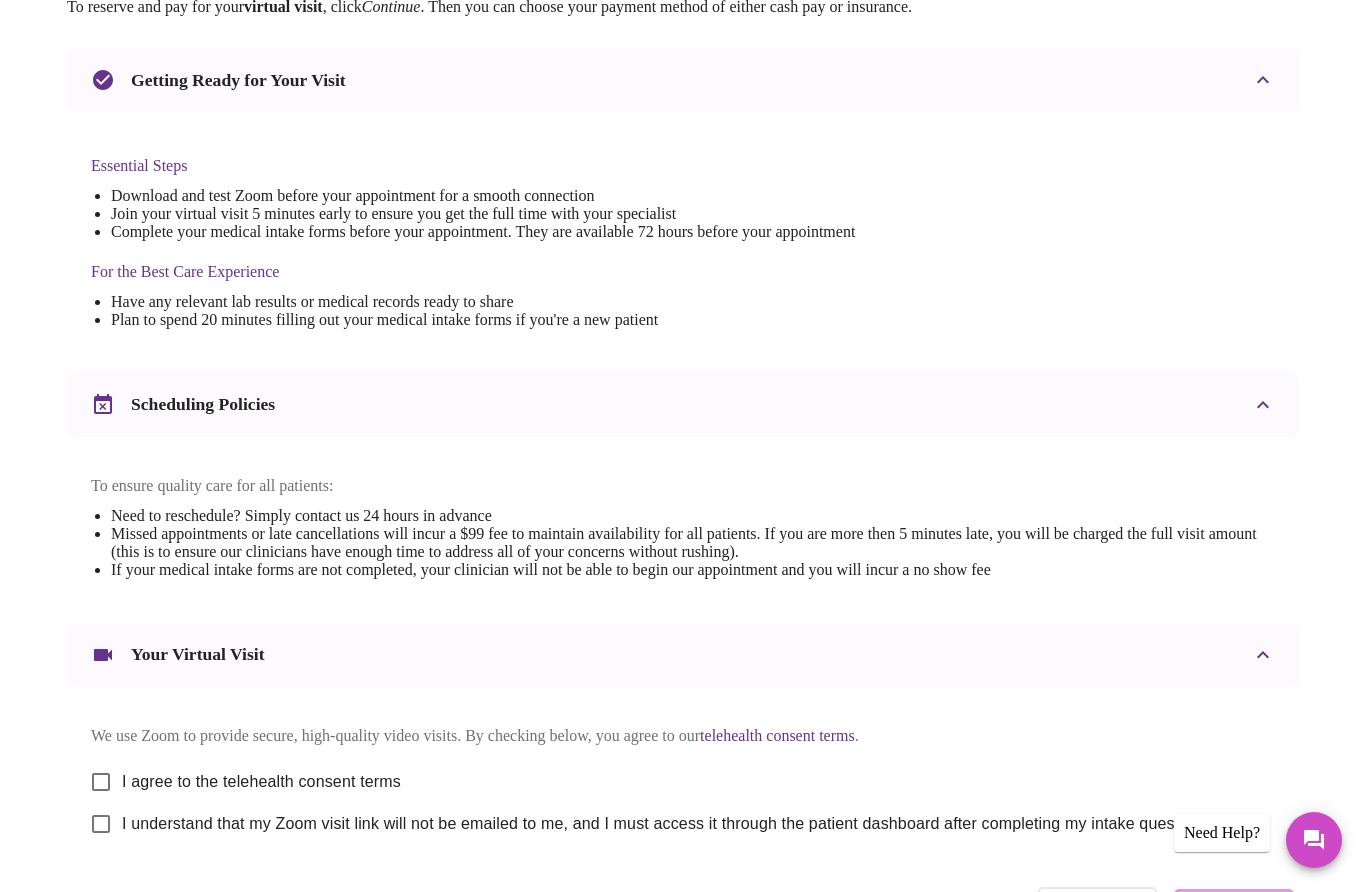 scroll, scrollTop: 383, scrollLeft: 0, axis: vertical 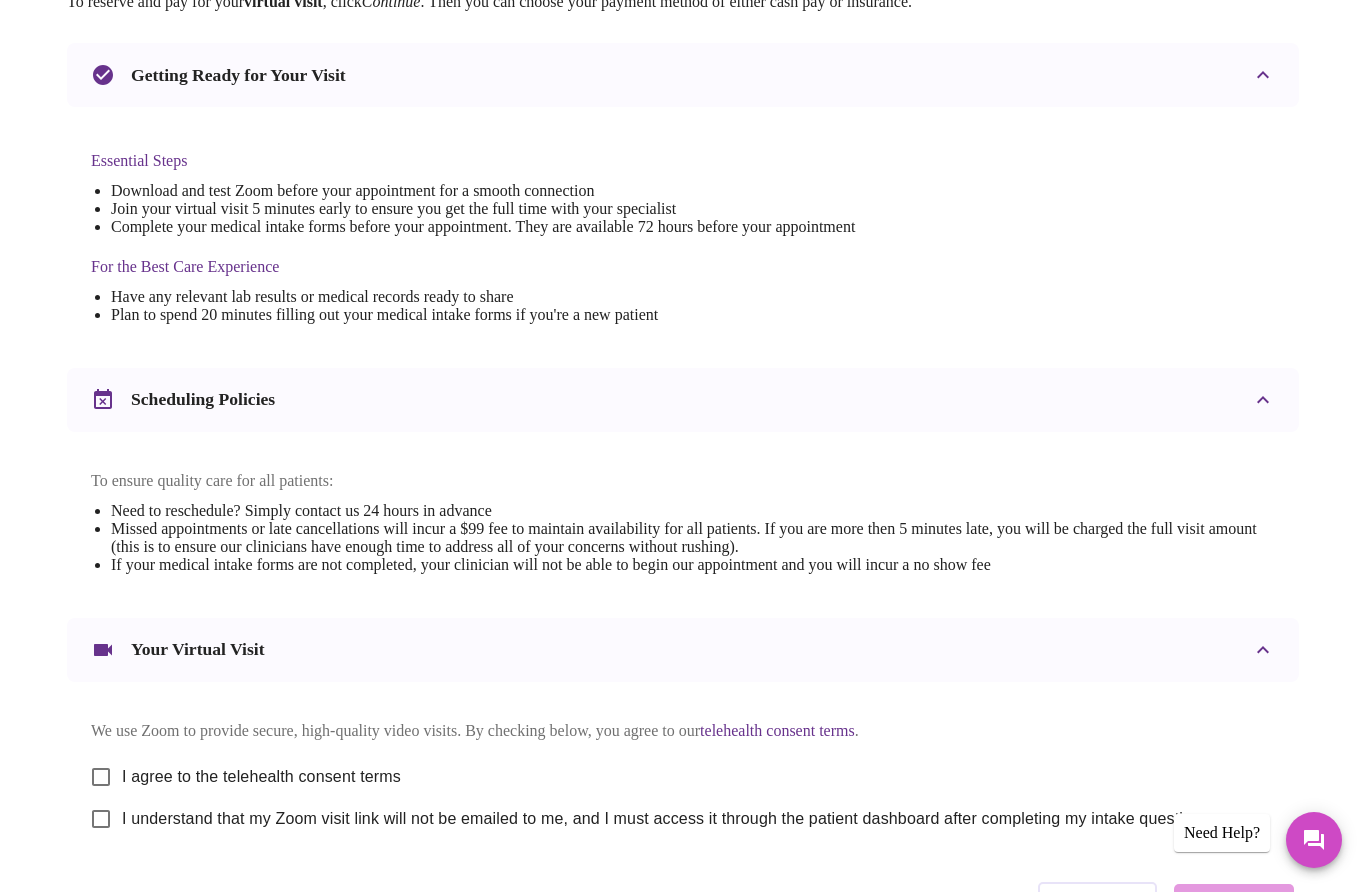 click on "I agree to the telehealth consent terms" at bounding box center [101, 777] 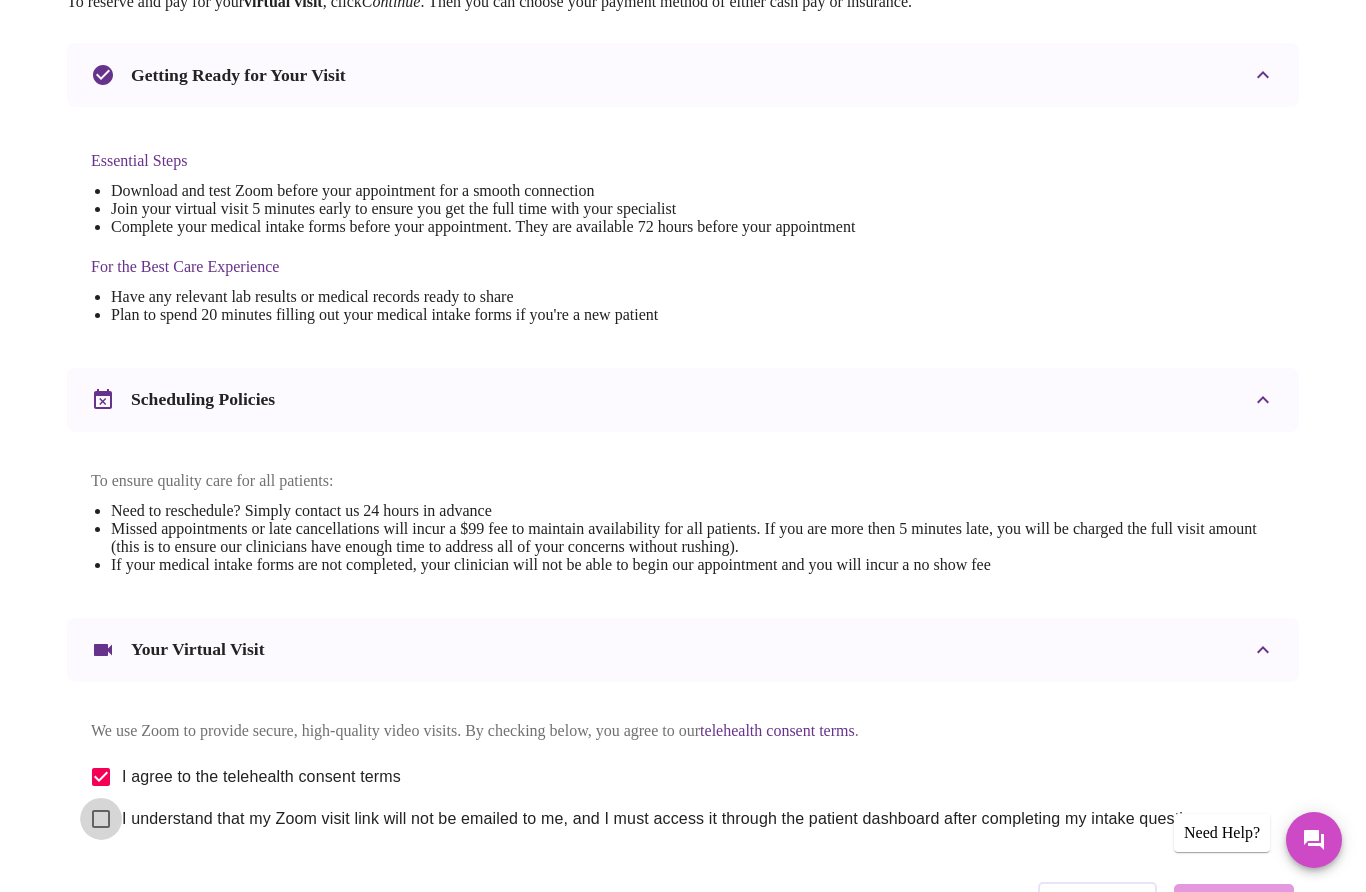 click on "I understand that my Zoom visit link will not be emailed to me, and I must access it through the patient dashboard after completing my intake questions" at bounding box center [101, 819] 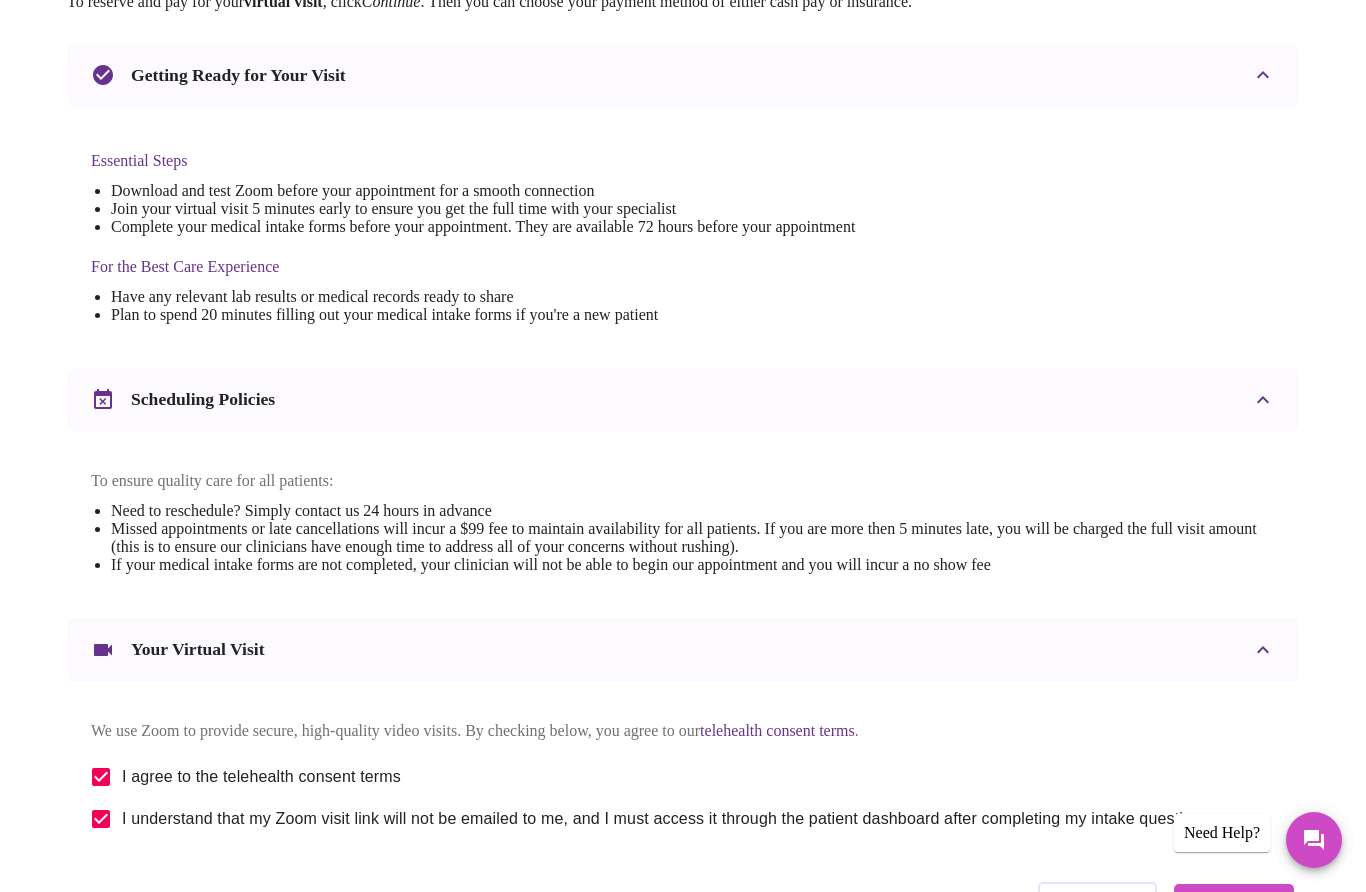 scroll, scrollTop: 465, scrollLeft: 0, axis: vertical 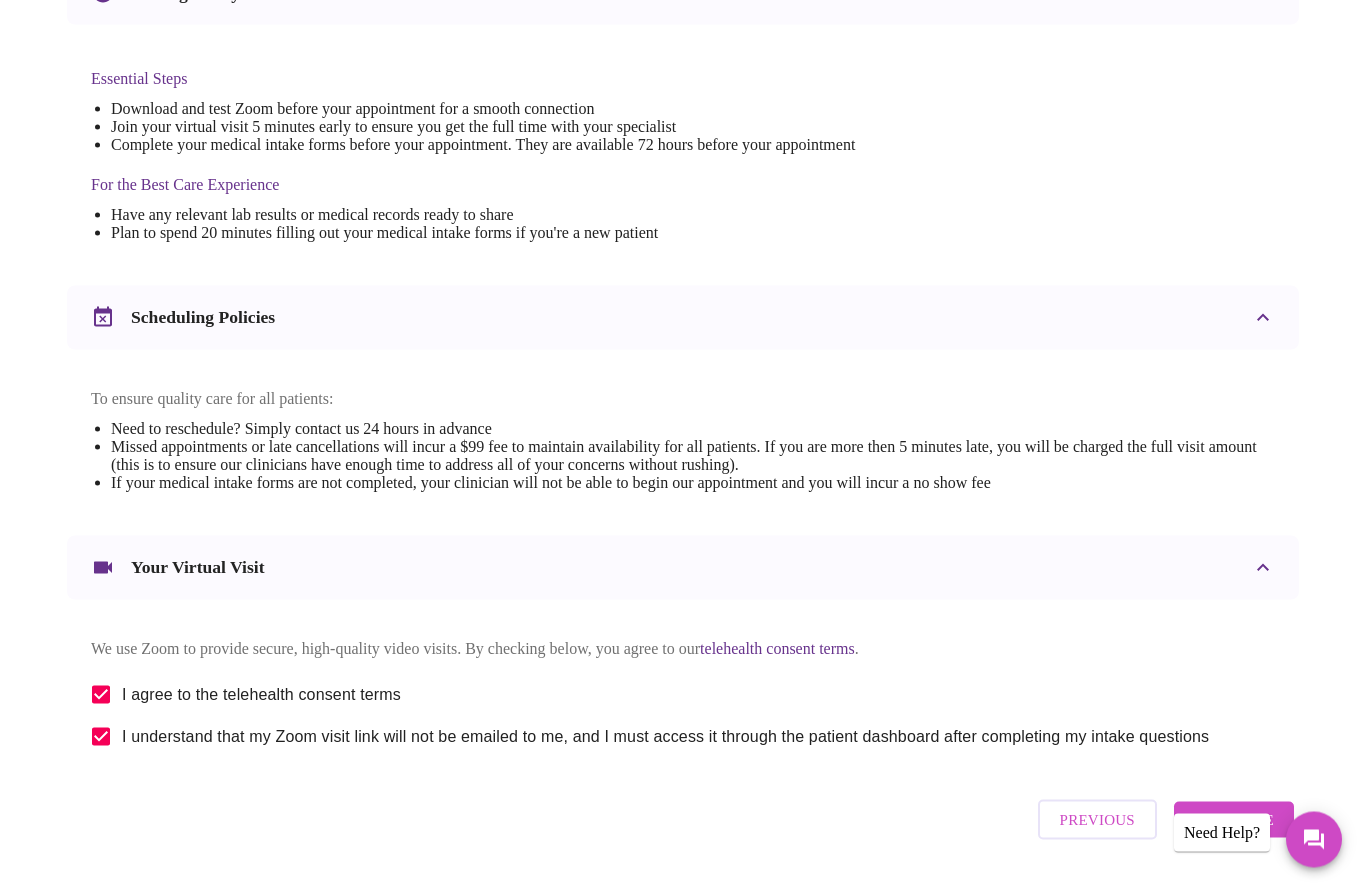 click on "Continue" at bounding box center [1234, 820] 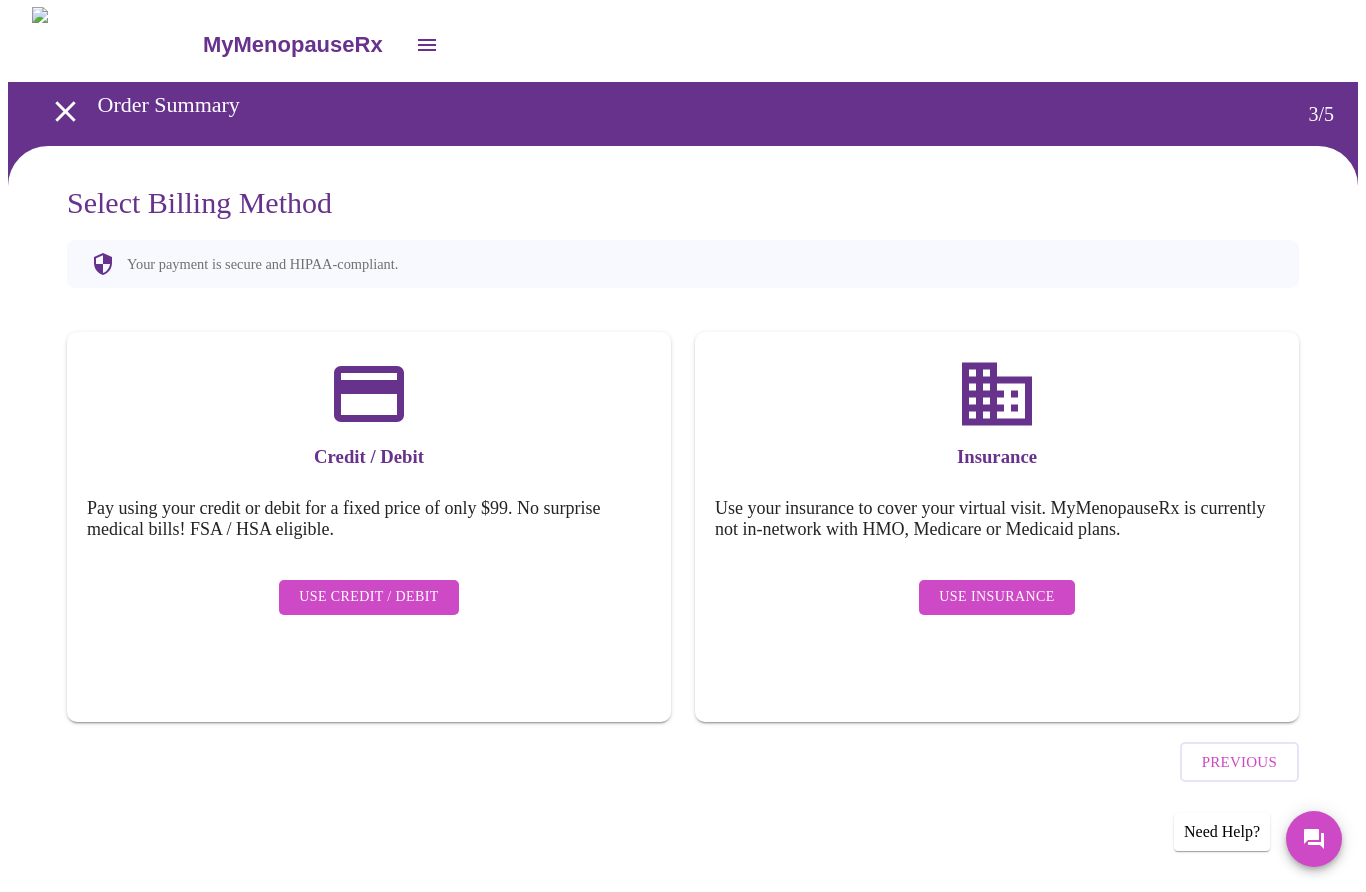 click on "Use Insurance" at bounding box center [996, 598] 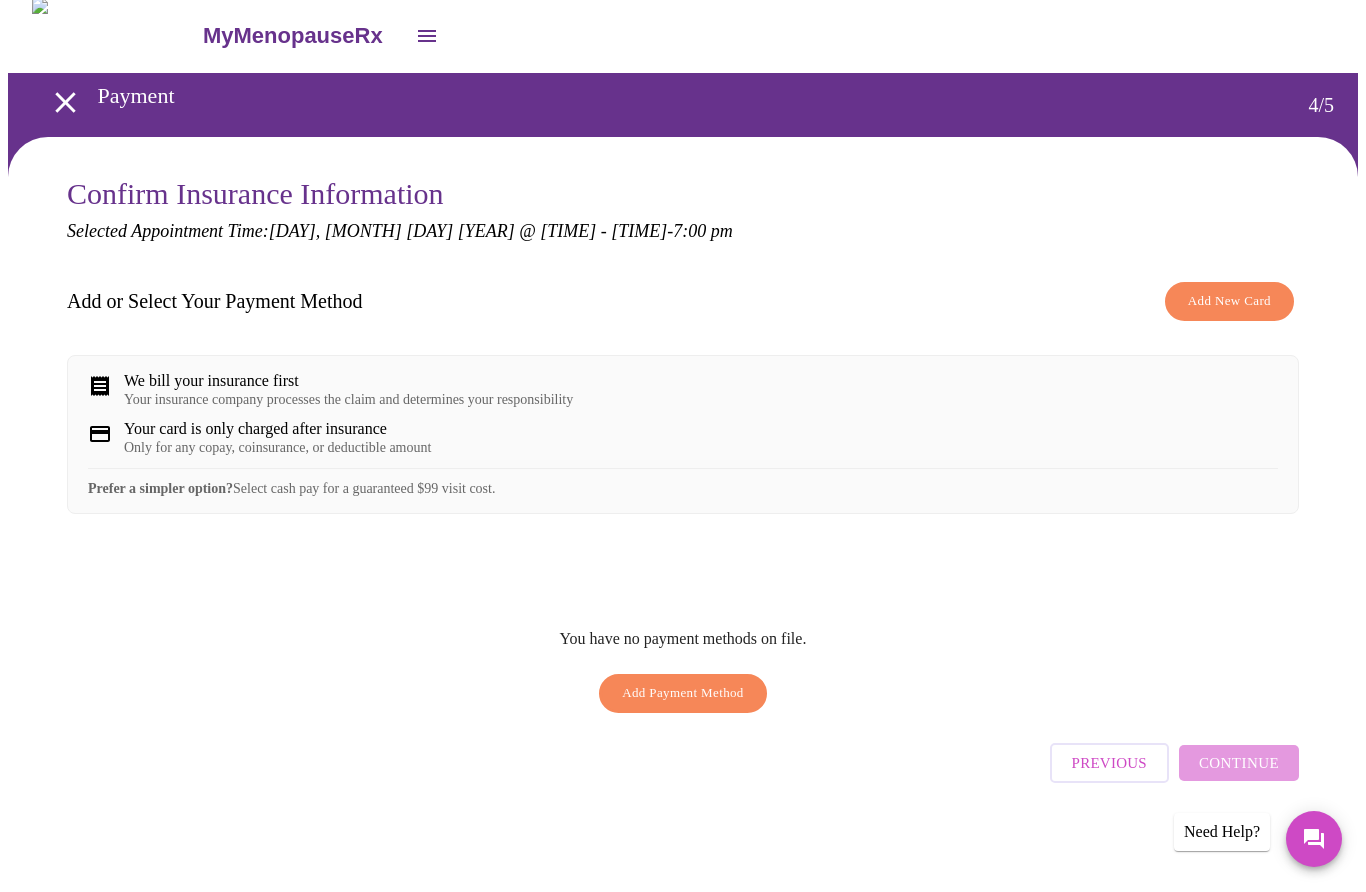scroll, scrollTop: 16, scrollLeft: 0, axis: vertical 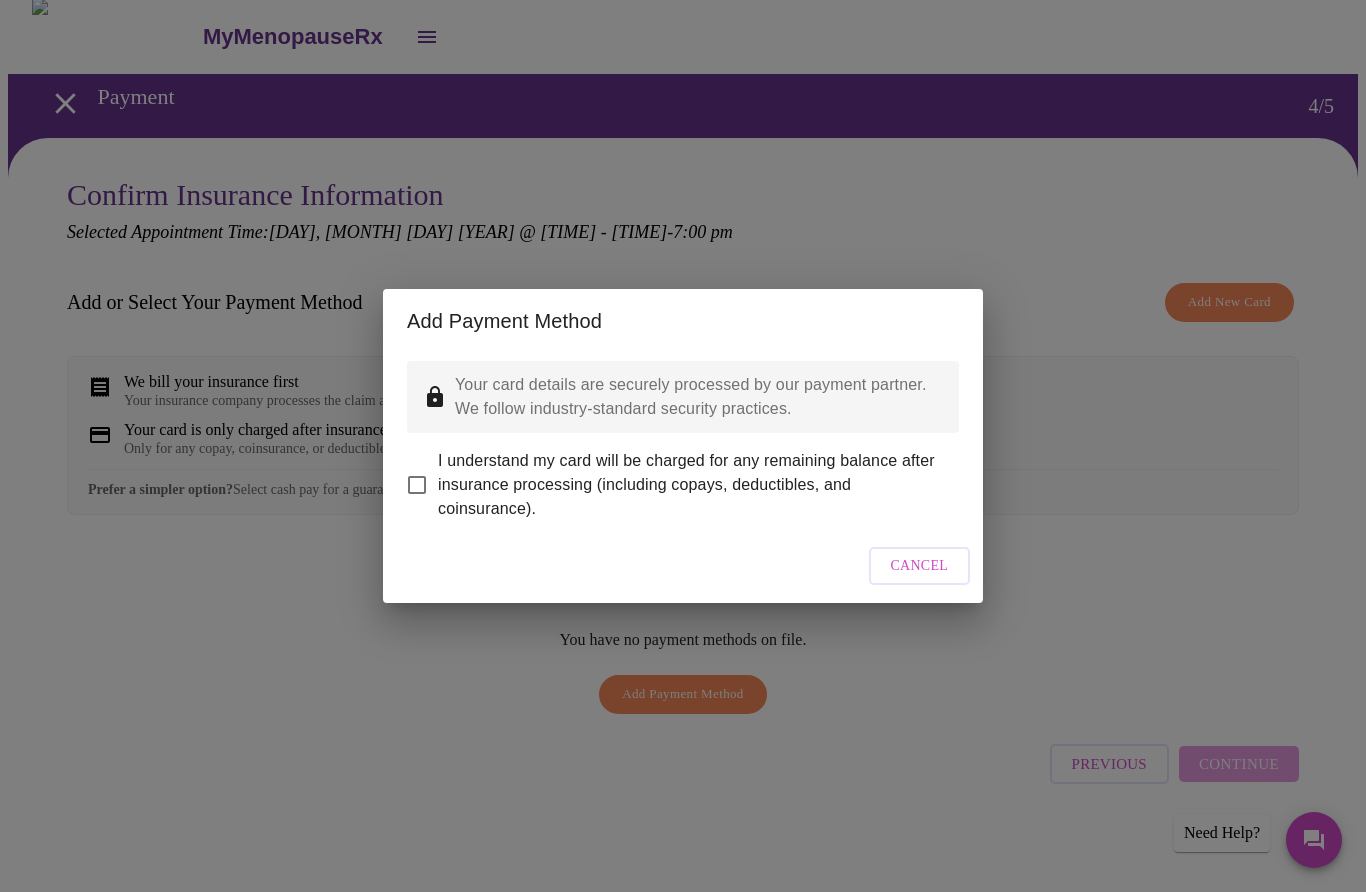 click on "I understand my card will be charged for any remaining balance after insurance processing (including copays, deductibles, and coinsurance)." at bounding box center (417, 485) 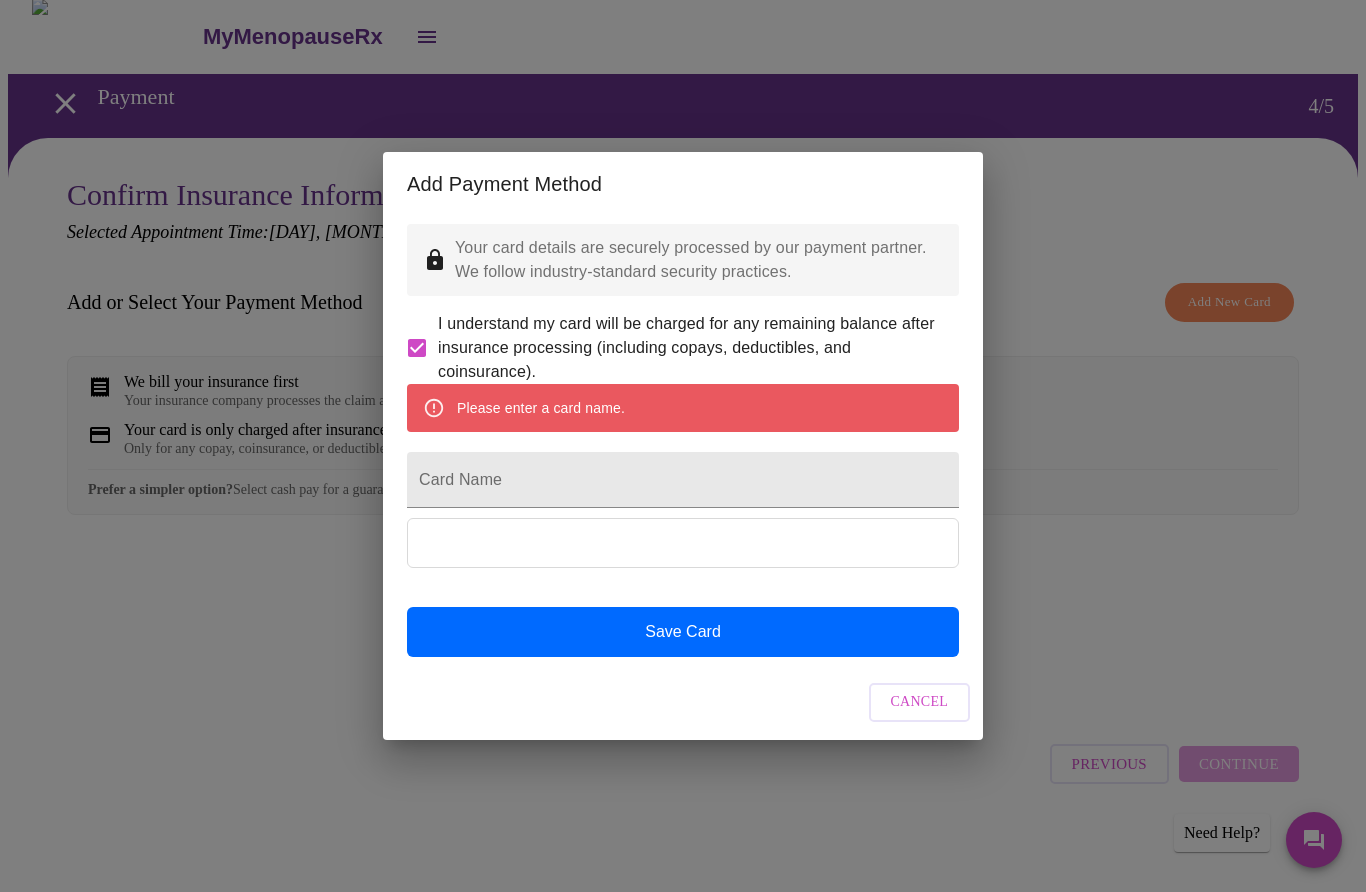 click on "Card Name" at bounding box center (683, 480) 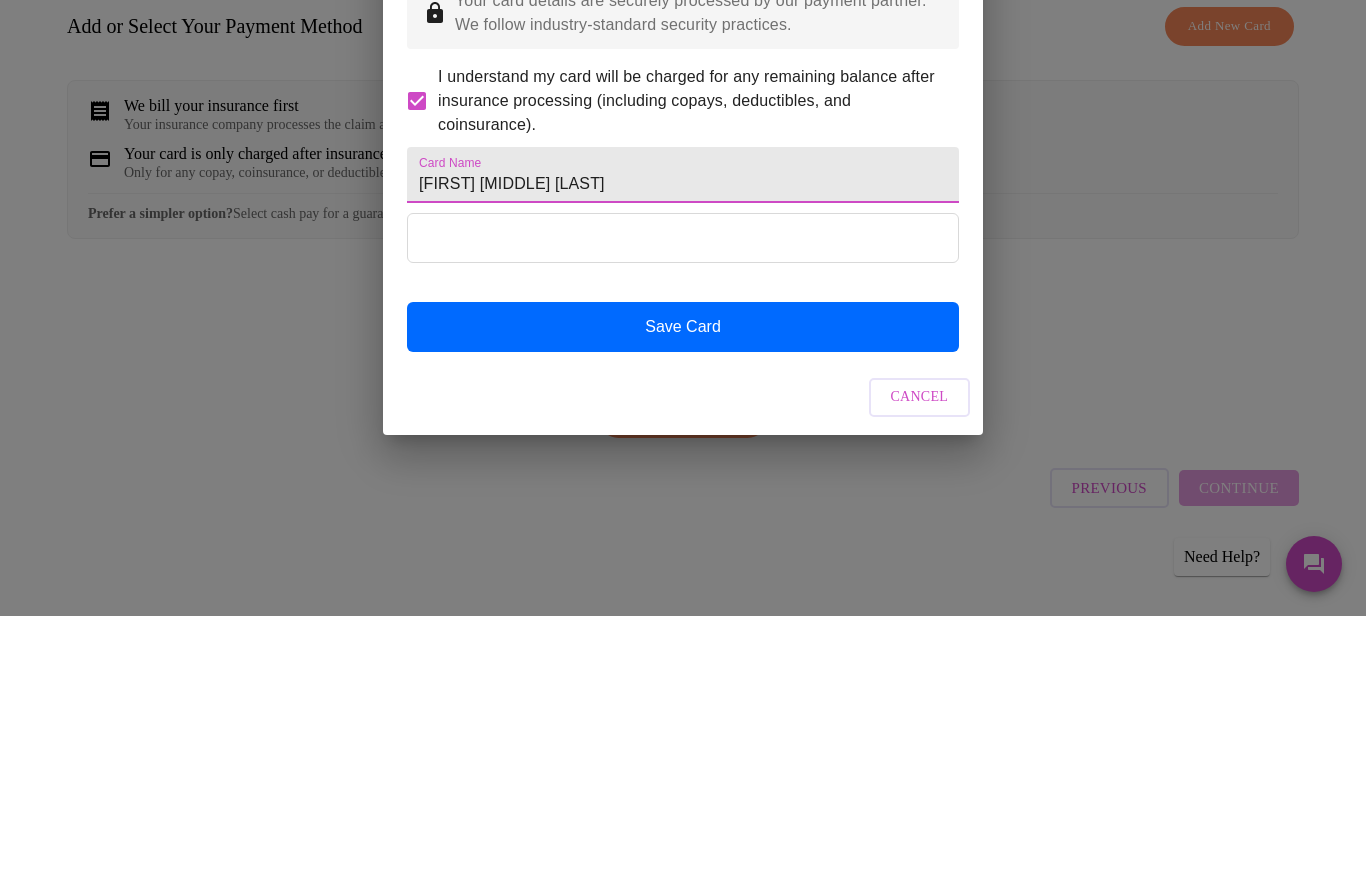 type on "[FIRST] [MIDDLE] [LAST]" 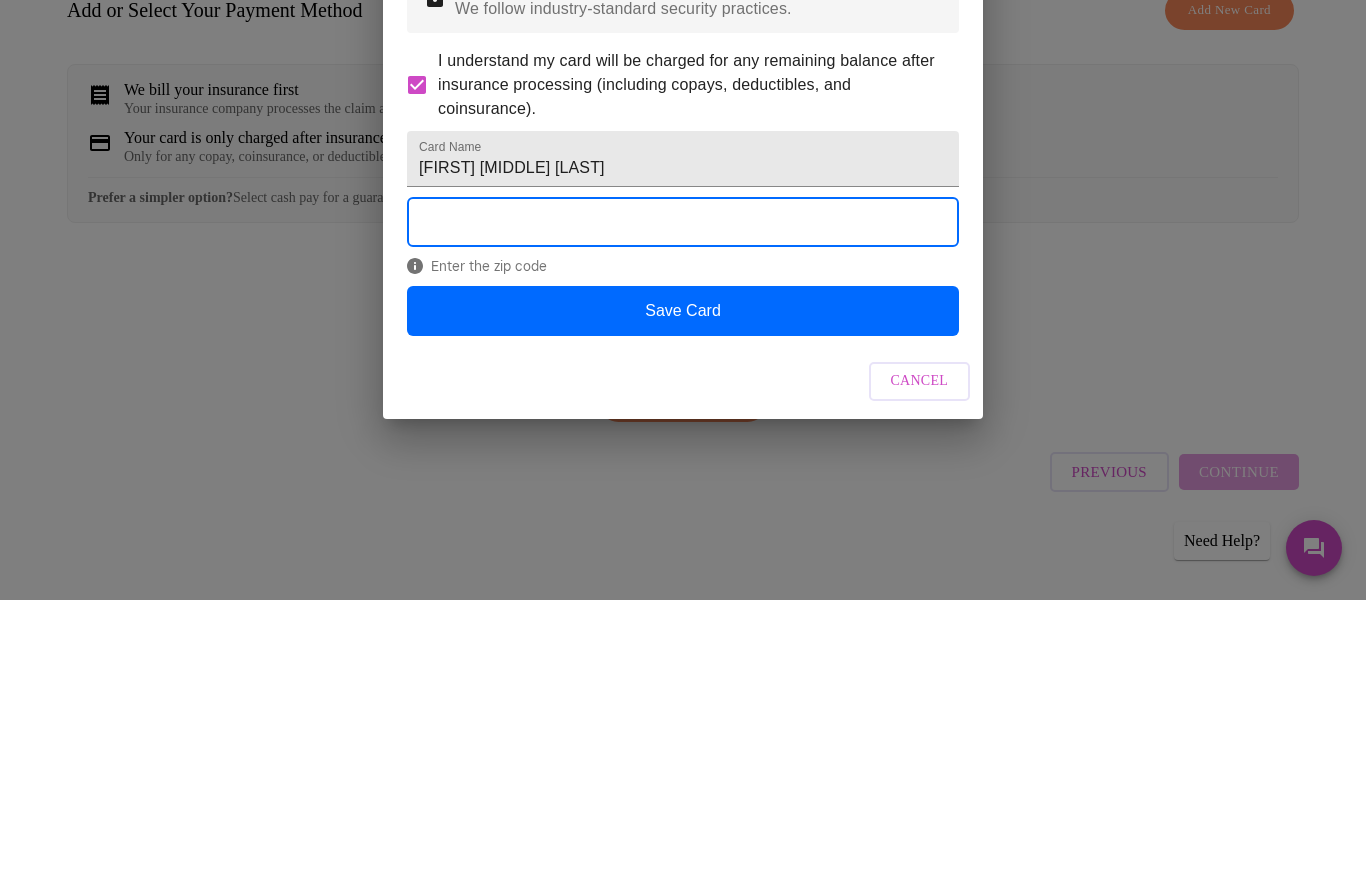 click on "Save Card" at bounding box center (683, 603) 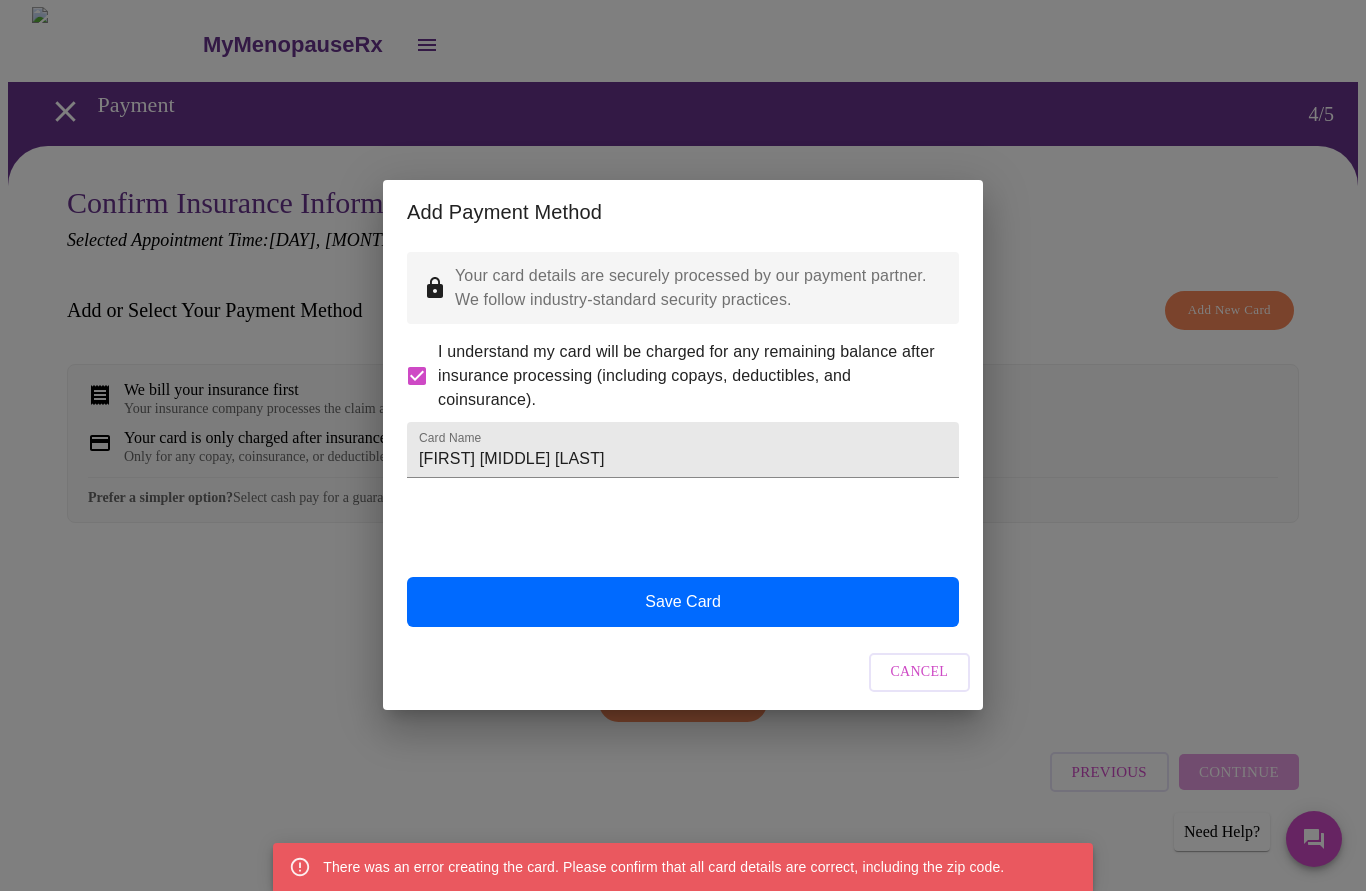 scroll, scrollTop: 1, scrollLeft: 0, axis: vertical 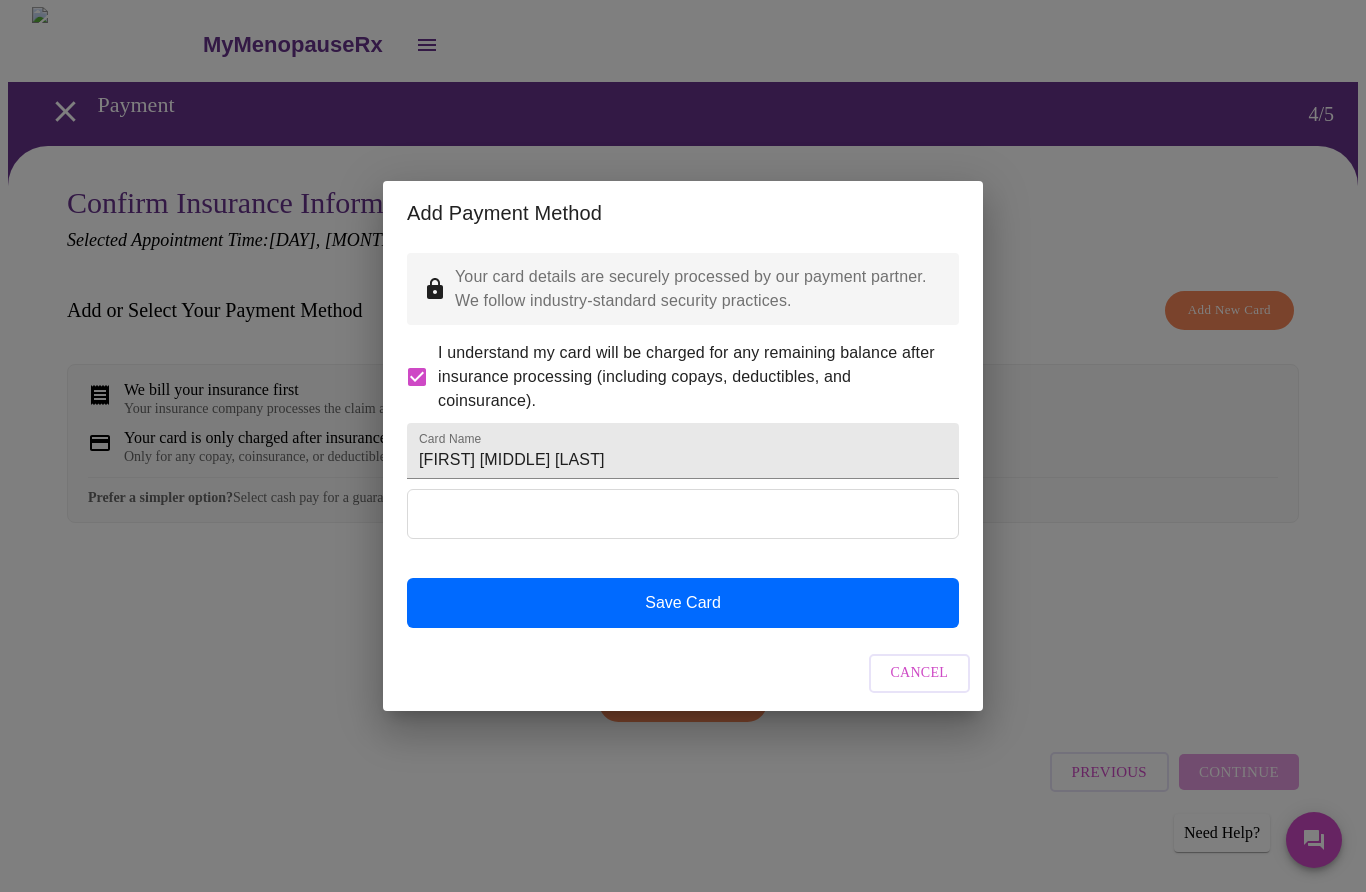 click on "Add Payment Method Your card details are securely processed by our payment partner. We follow industry-standard security practices. I understand my card will be charged for any remaining balance after insurance processing (including copays, deductibles, and coinsurance). Card Name [FIRST] [LAST] Save Card Cancel" at bounding box center [683, 446] 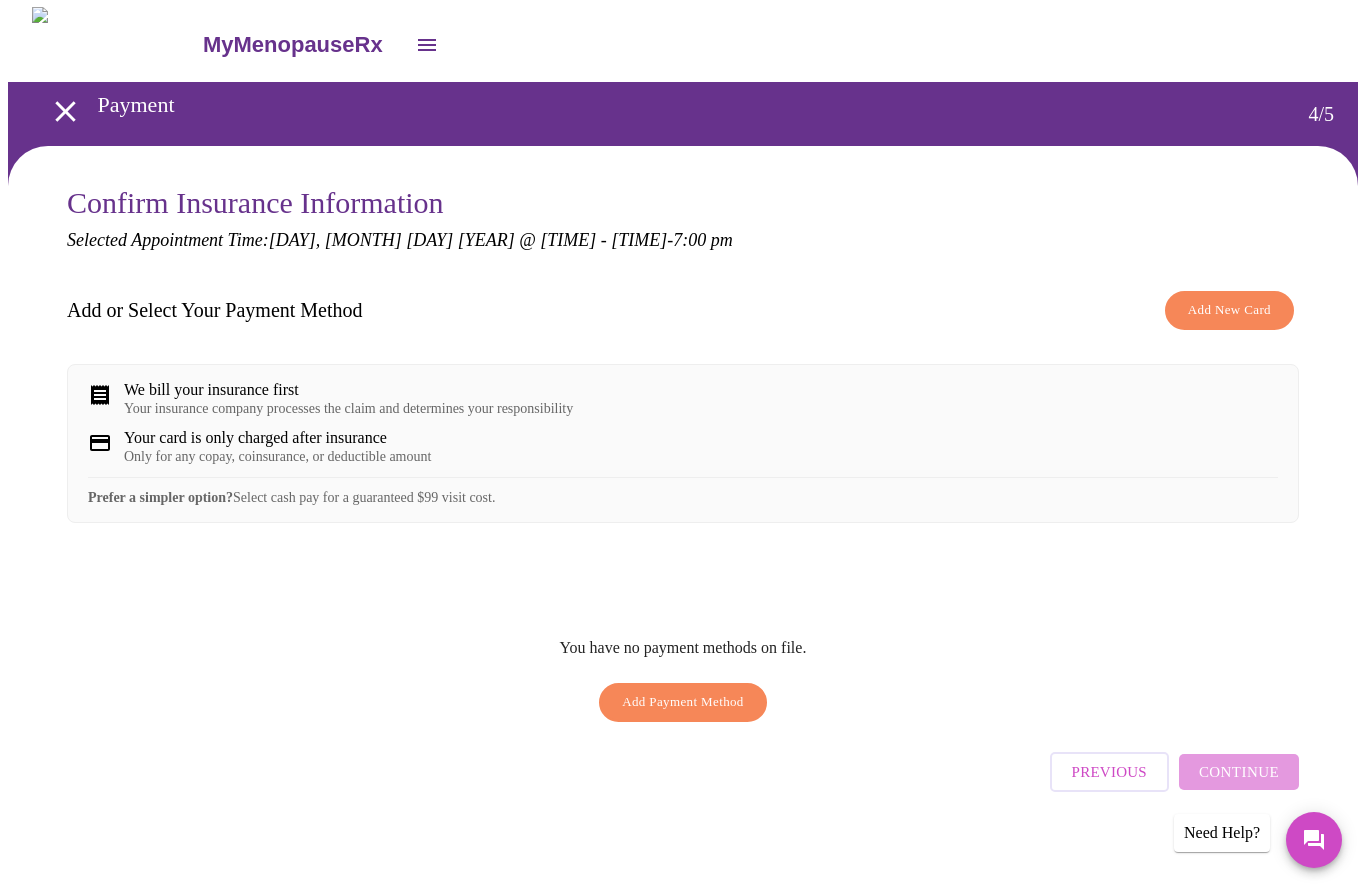 click on "Add Payment Method" at bounding box center (683, 702) 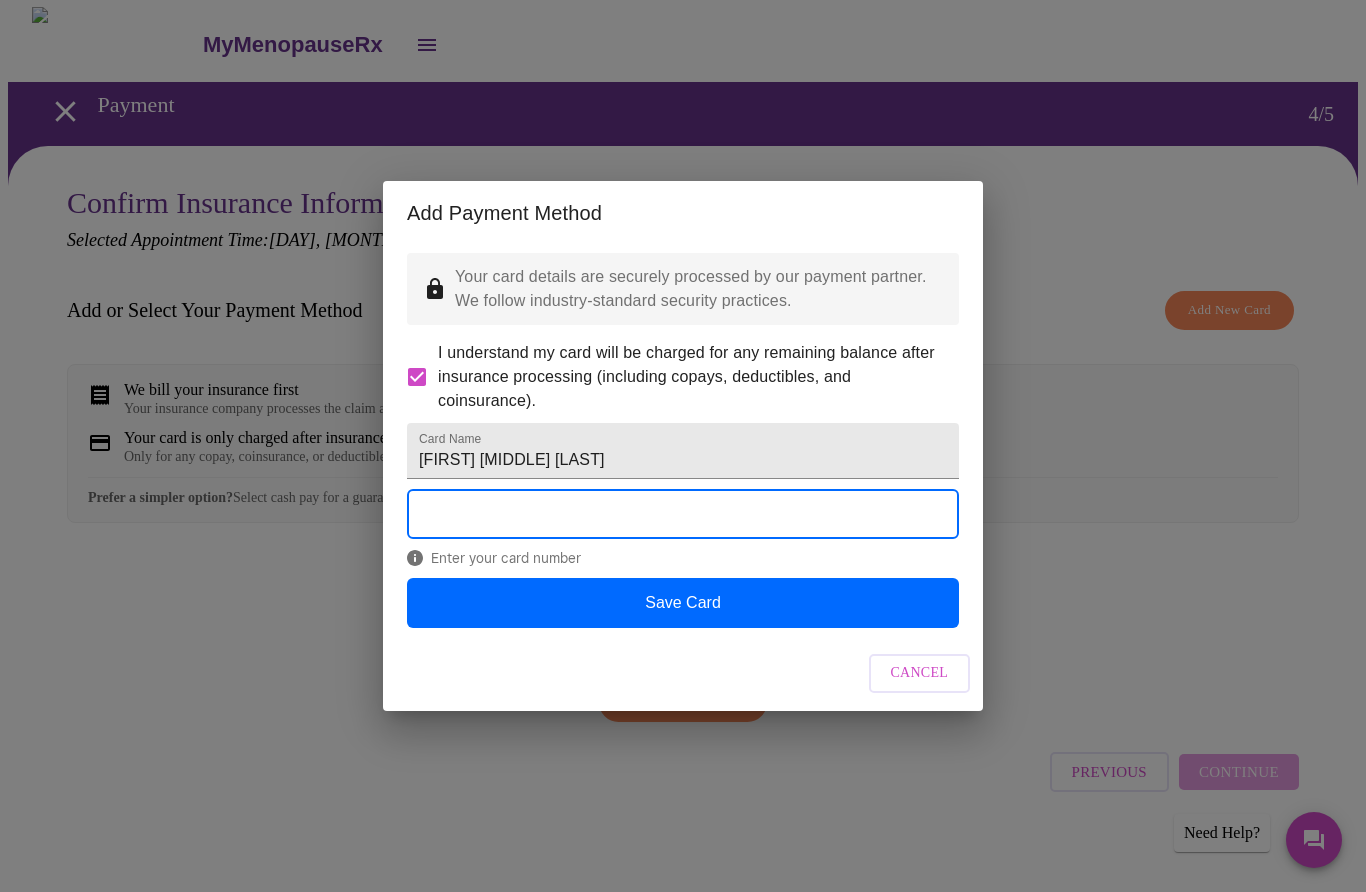 scroll, scrollTop: 0, scrollLeft: 0, axis: both 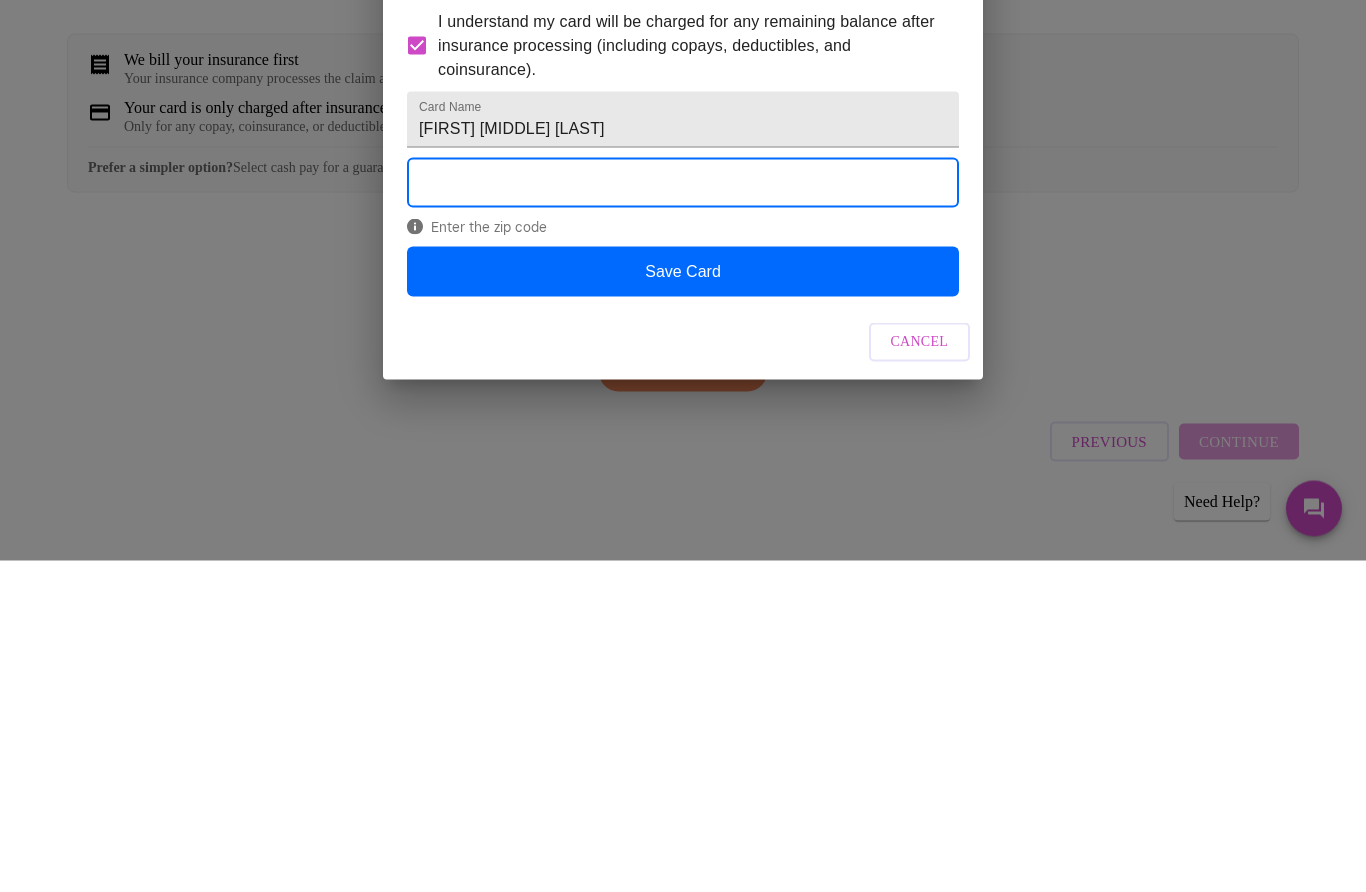 click on "Save Card" at bounding box center [683, 603] 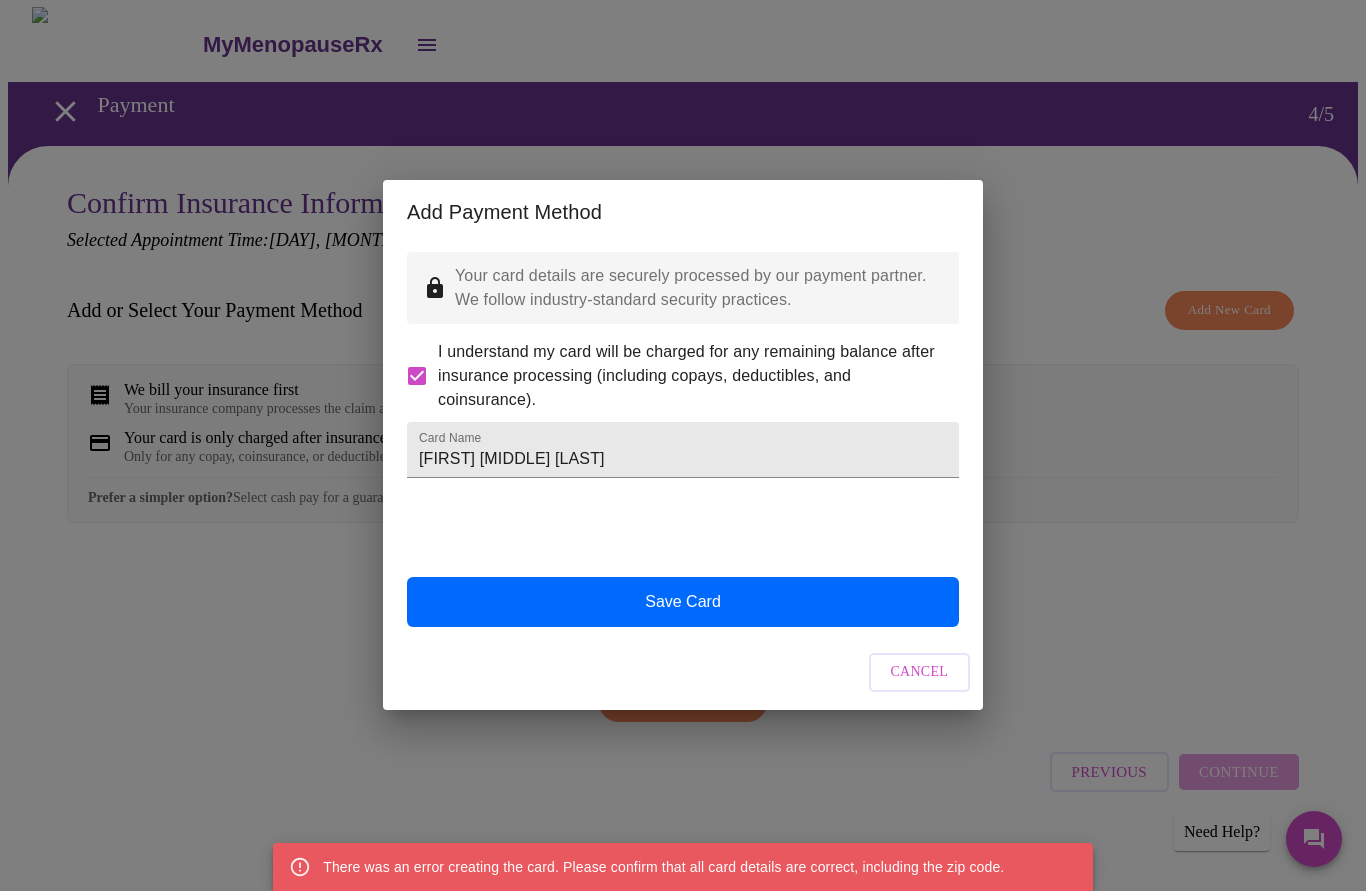 scroll, scrollTop: 1, scrollLeft: 0, axis: vertical 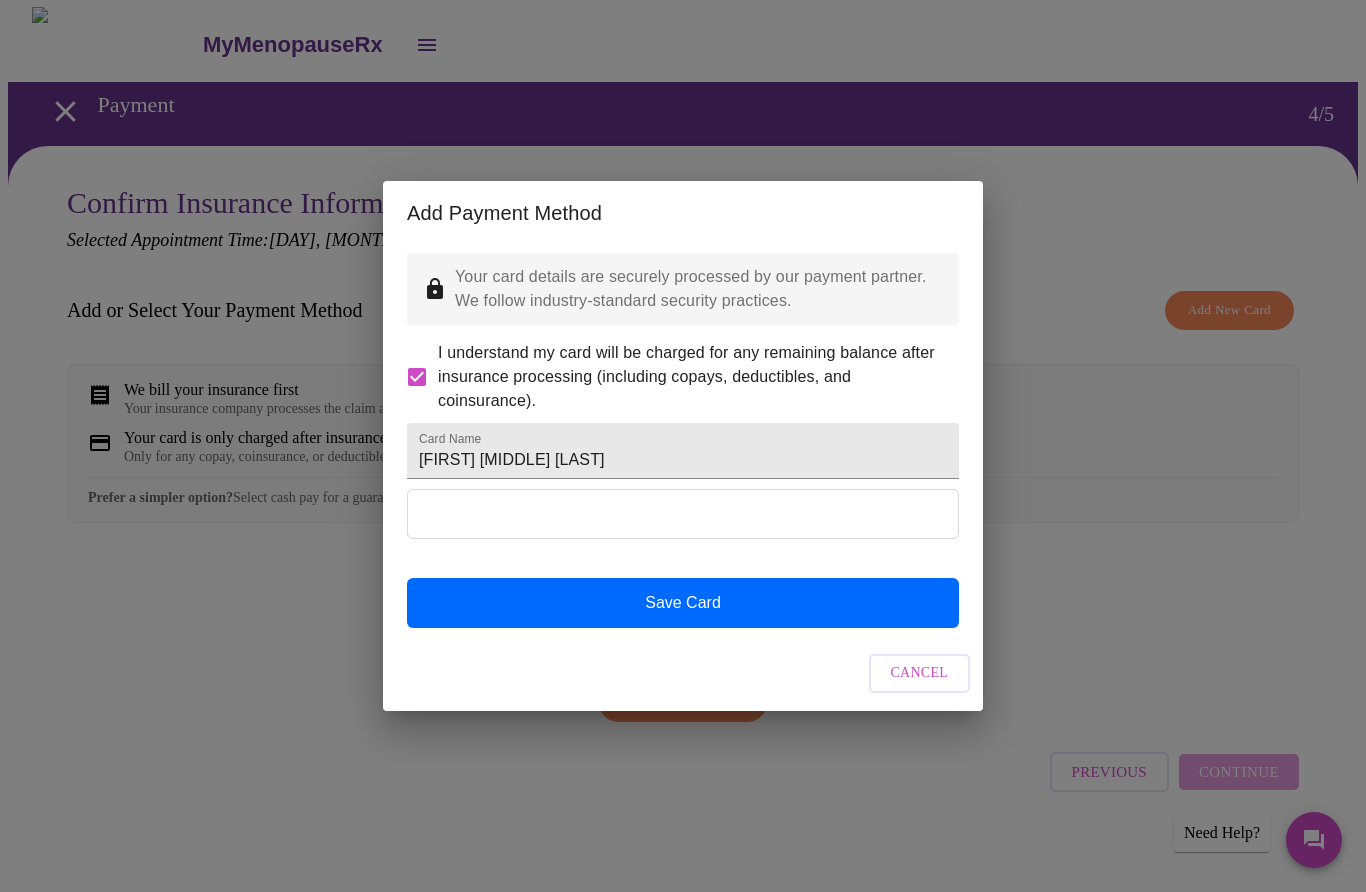 click on "Add Payment Method Your card details are securely processed by our payment partner. We follow industry-standard security practices. I understand my card will be charged for any remaining balance after insurance processing (including copays, deductibles, and coinsurance). Card Name [FIRST] [LAST] Save Card Cancel" at bounding box center (683, 446) 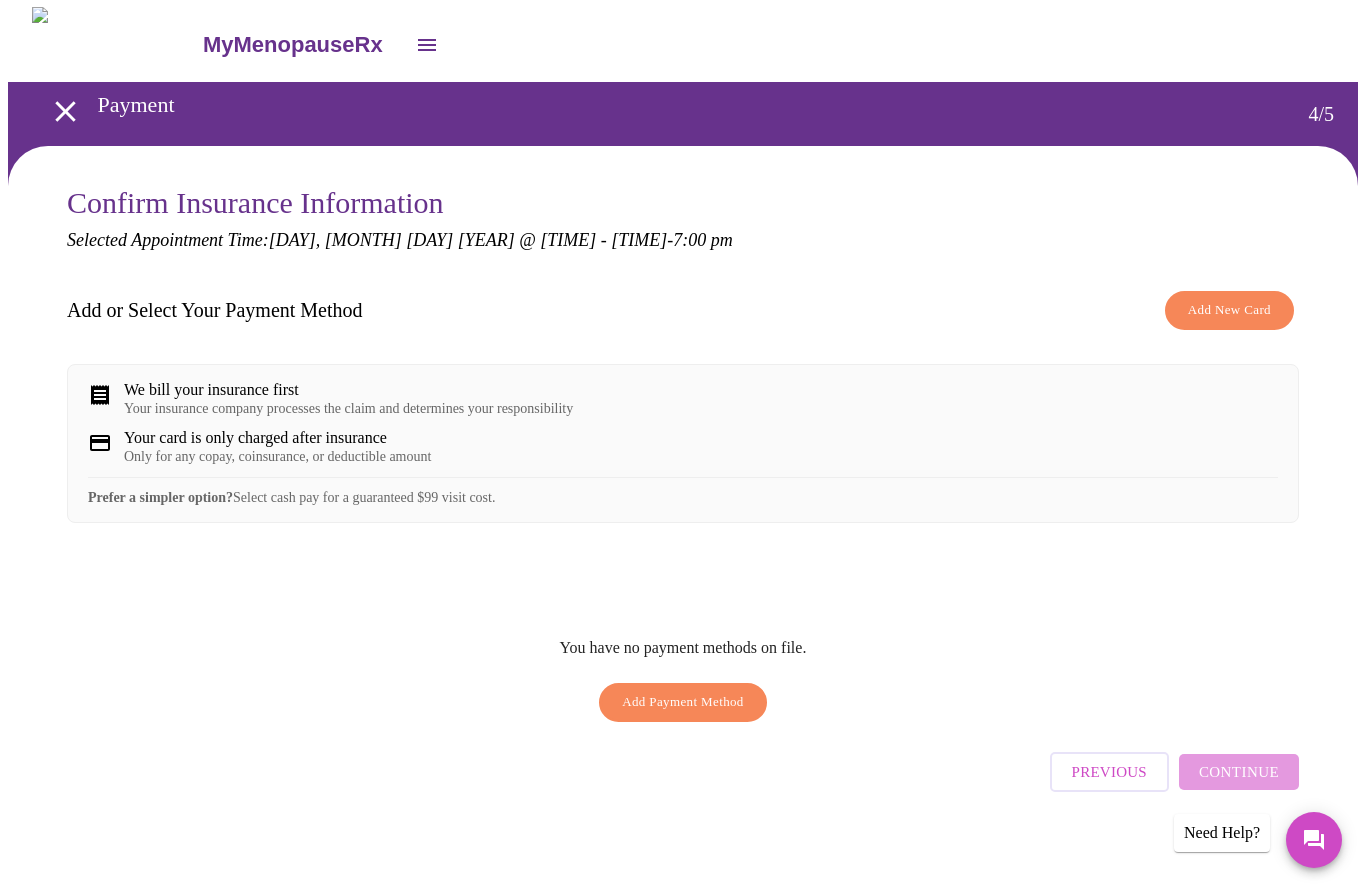 click on "Add New Card" at bounding box center [1229, 310] 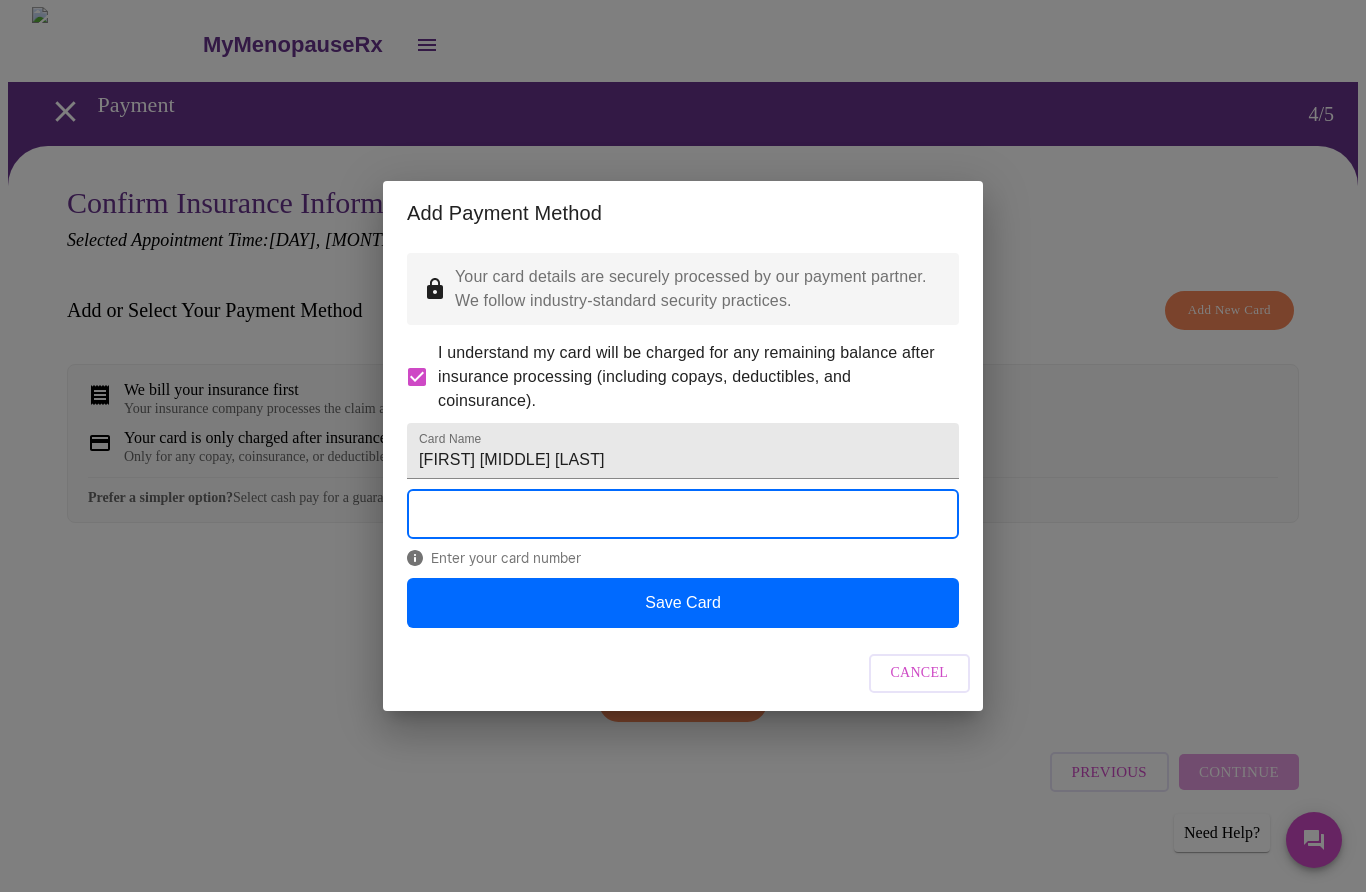 scroll, scrollTop: 0, scrollLeft: 0, axis: both 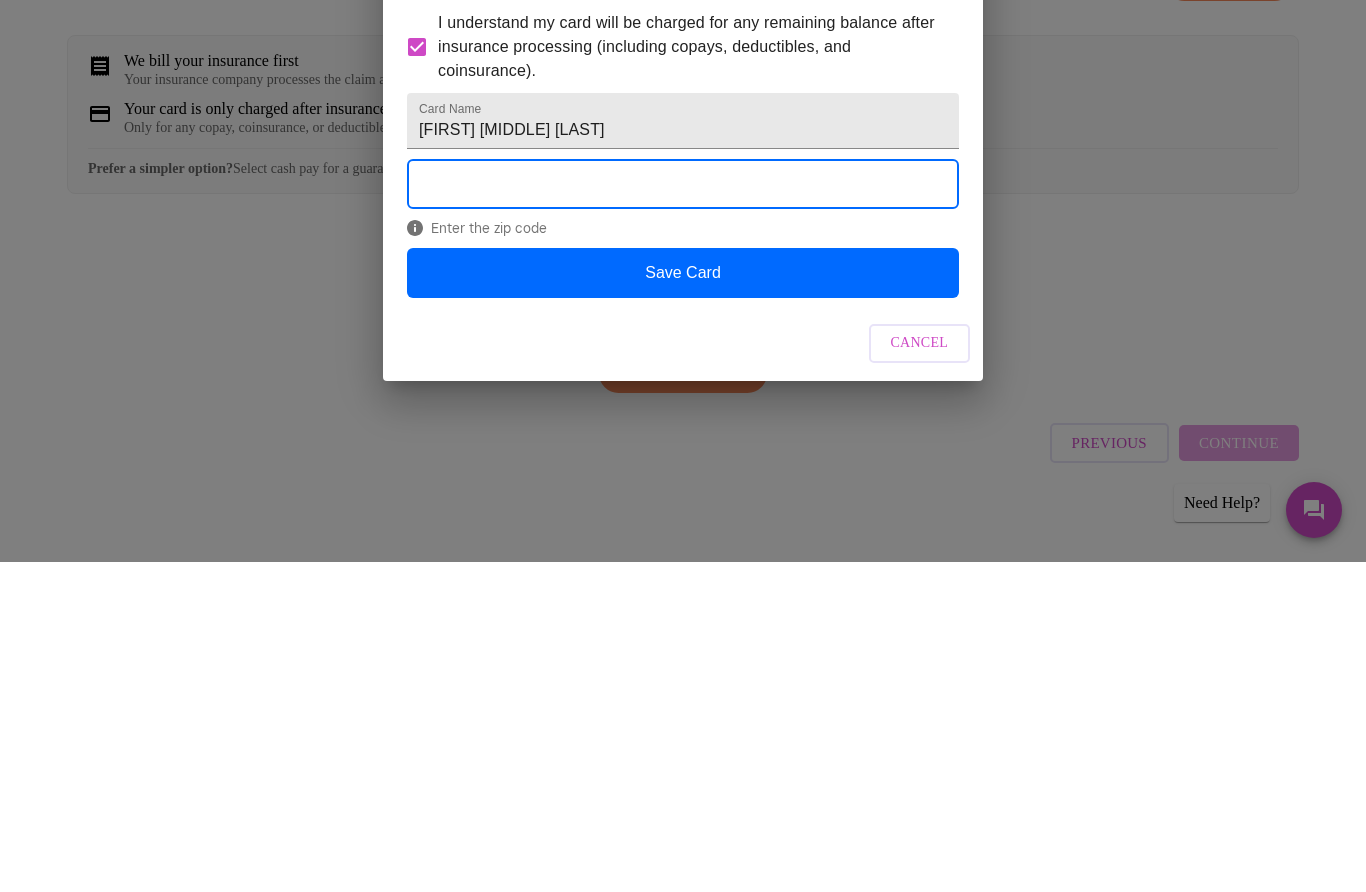 click on "Save Card" at bounding box center (683, 603) 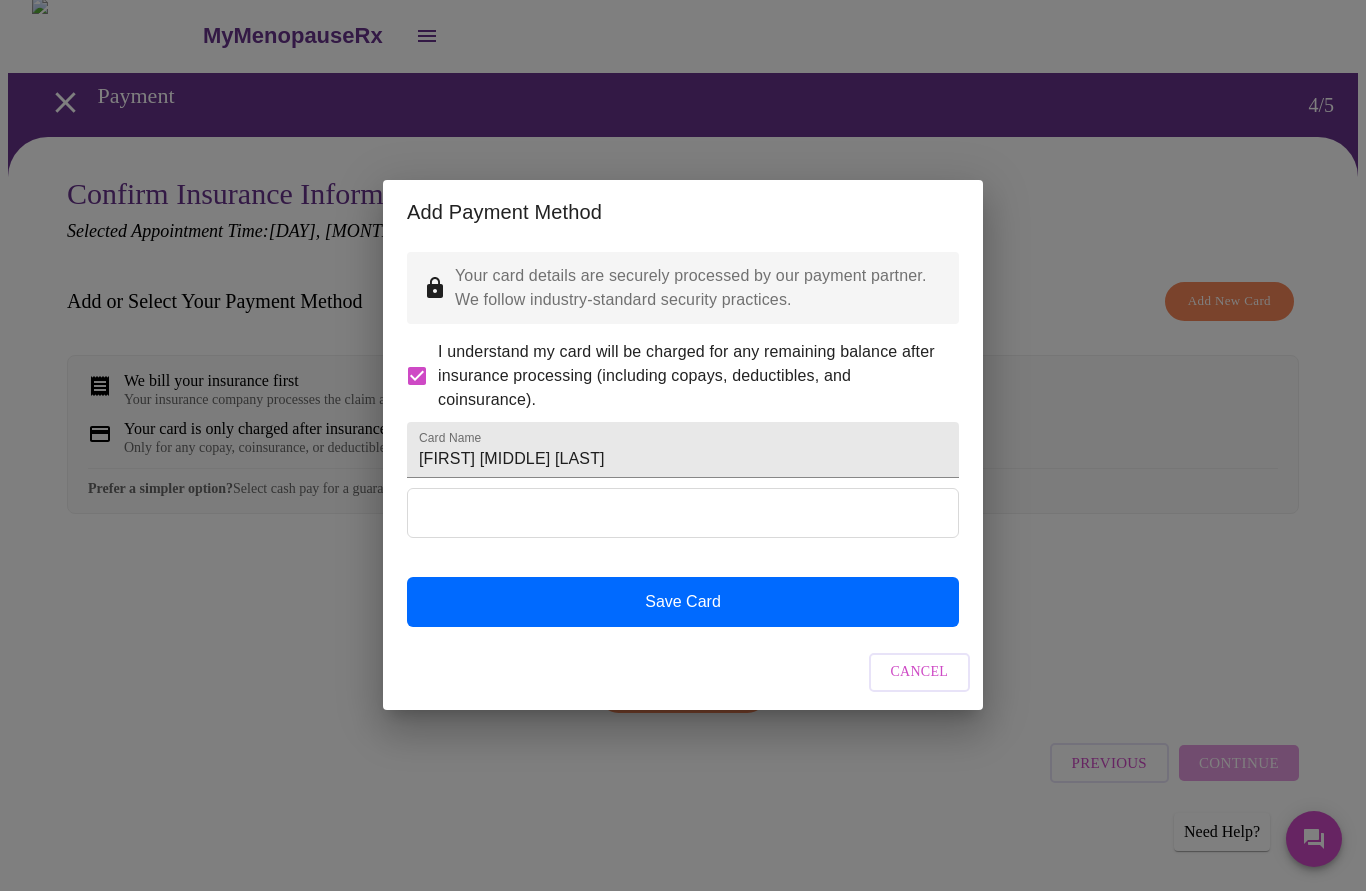 scroll, scrollTop: 0, scrollLeft: 0, axis: both 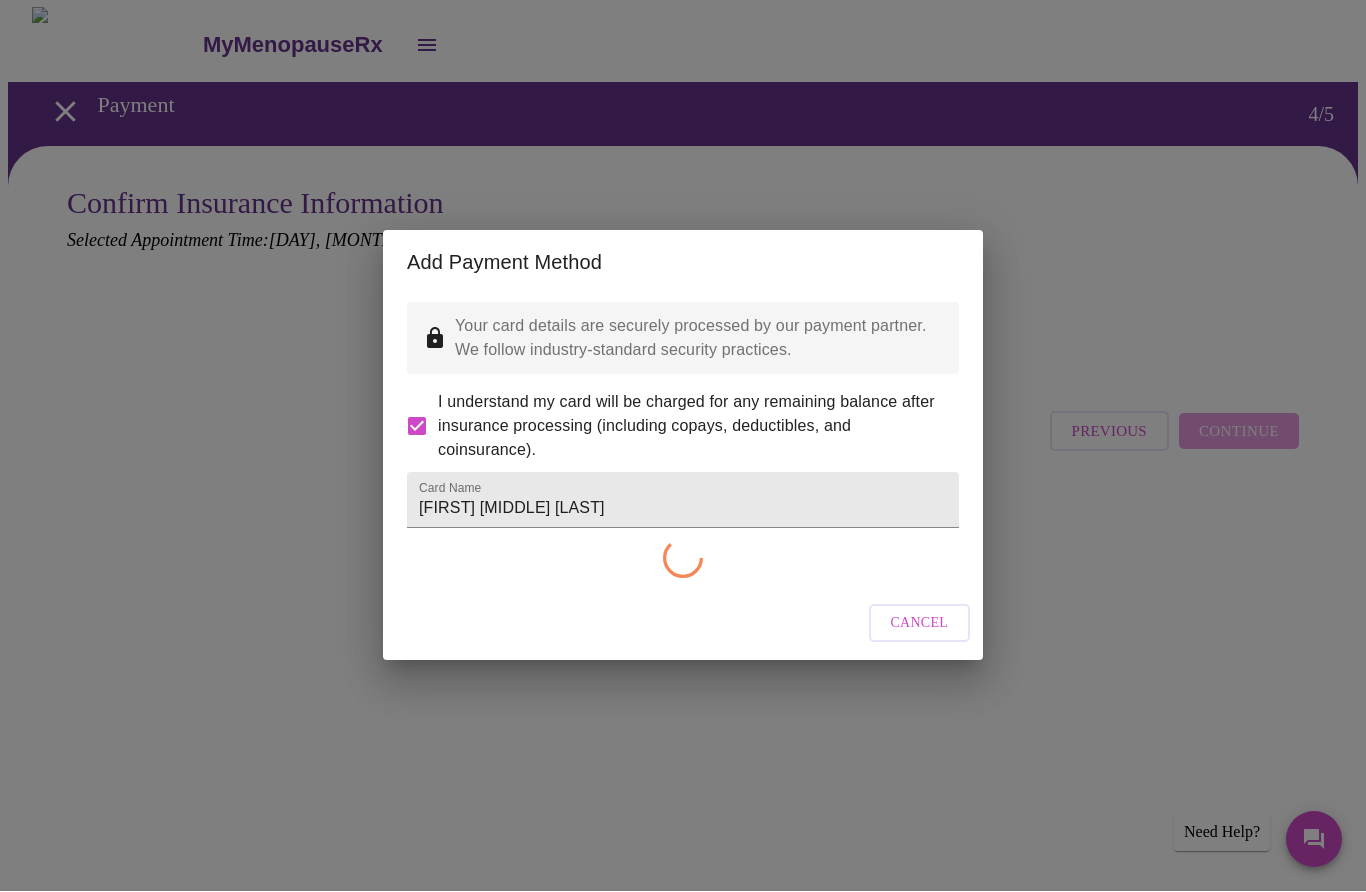 checkbox on "false" 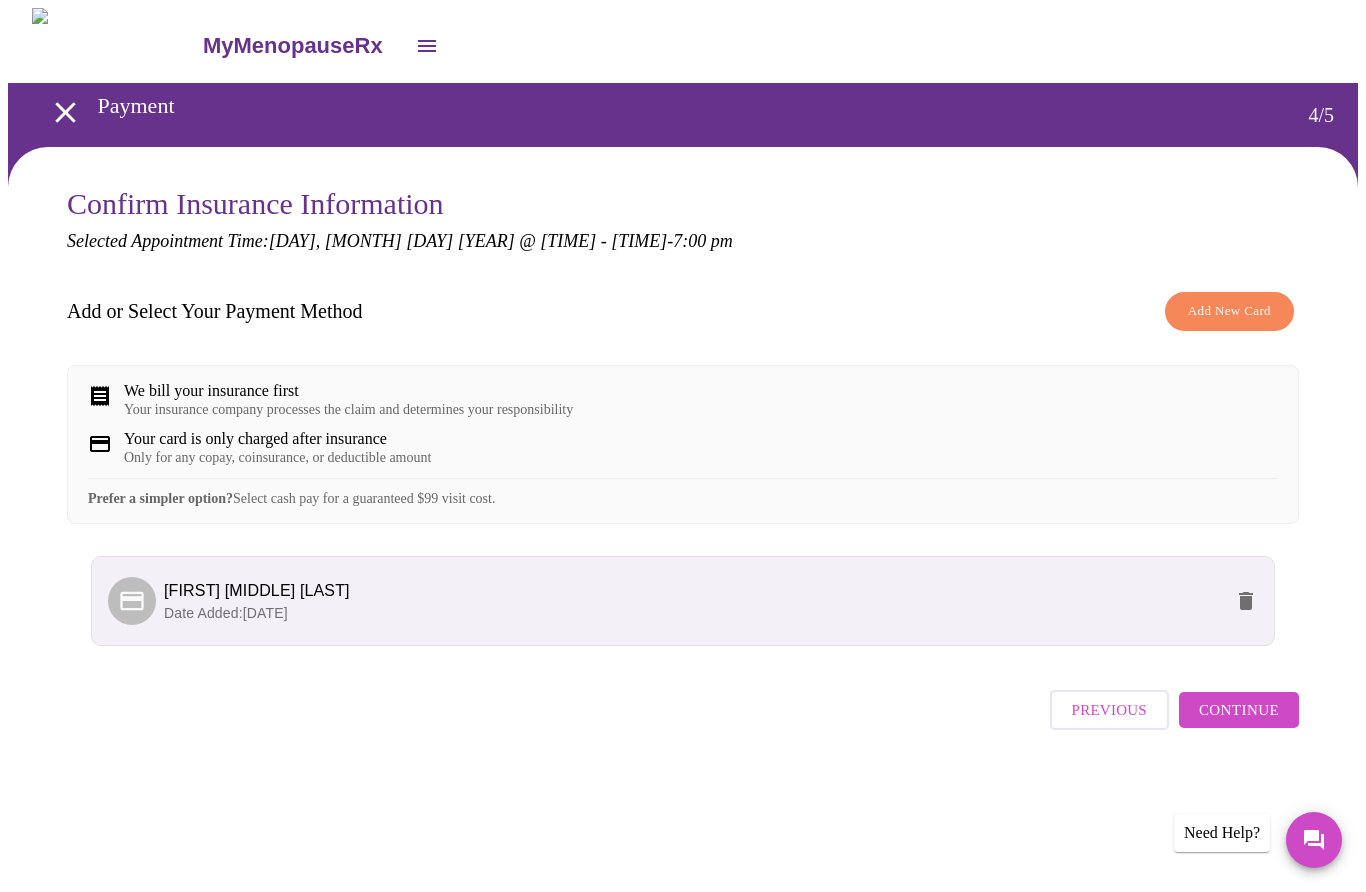 scroll, scrollTop: 0, scrollLeft: 0, axis: both 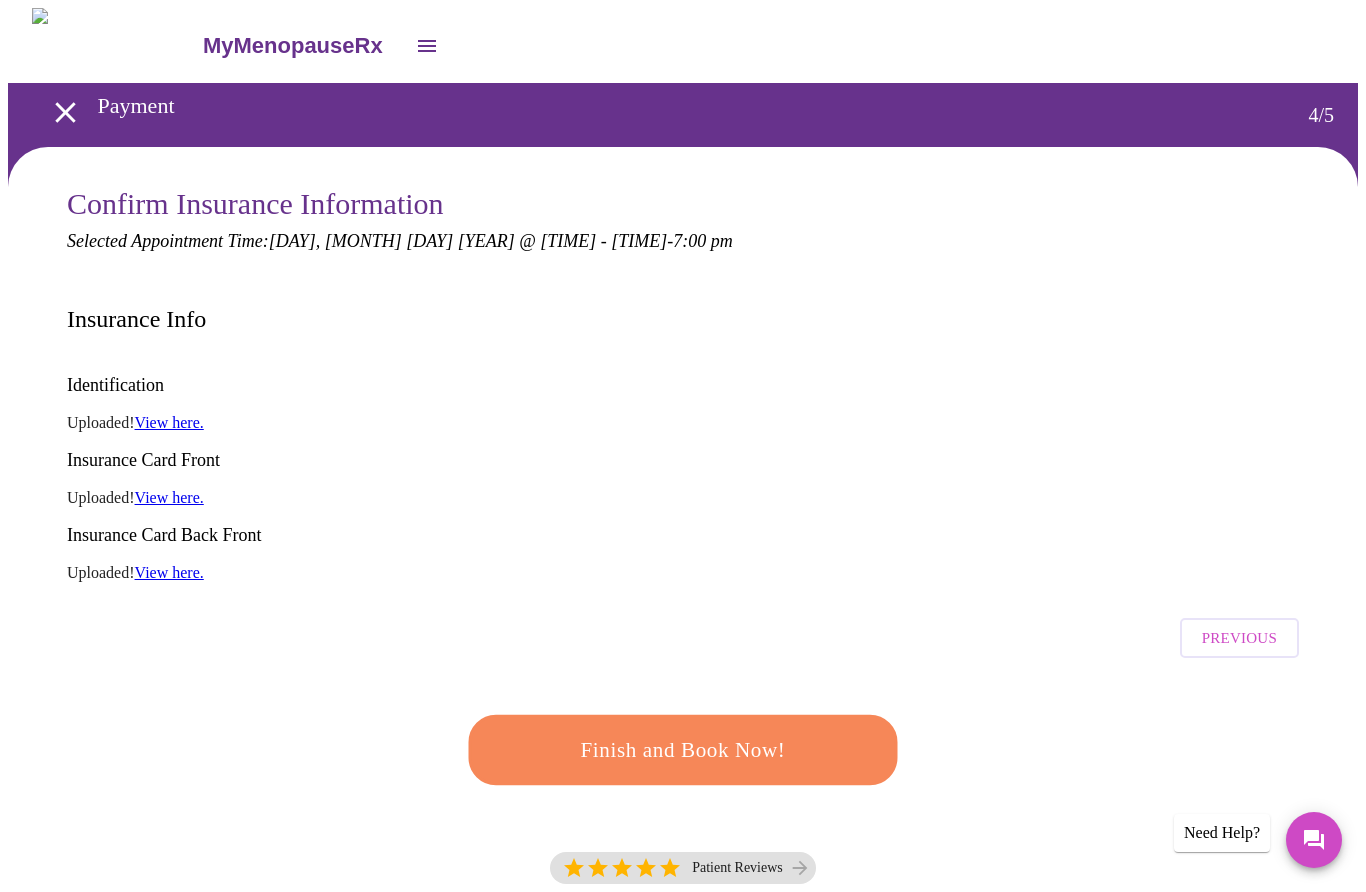 click on "Finish and Book Now!" at bounding box center [683, 750] 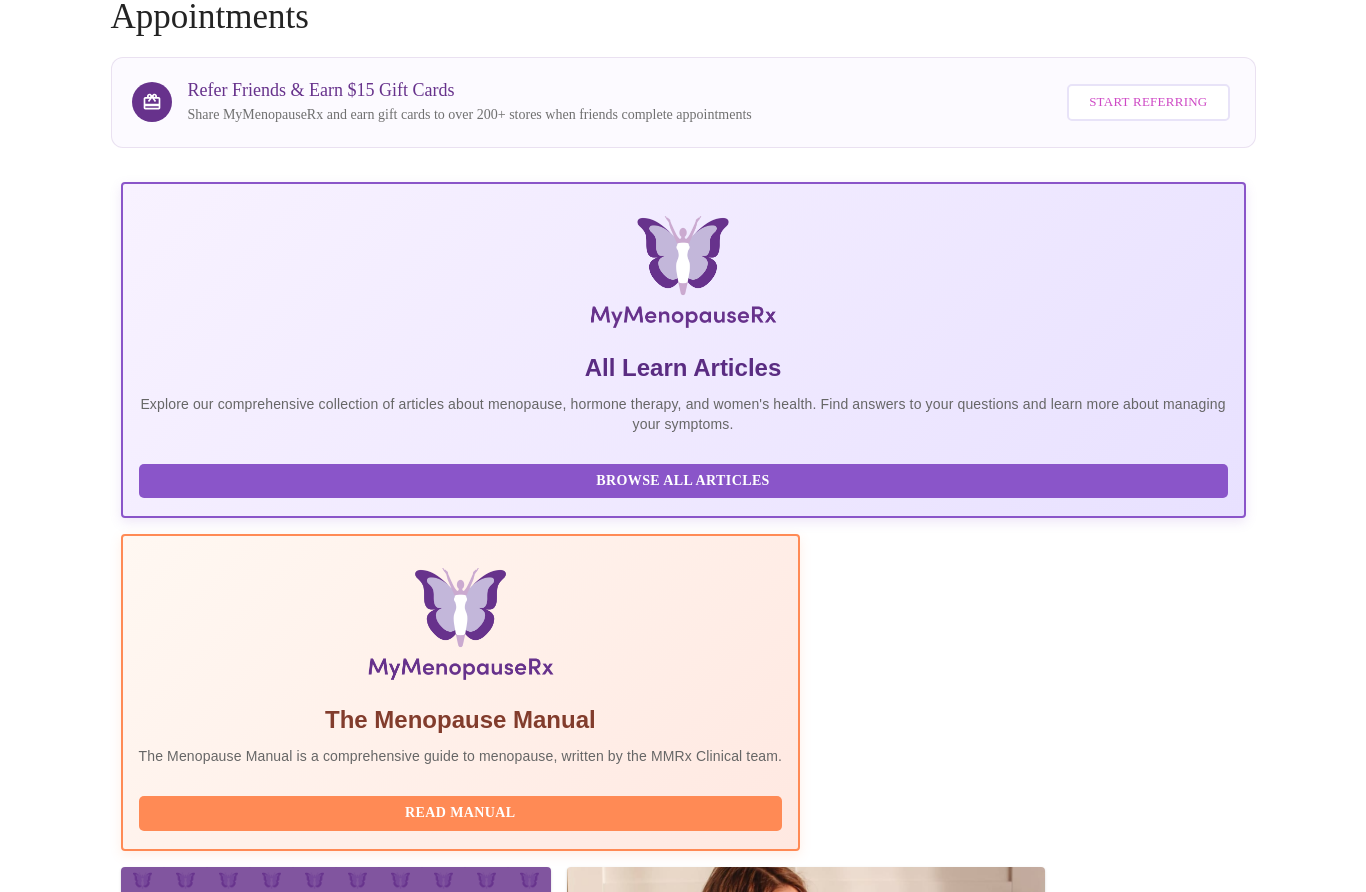 scroll, scrollTop: 171, scrollLeft: 0, axis: vertical 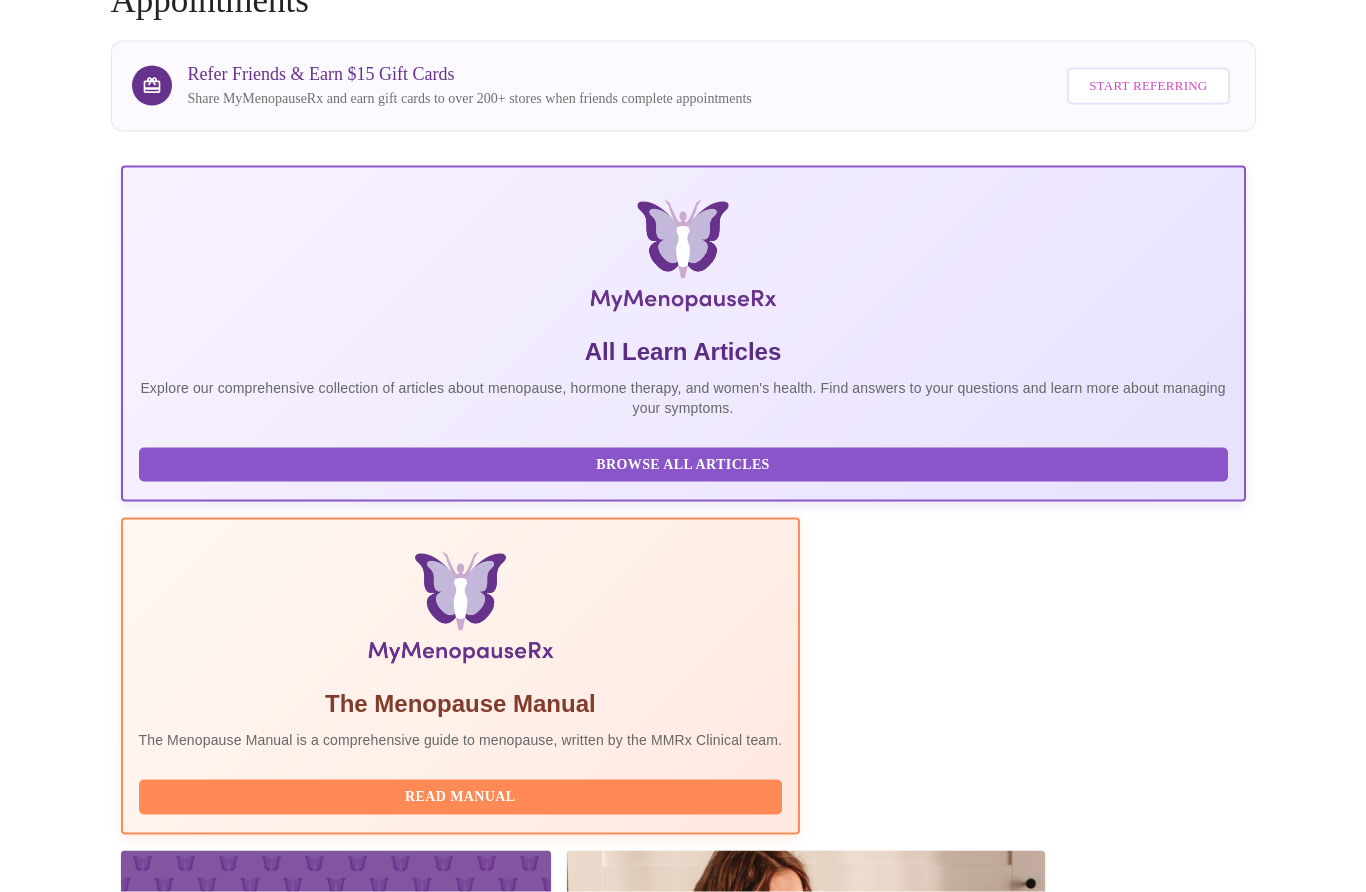 click on "Complete Pre-Assessment" at bounding box center [1110, 2429] 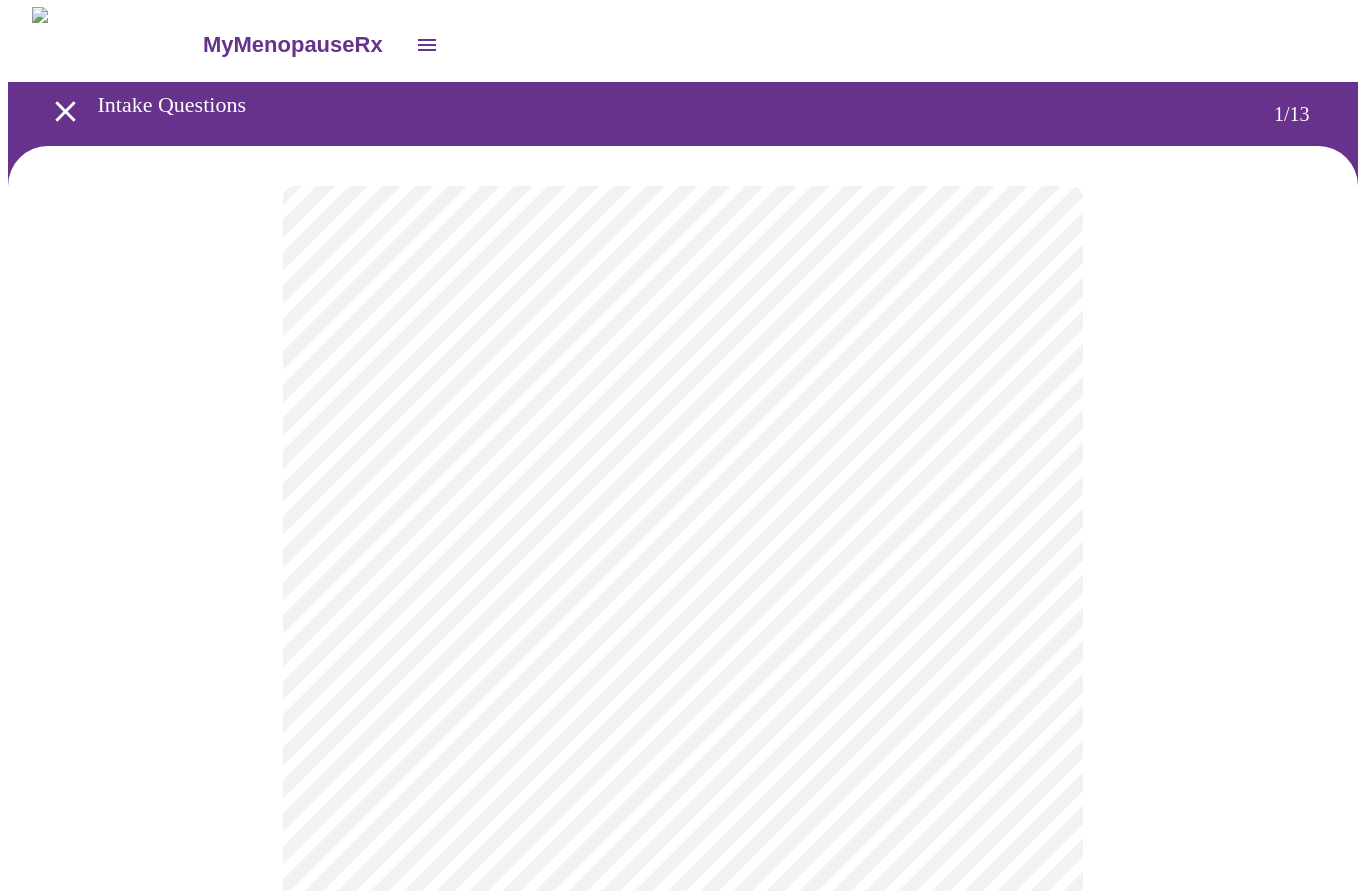 scroll, scrollTop: 1, scrollLeft: 0, axis: vertical 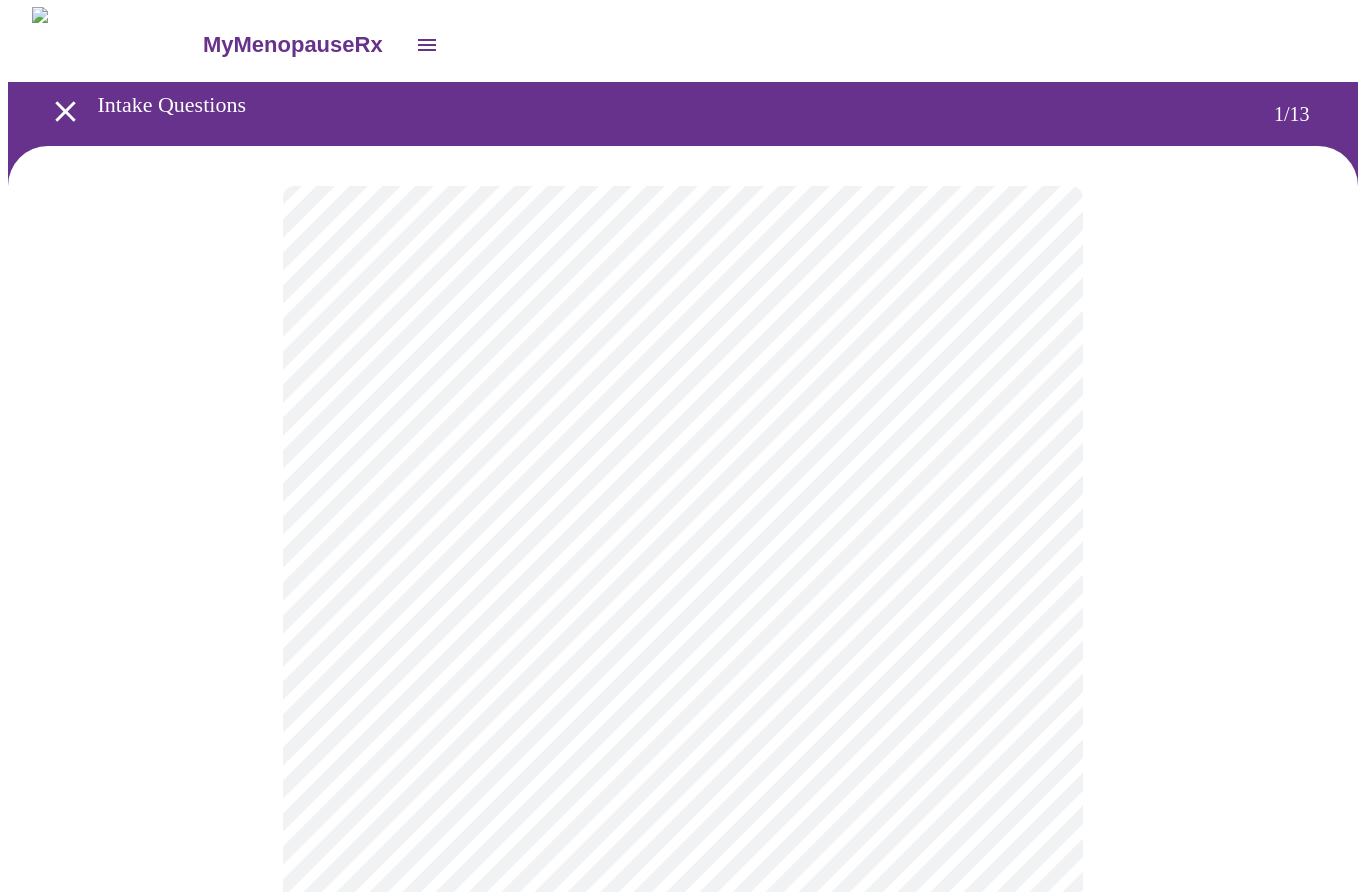 click on "MyMenopauseRx Intake Questions 1  /  13" at bounding box center (683, 924) 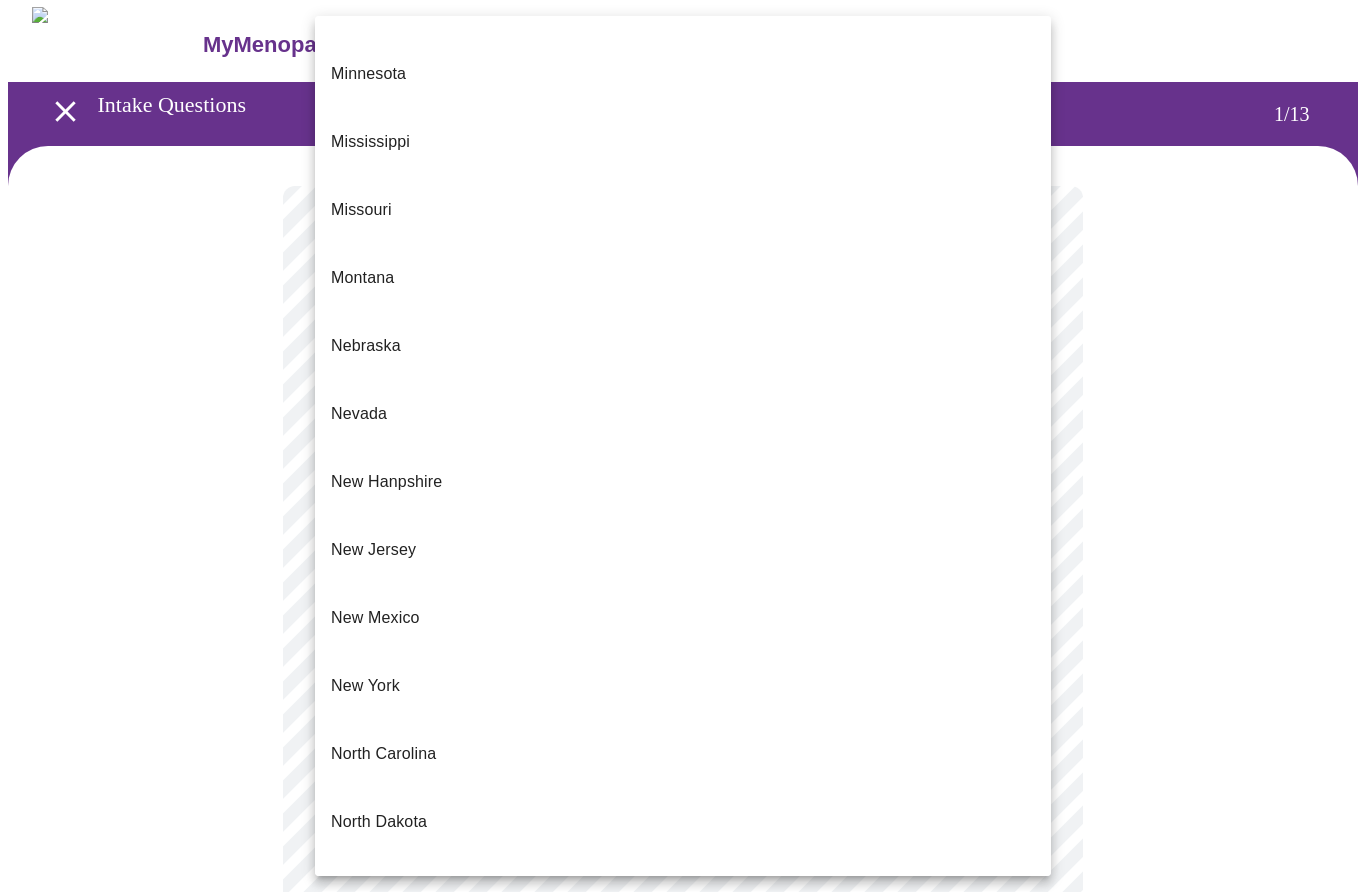 scroll, scrollTop: 1485, scrollLeft: 0, axis: vertical 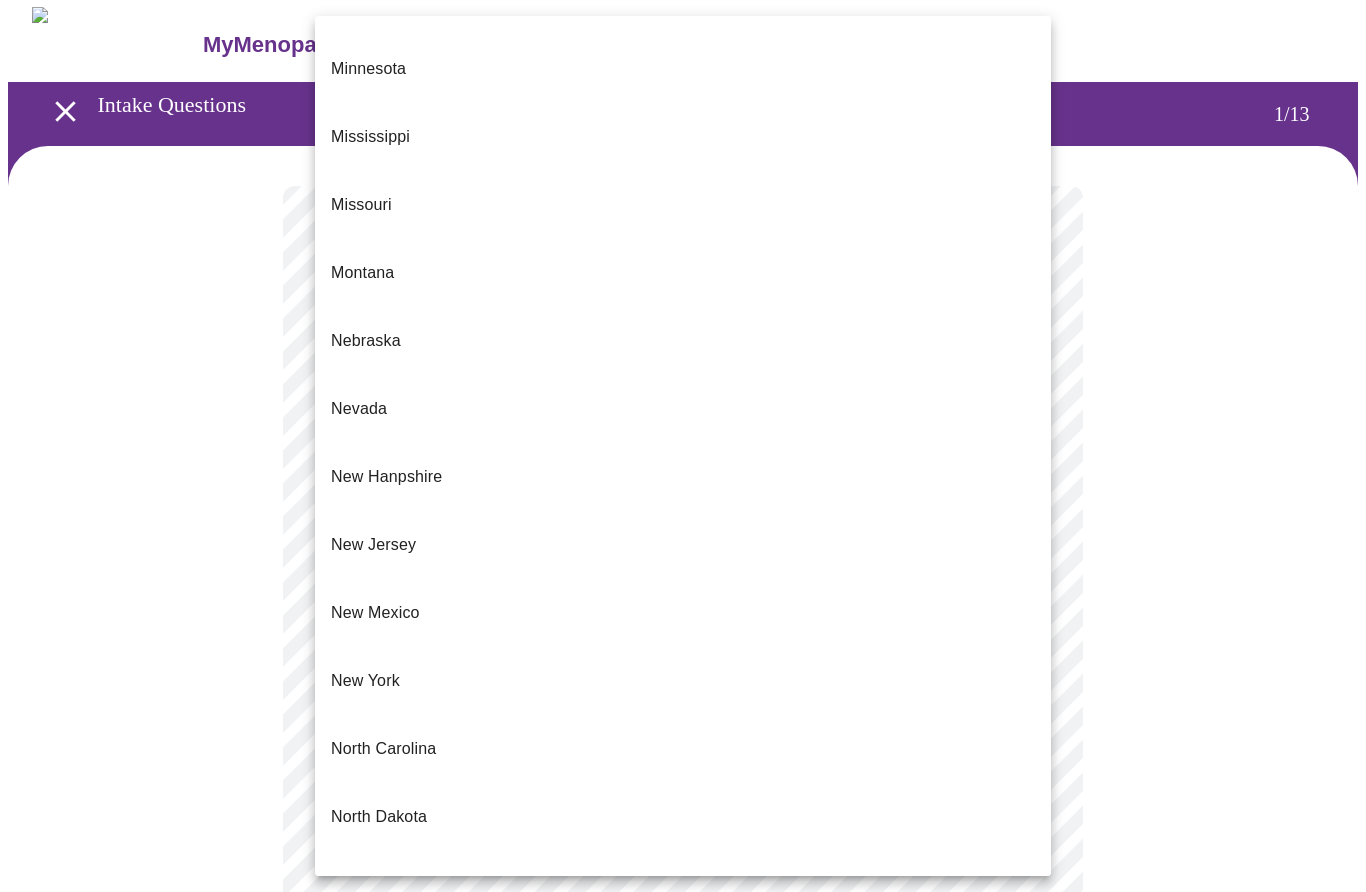 click on "Texas" at bounding box center (352, 1361) 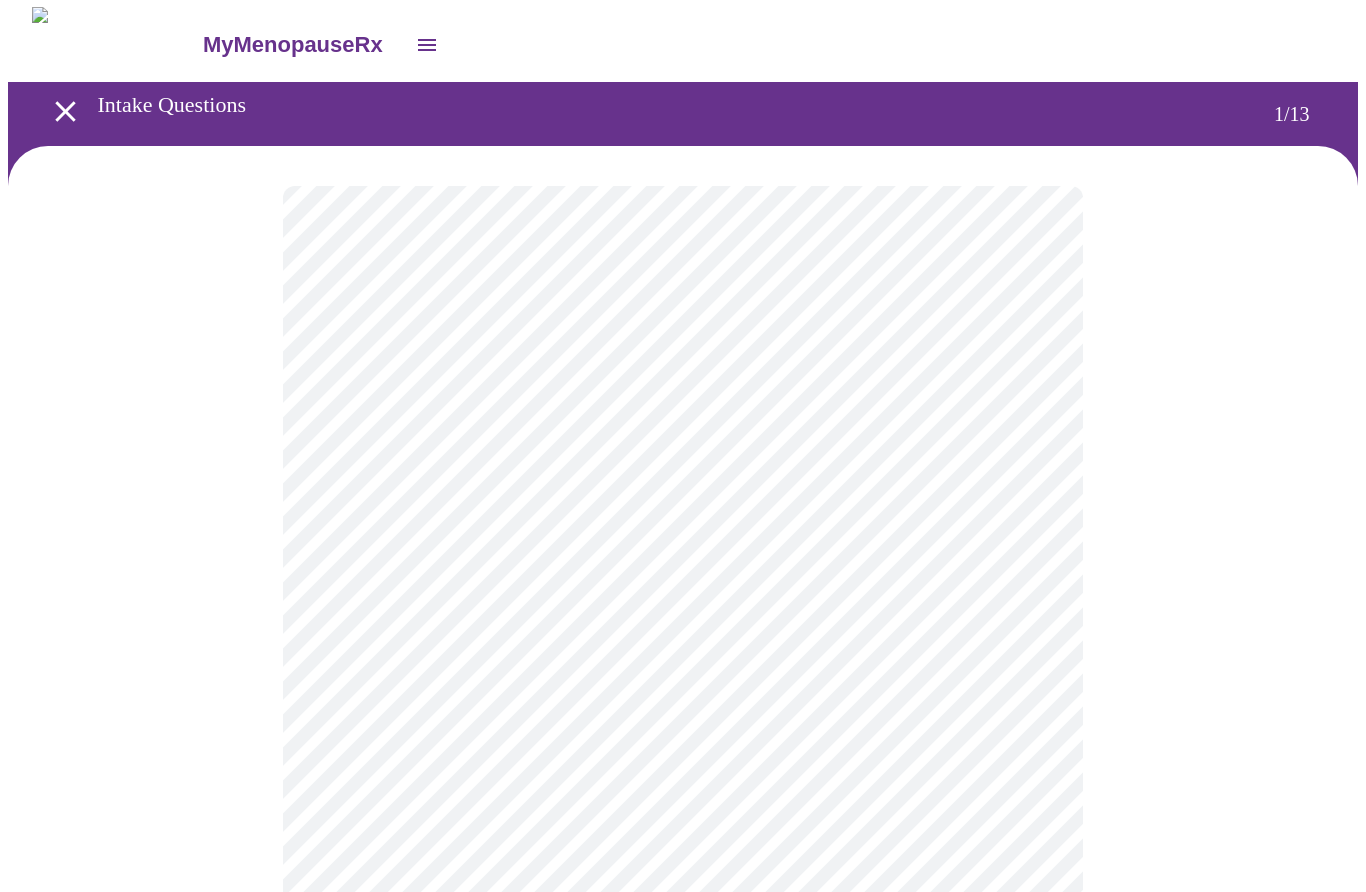 click on "MyMenopauseRx Intake Questions 1  /  13" at bounding box center [683, 919] 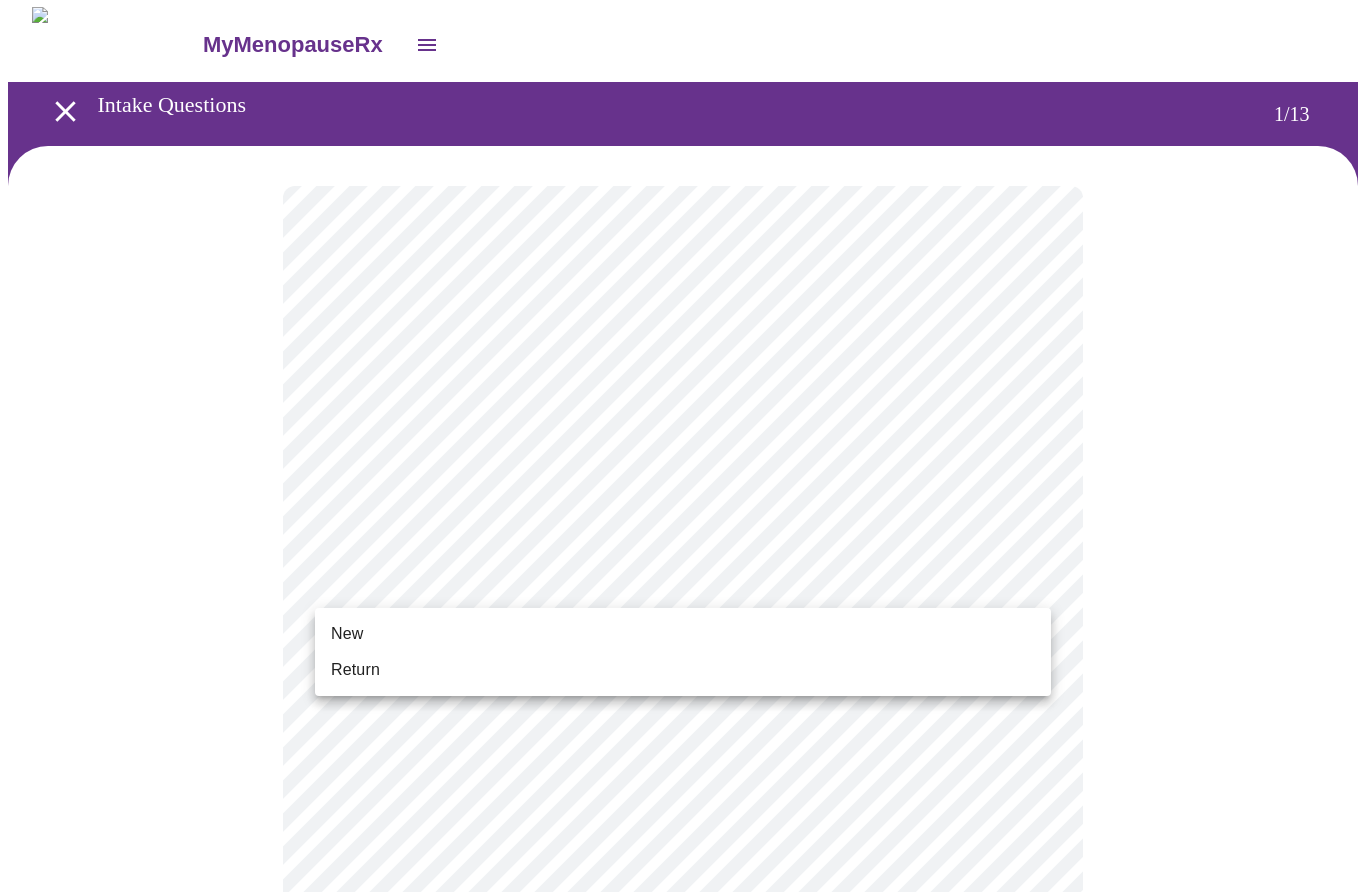 click on "New" at bounding box center [347, 634] 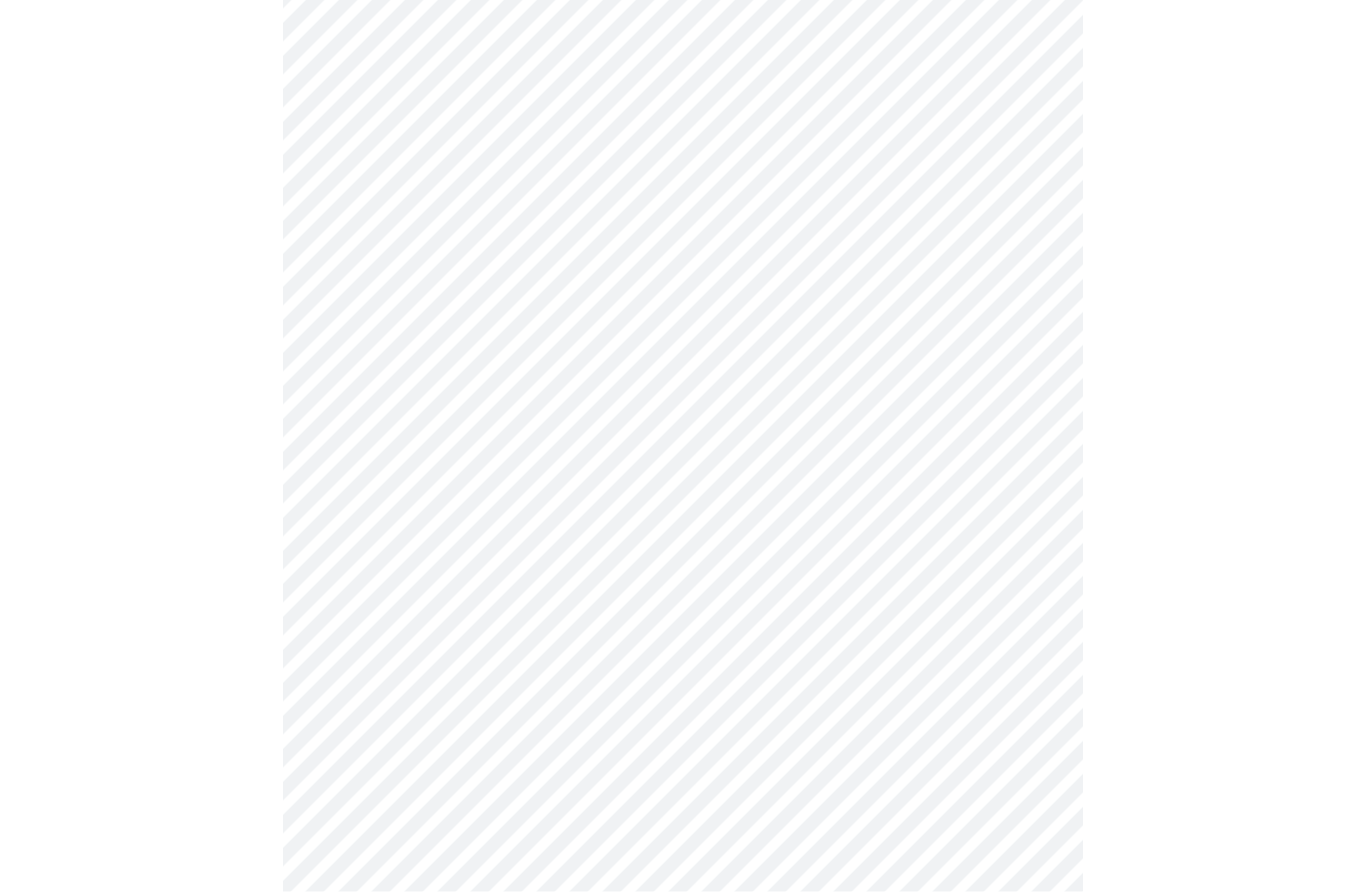 scroll, scrollTop: 795, scrollLeft: 0, axis: vertical 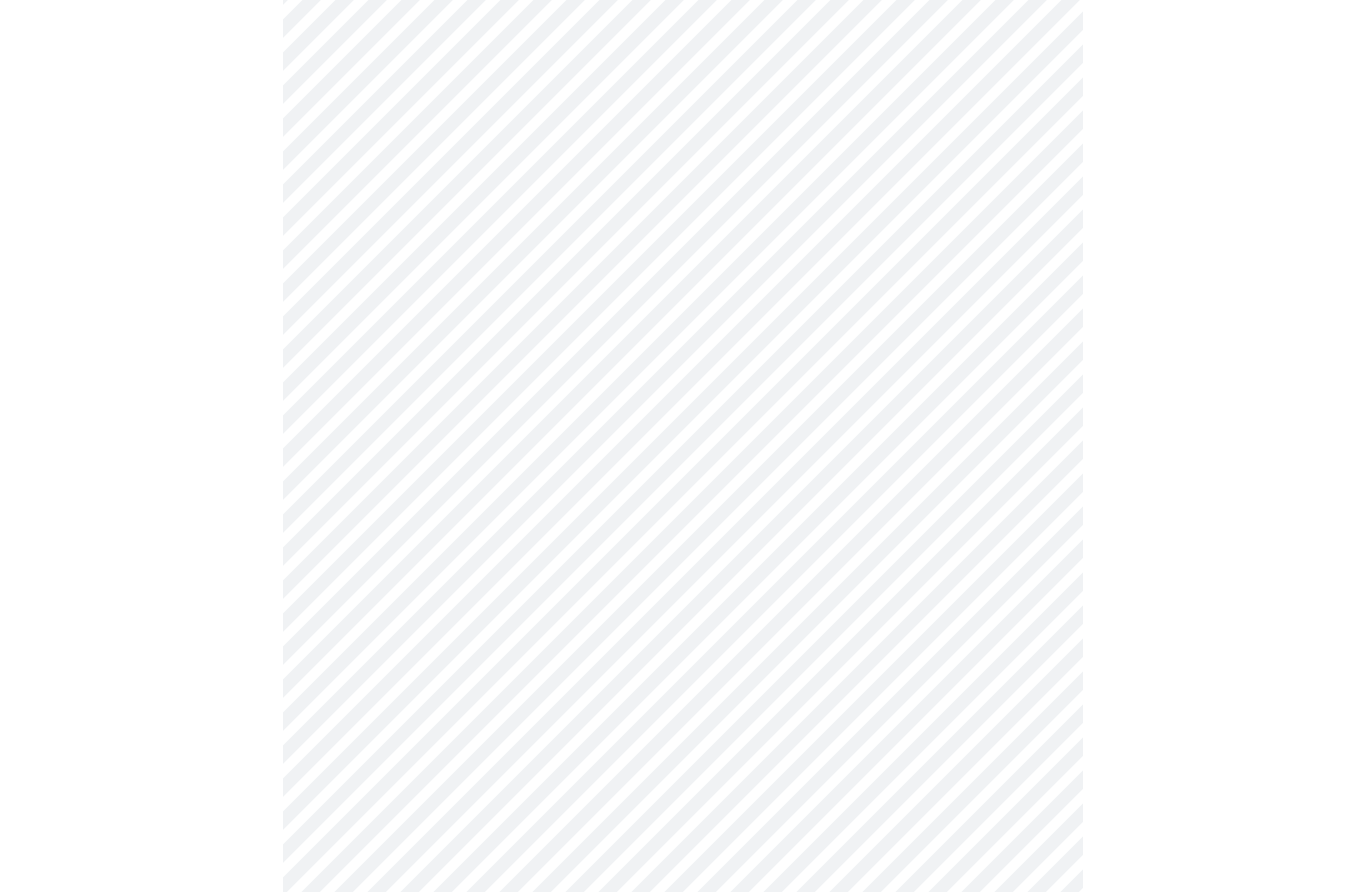 click on "MyMenopauseRx Intake Questions 1  /  13" at bounding box center [683, 111] 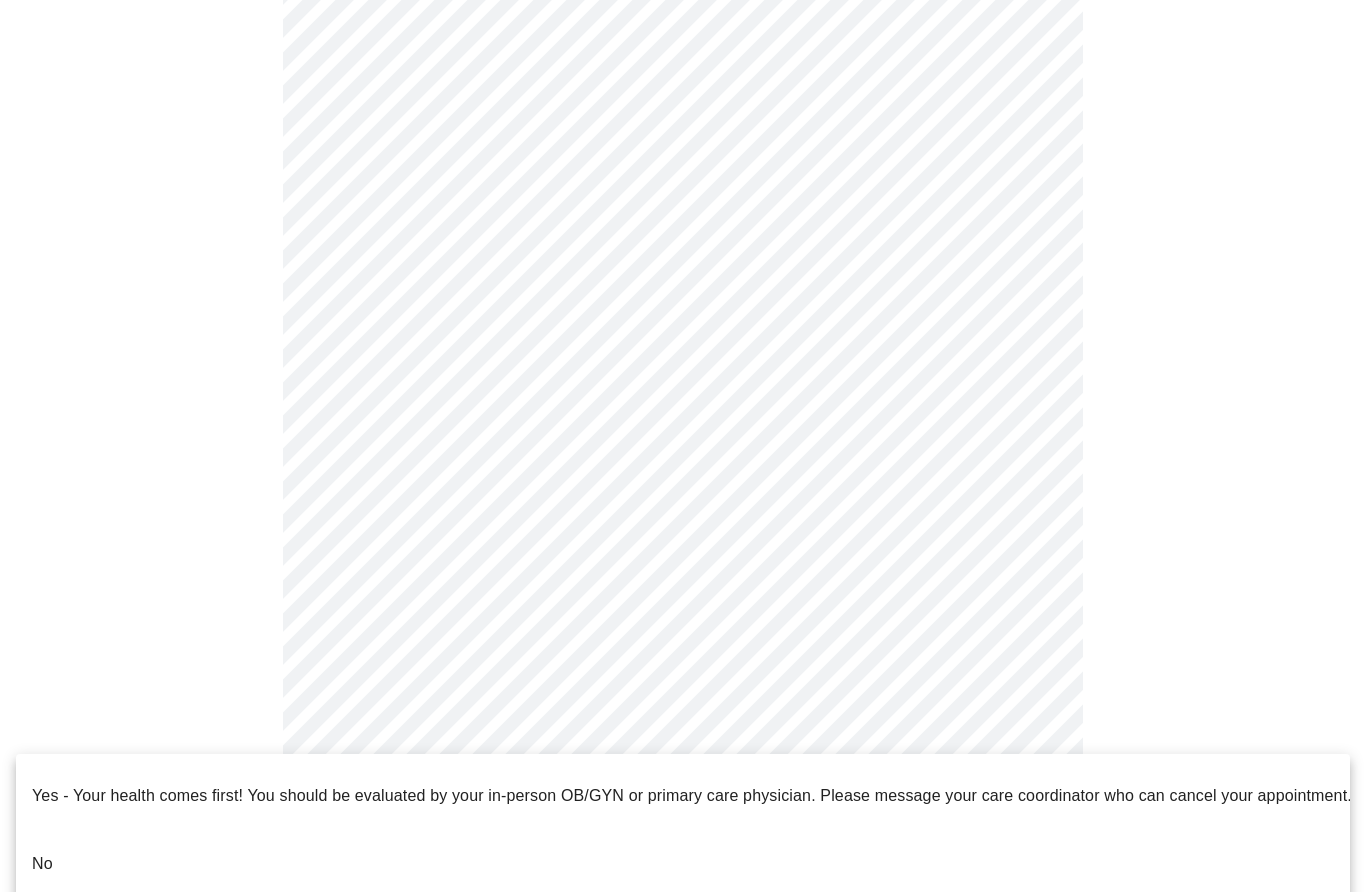 click on "No" at bounding box center (42, 864) 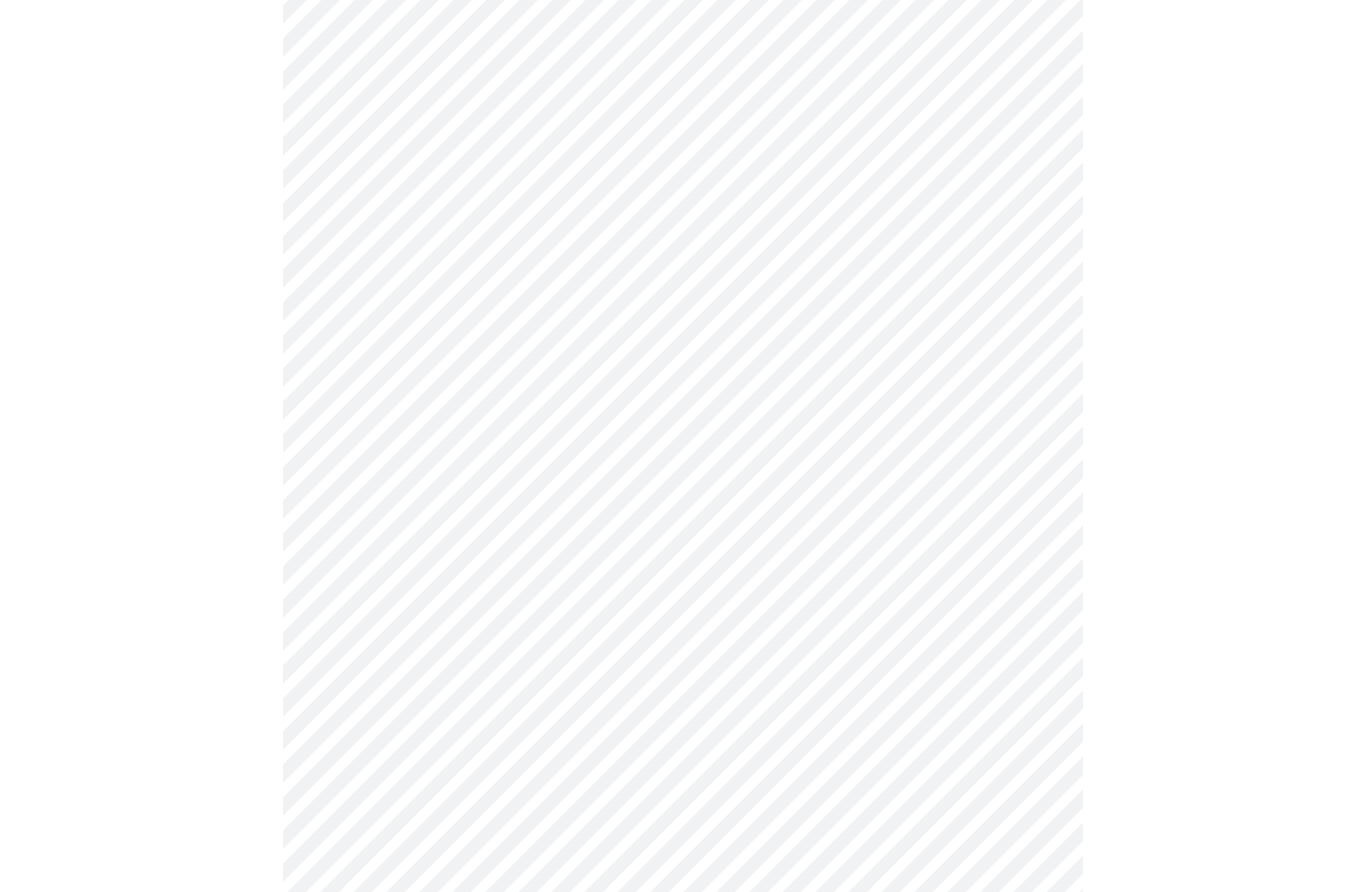scroll, scrollTop: 0, scrollLeft: 0, axis: both 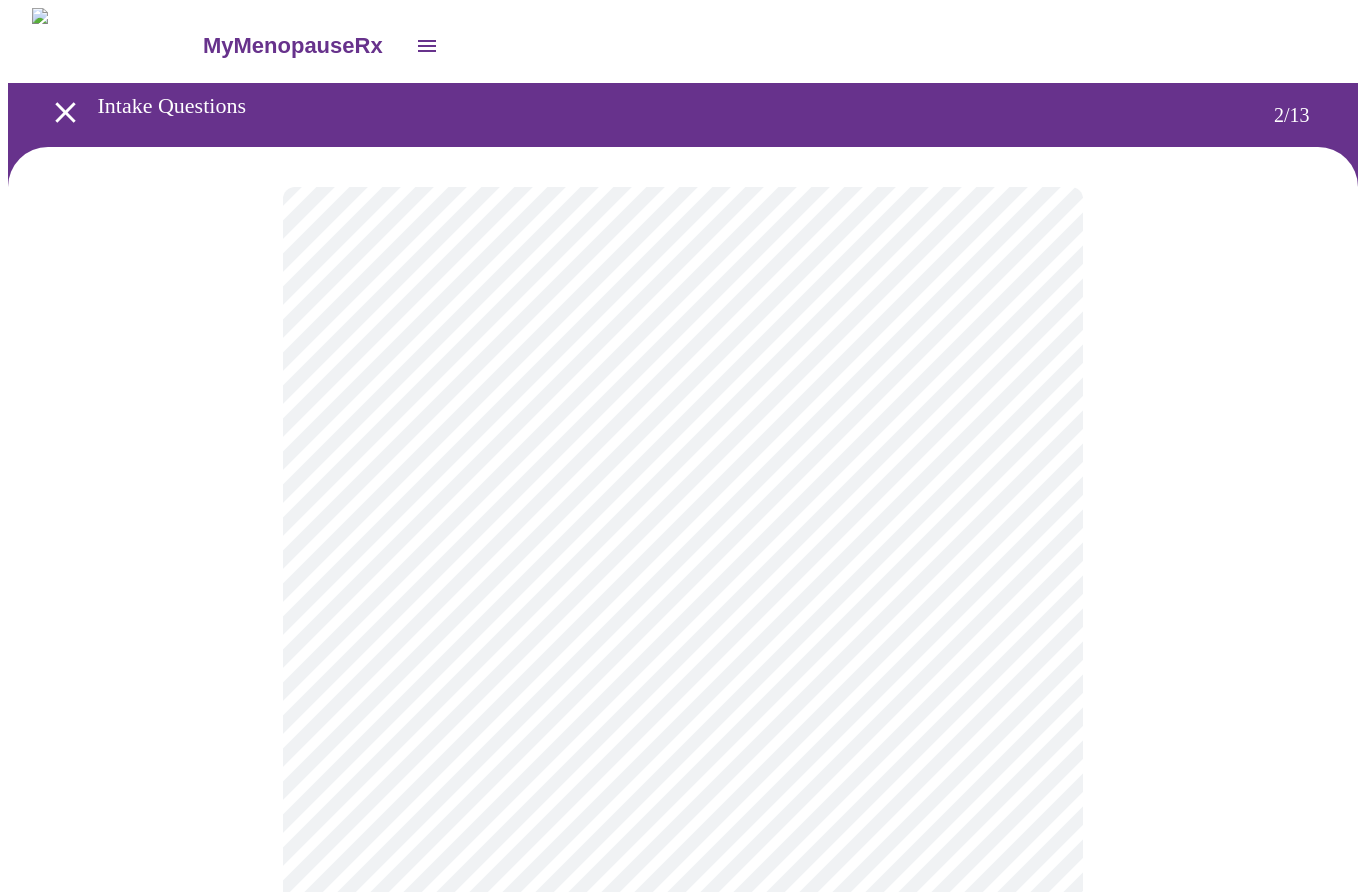 click on "MyMenopauseRx Intake Questions 2  /  13" at bounding box center (683, 607) 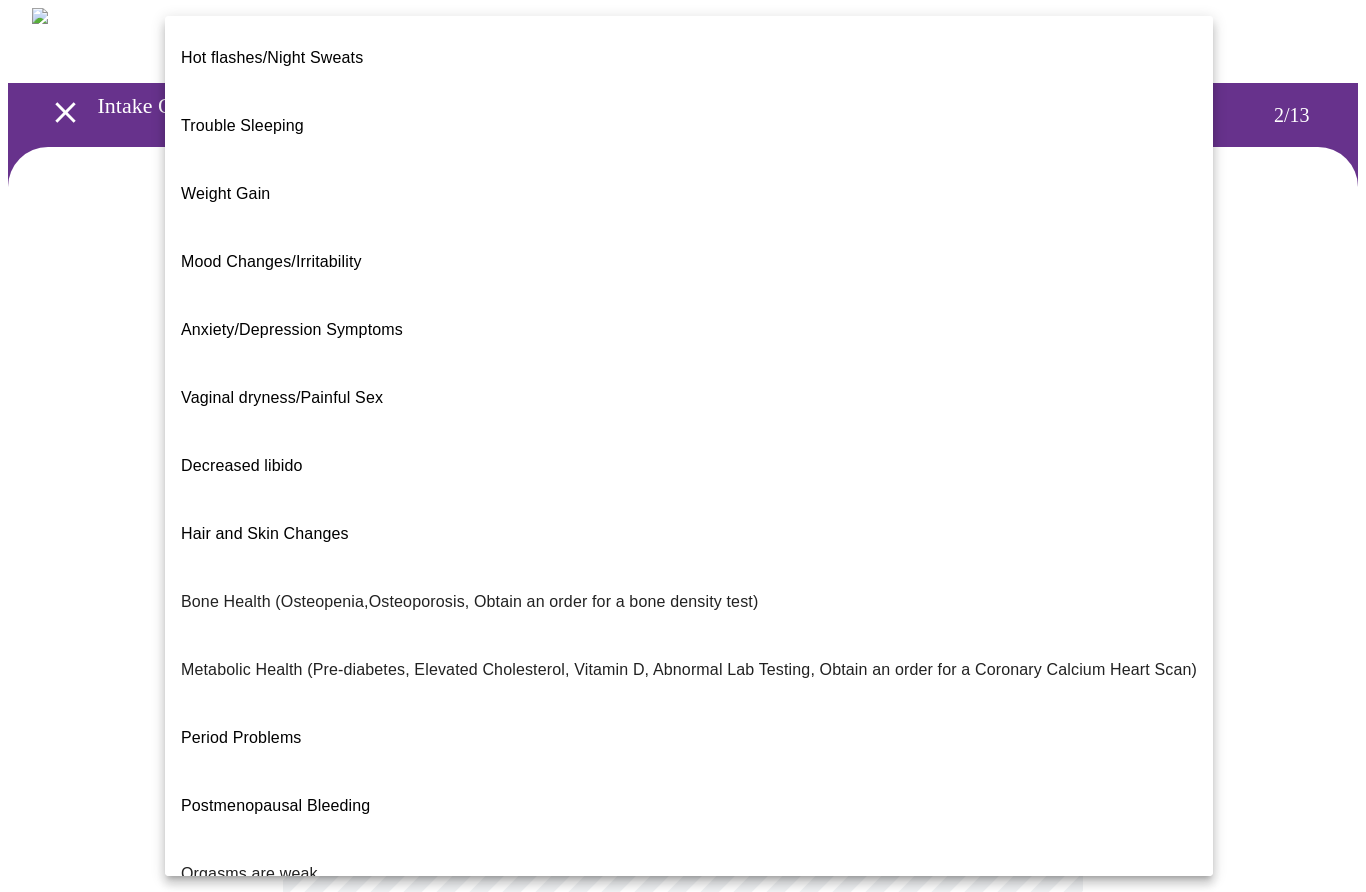 scroll, scrollTop: 0, scrollLeft: 0, axis: both 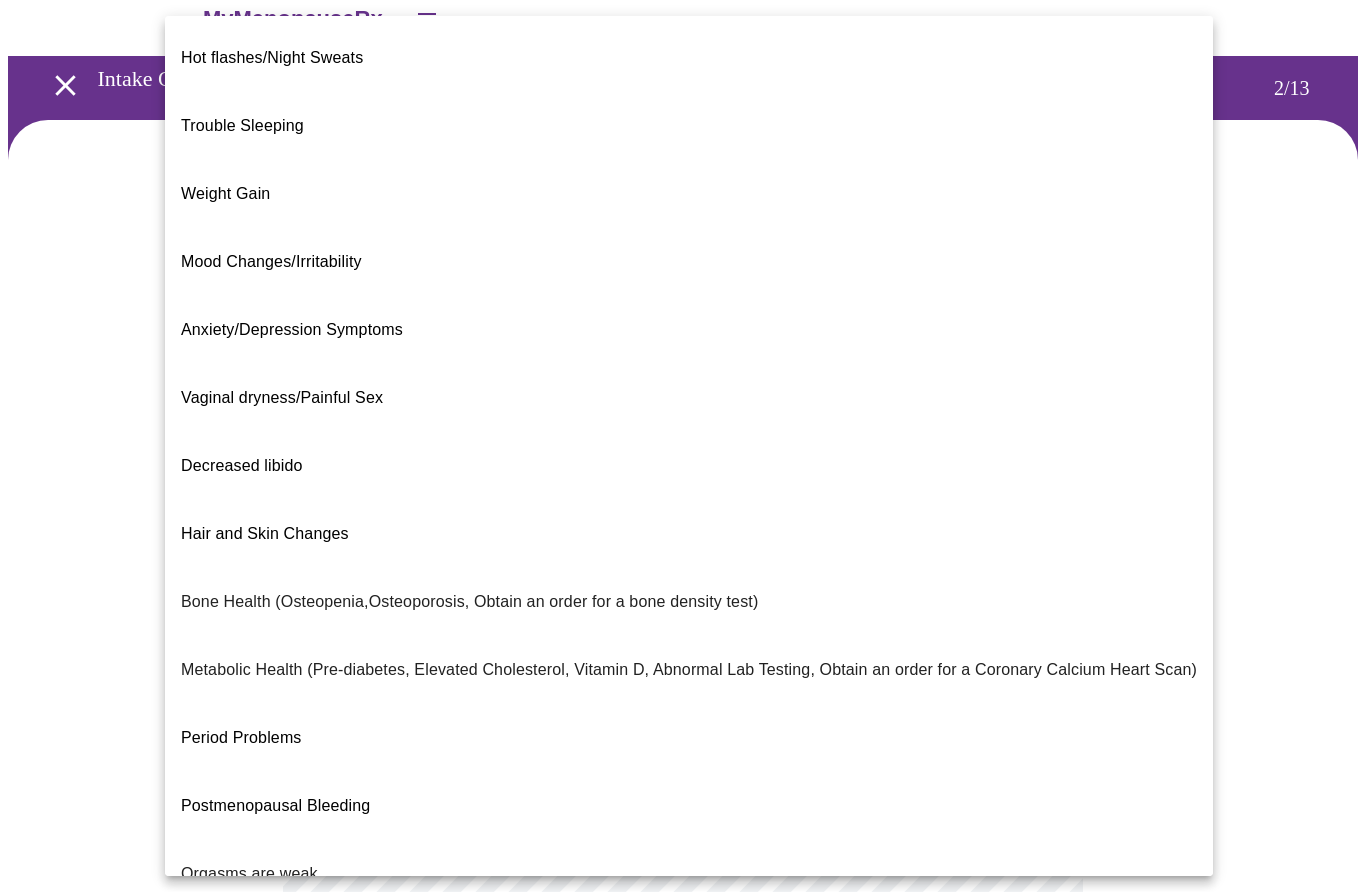 click on "Hot flashes/Night Sweats" at bounding box center (272, 57) 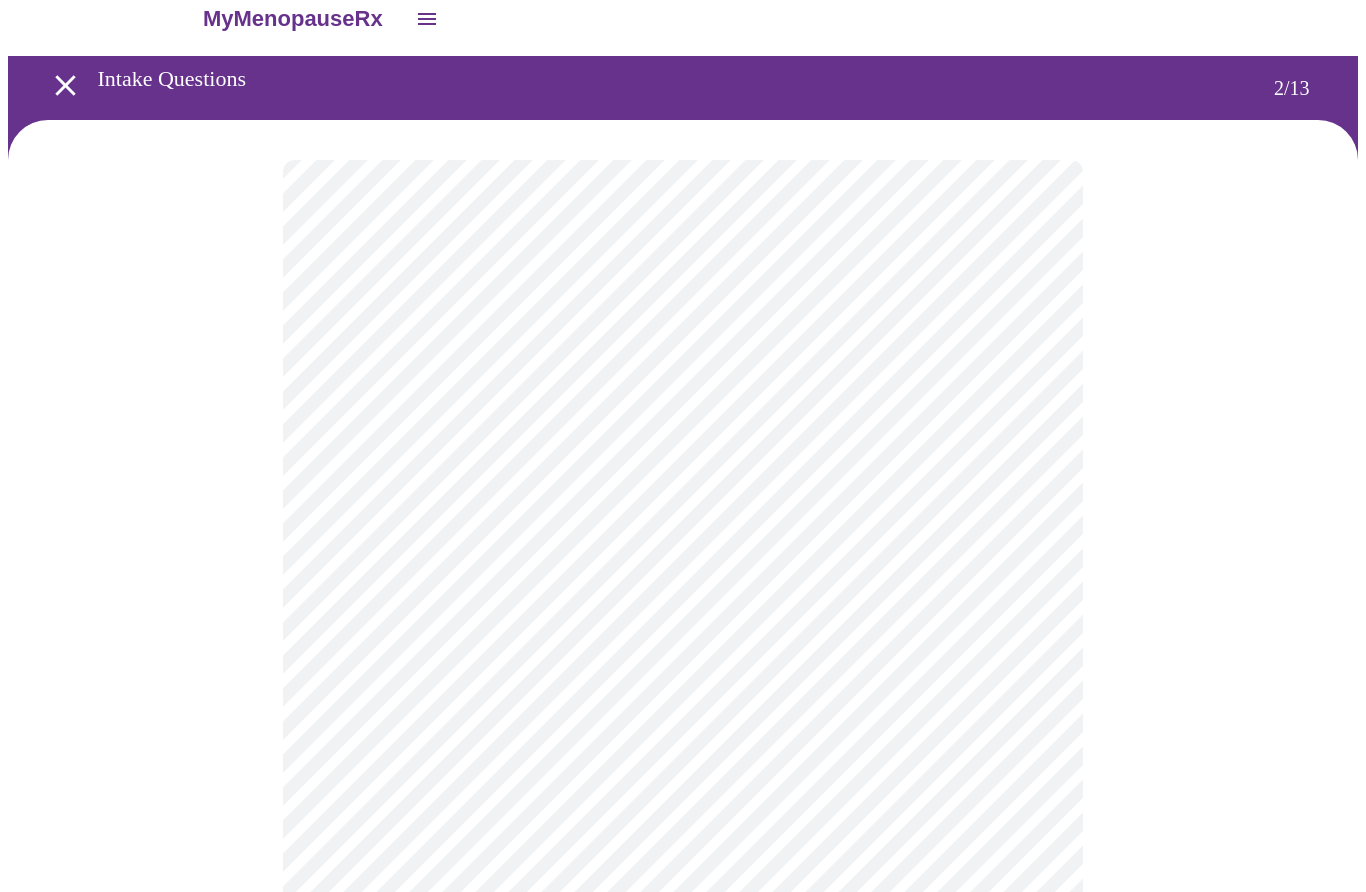 click on "MyMenopauseRx Intake Questions 2  /  13" at bounding box center (683, 575) 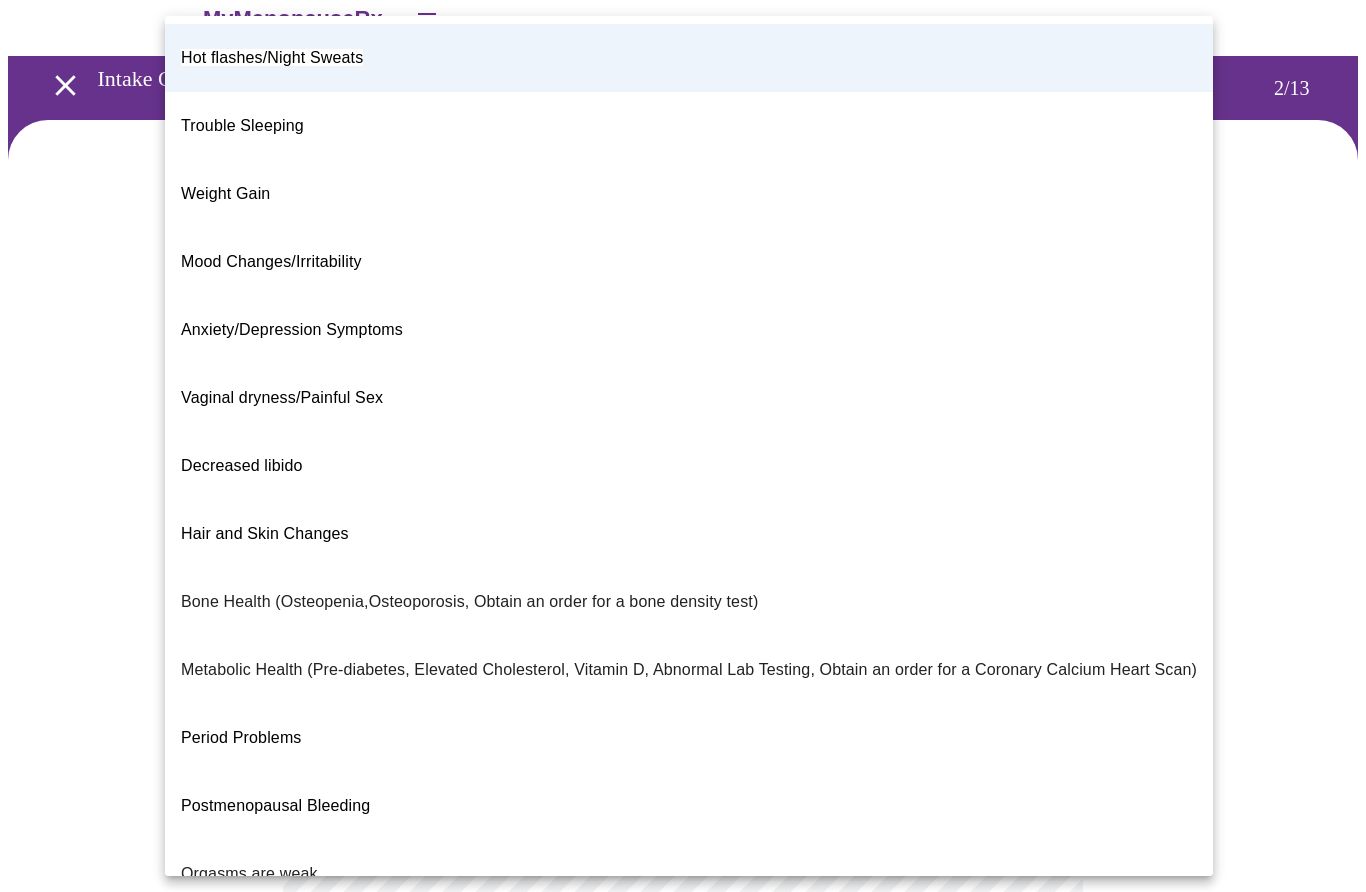 click on "Bone Health (Osteopenia,Osteoporosis, Obtain an order for a bone density test)" at bounding box center [469, 602] 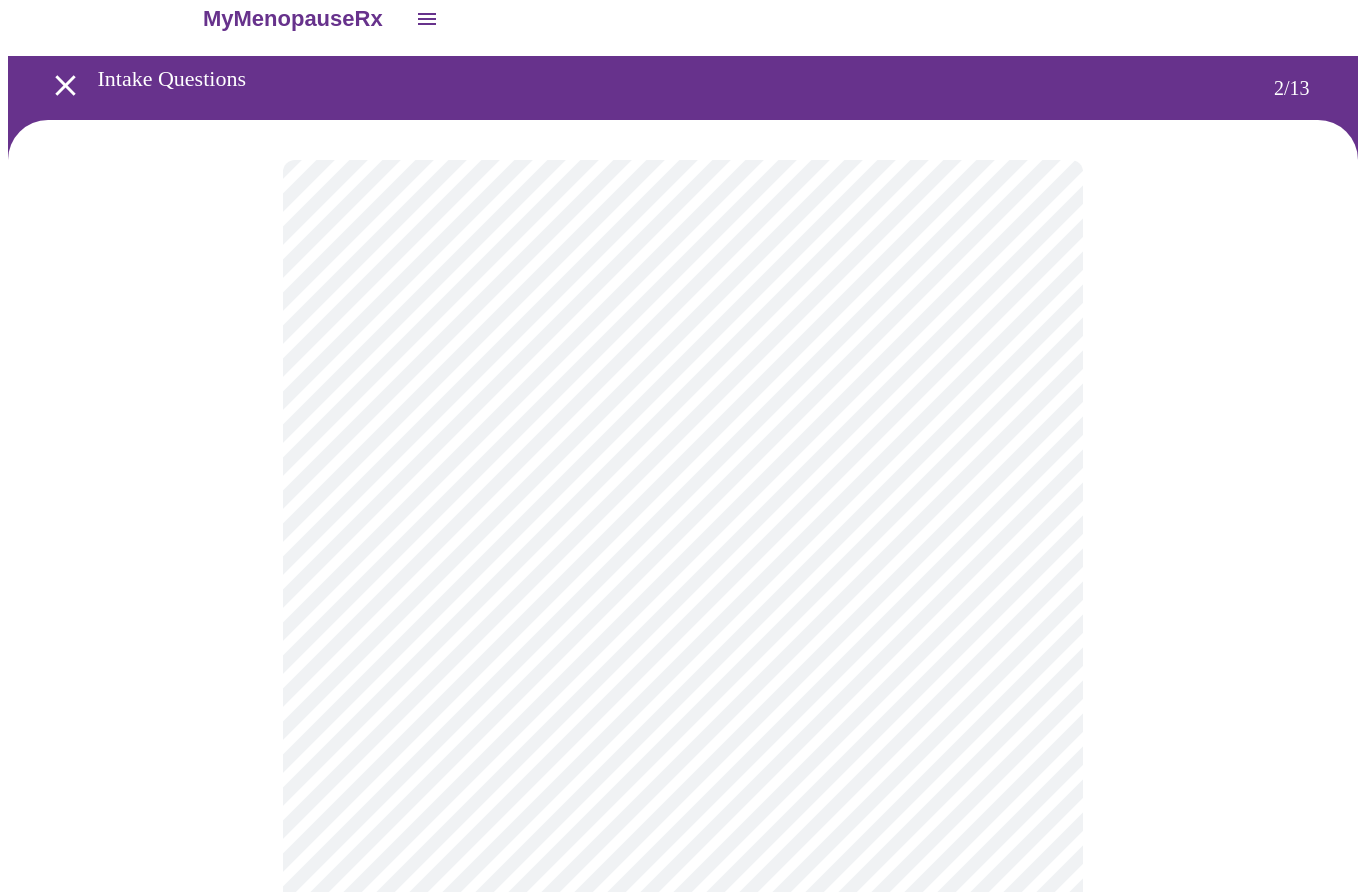 click on "MyMenopauseRx Intake Questions 2  /  13" at bounding box center [683, 575] 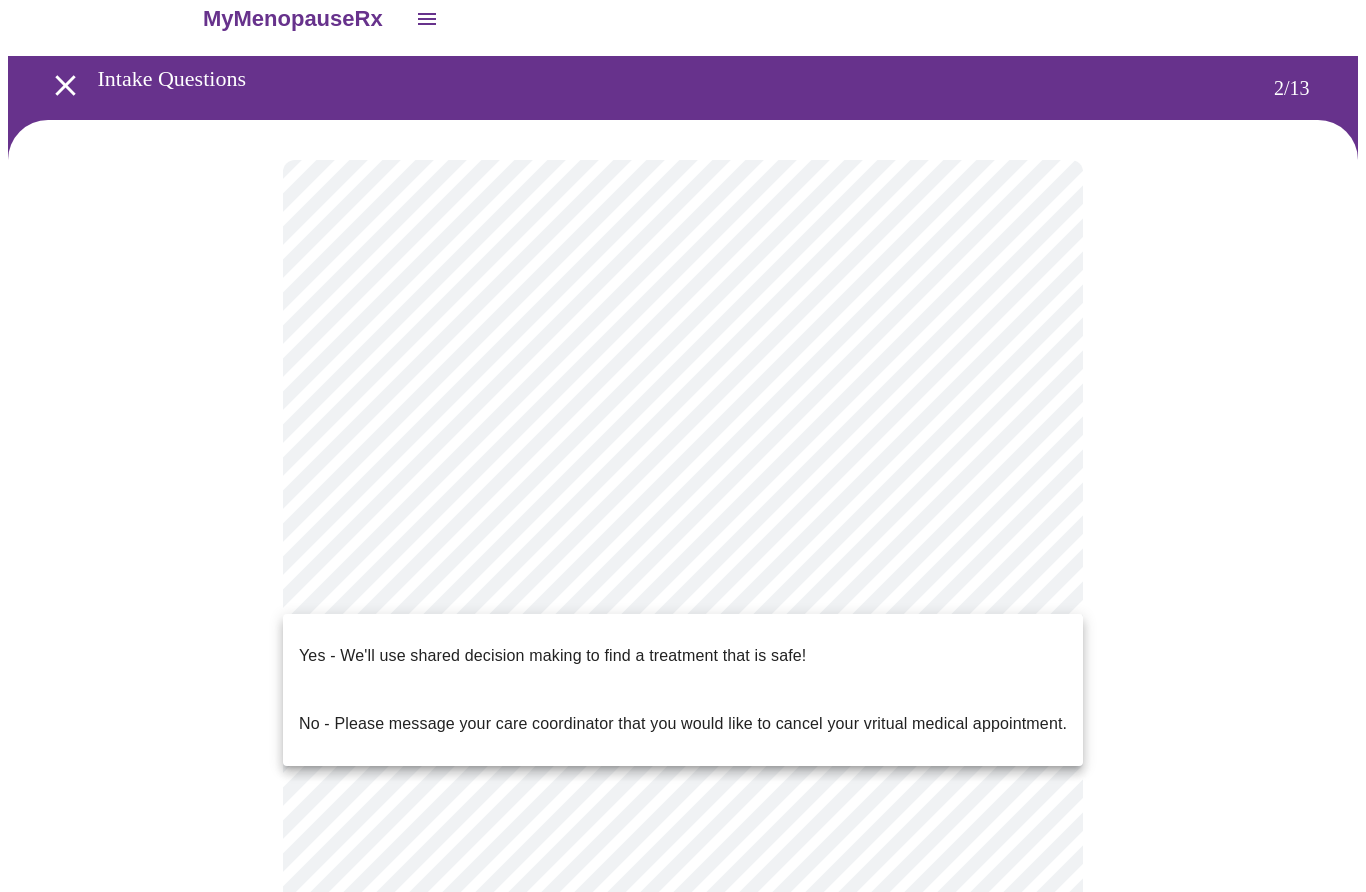 click on "Yes - We'll use shared decision making to find a treatment that is safe!" at bounding box center (552, 656) 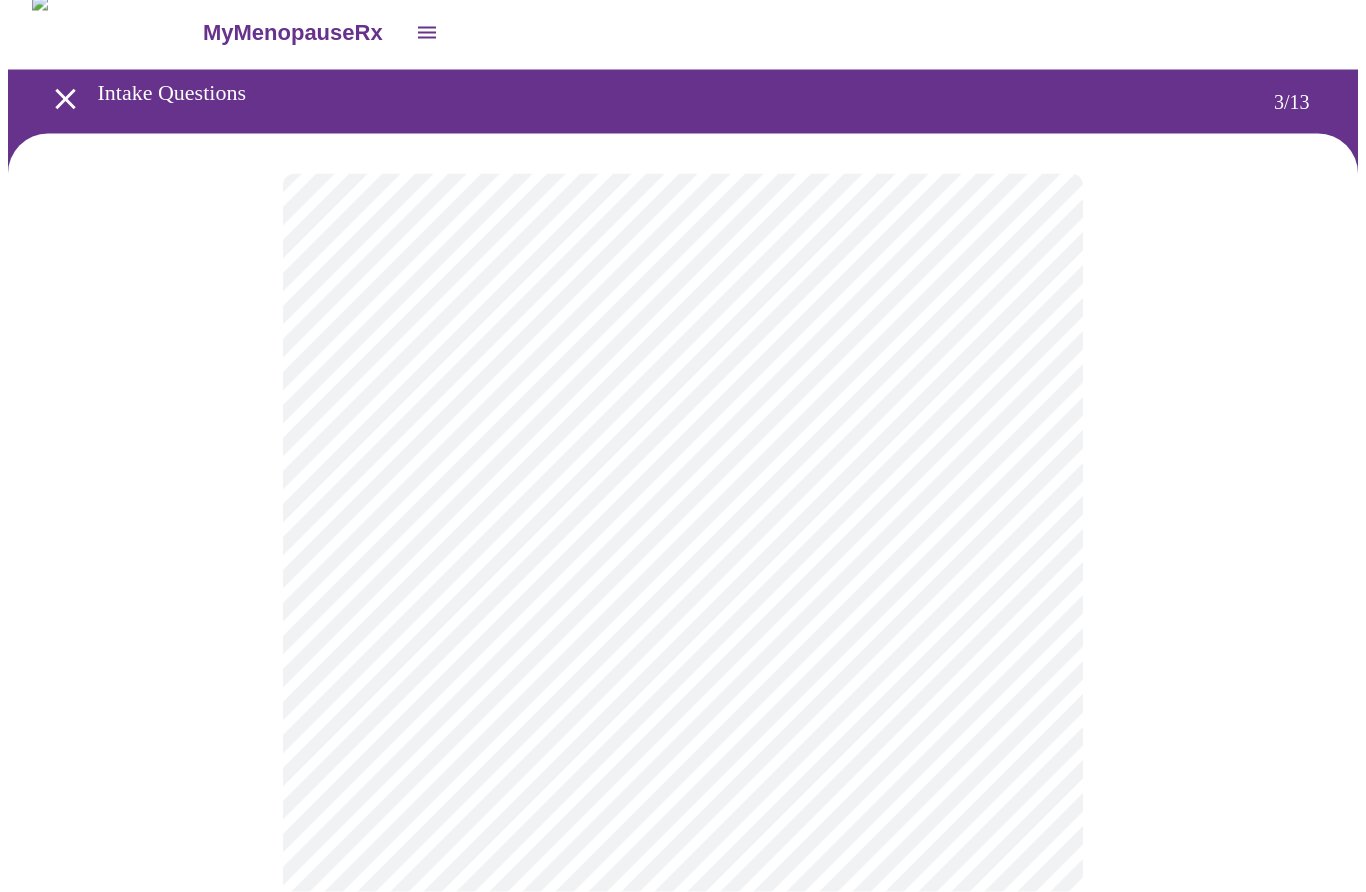 scroll, scrollTop: 0, scrollLeft: 0, axis: both 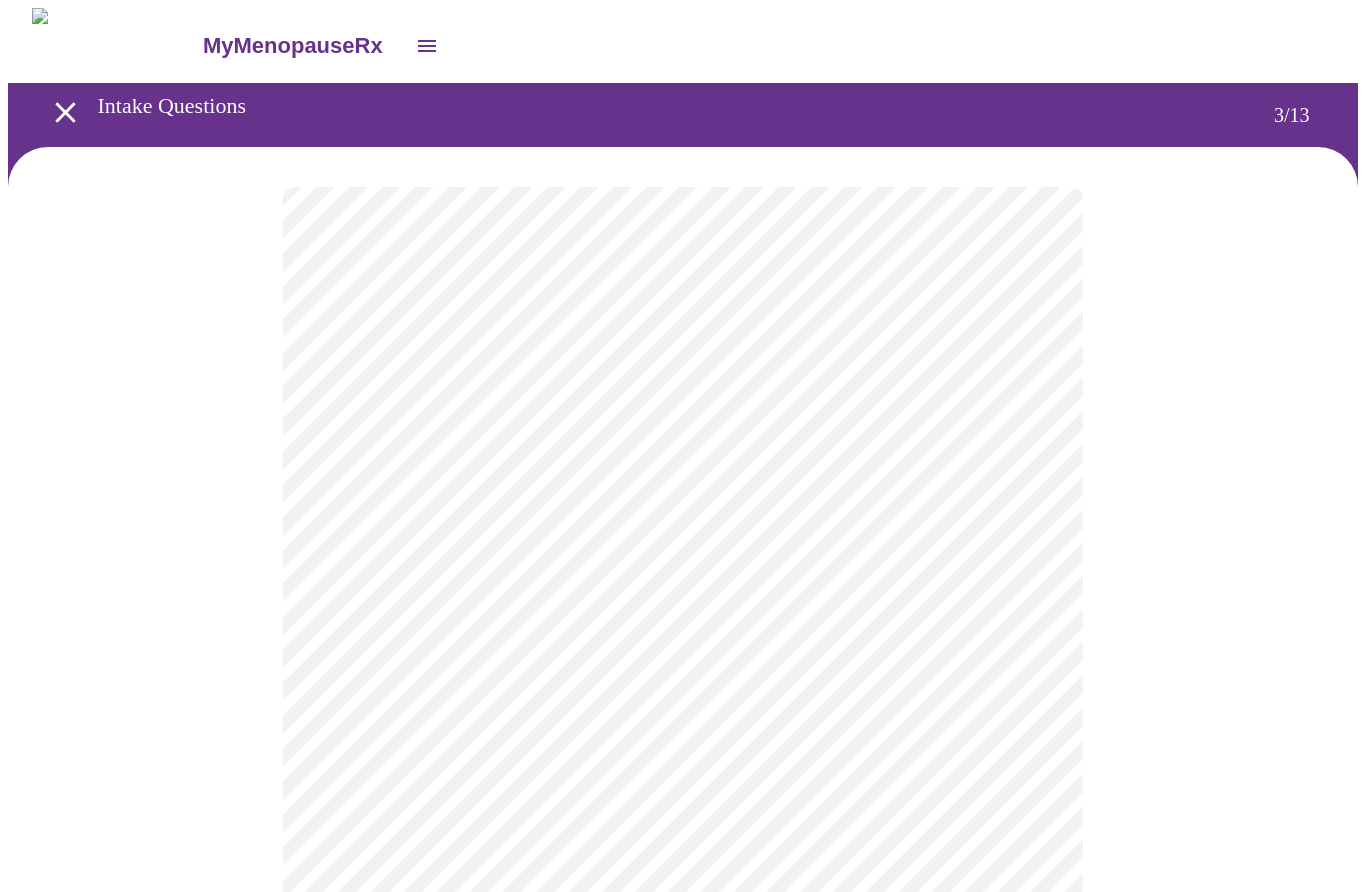 click on "MyMenopauseRx Intake Questions 3  /  13" at bounding box center (683, 1354) 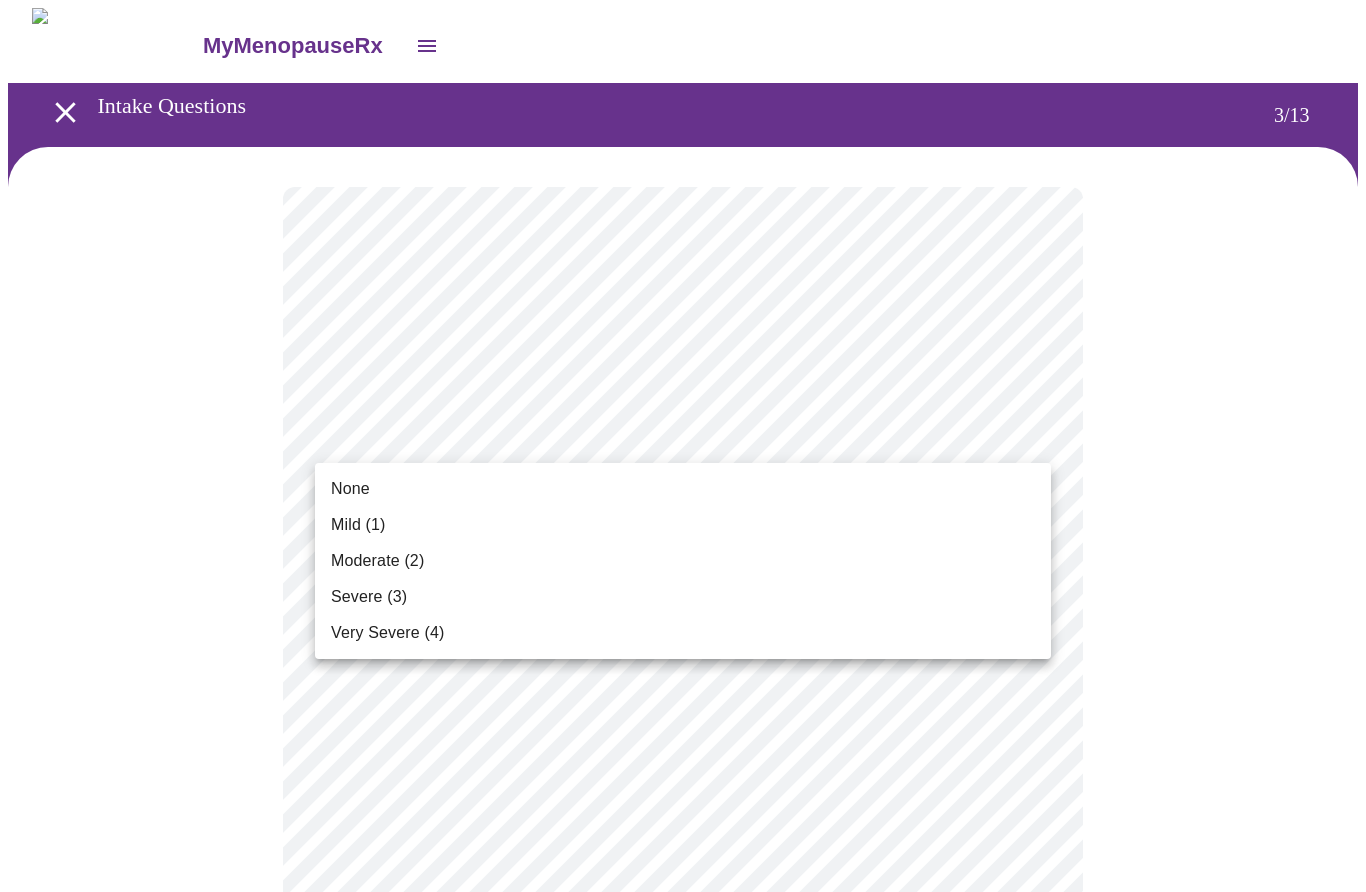 click on "Mild (1)" at bounding box center (358, 525) 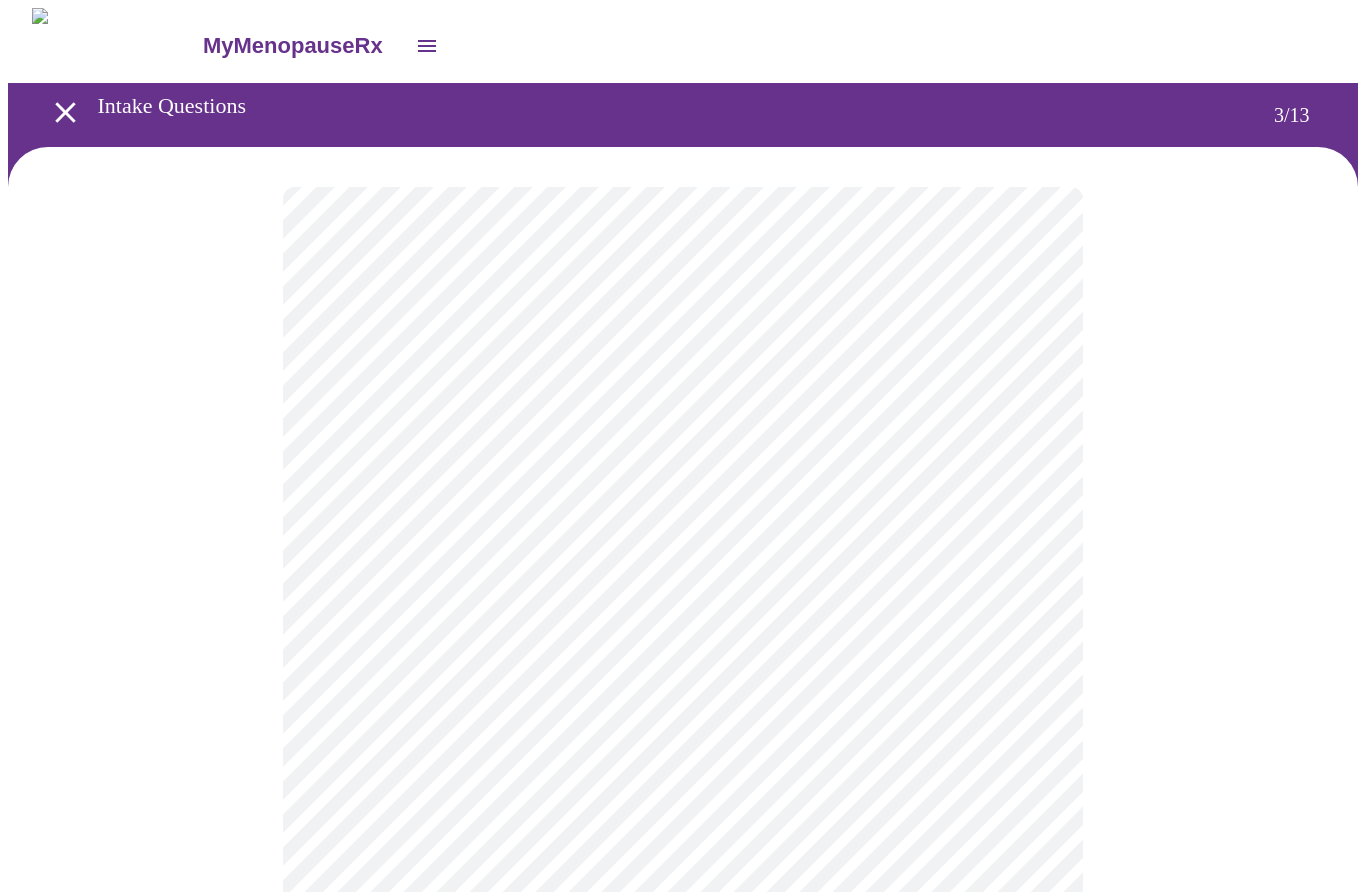 click on "MyMenopauseRx Intake Questions 3  /  13" at bounding box center (683, 1319) 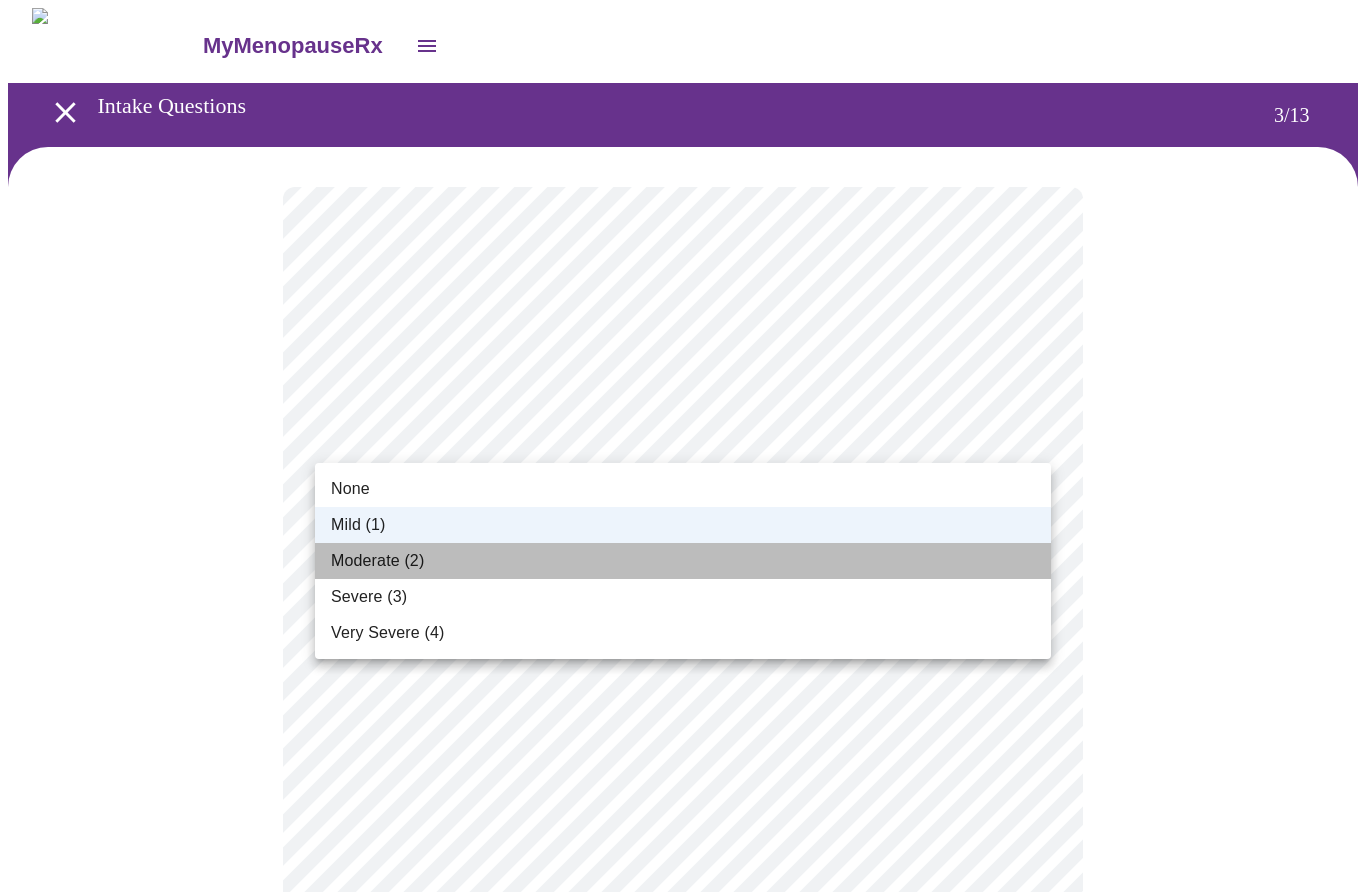 click on "Moderate (2)" at bounding box center (377, 561) 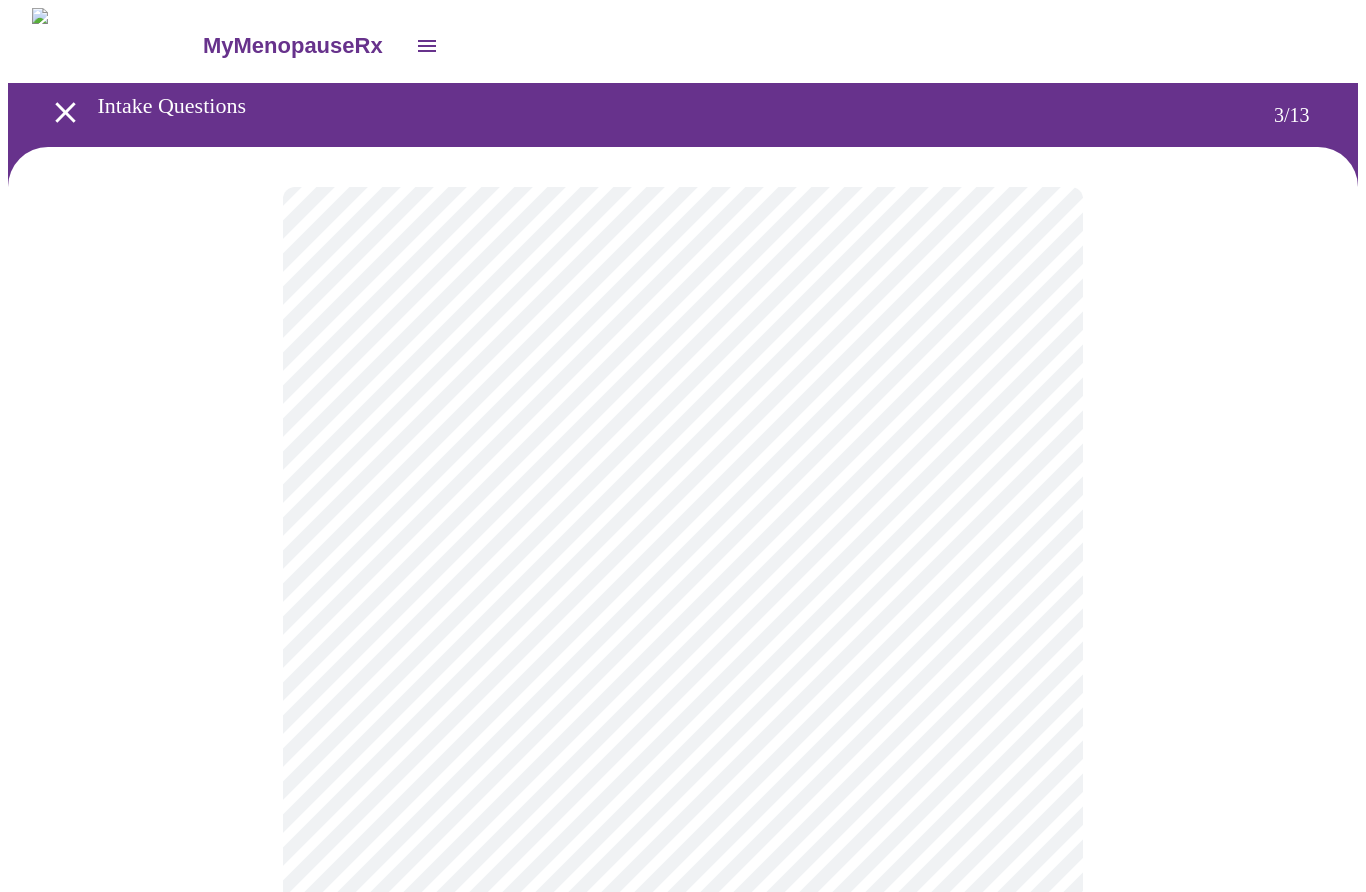 click on "MyMenopauseRx Intake Questions 3  /  13" at bounding box center [683, 1319] 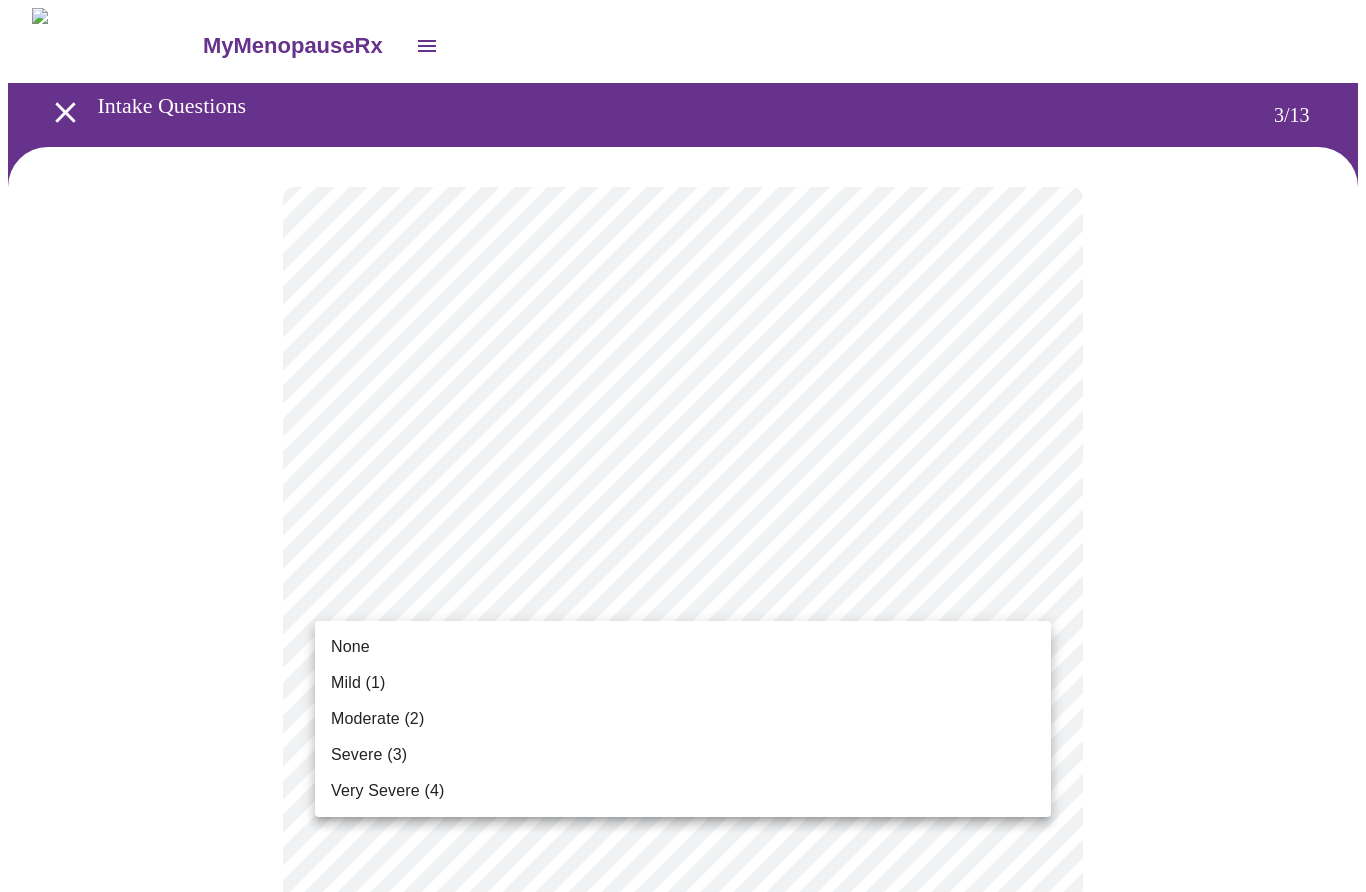 click on "None" at bounding box center (350, 647) 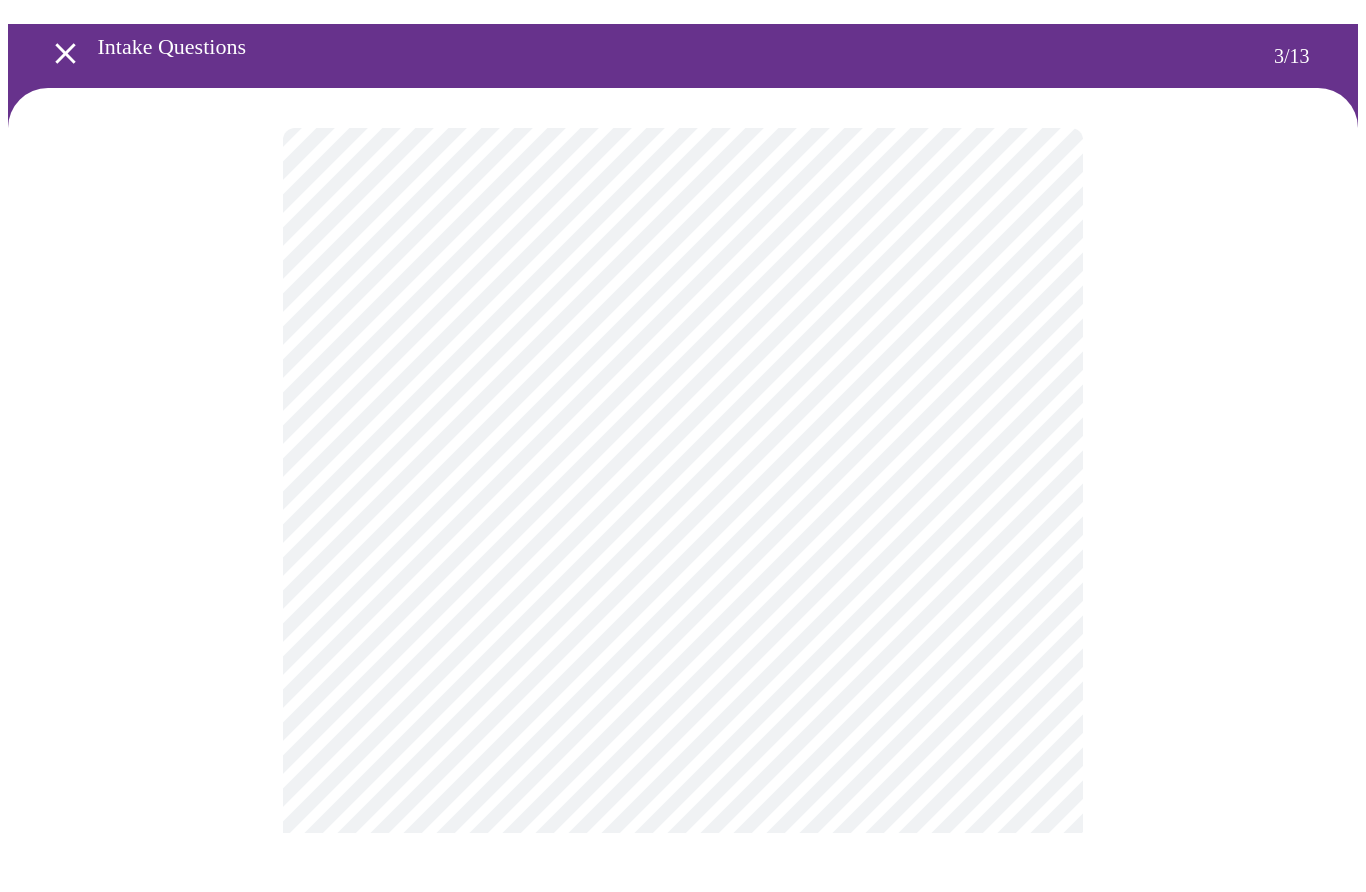 scroll, scrollTop: 59, scrollLeft: 0, axis: vertical 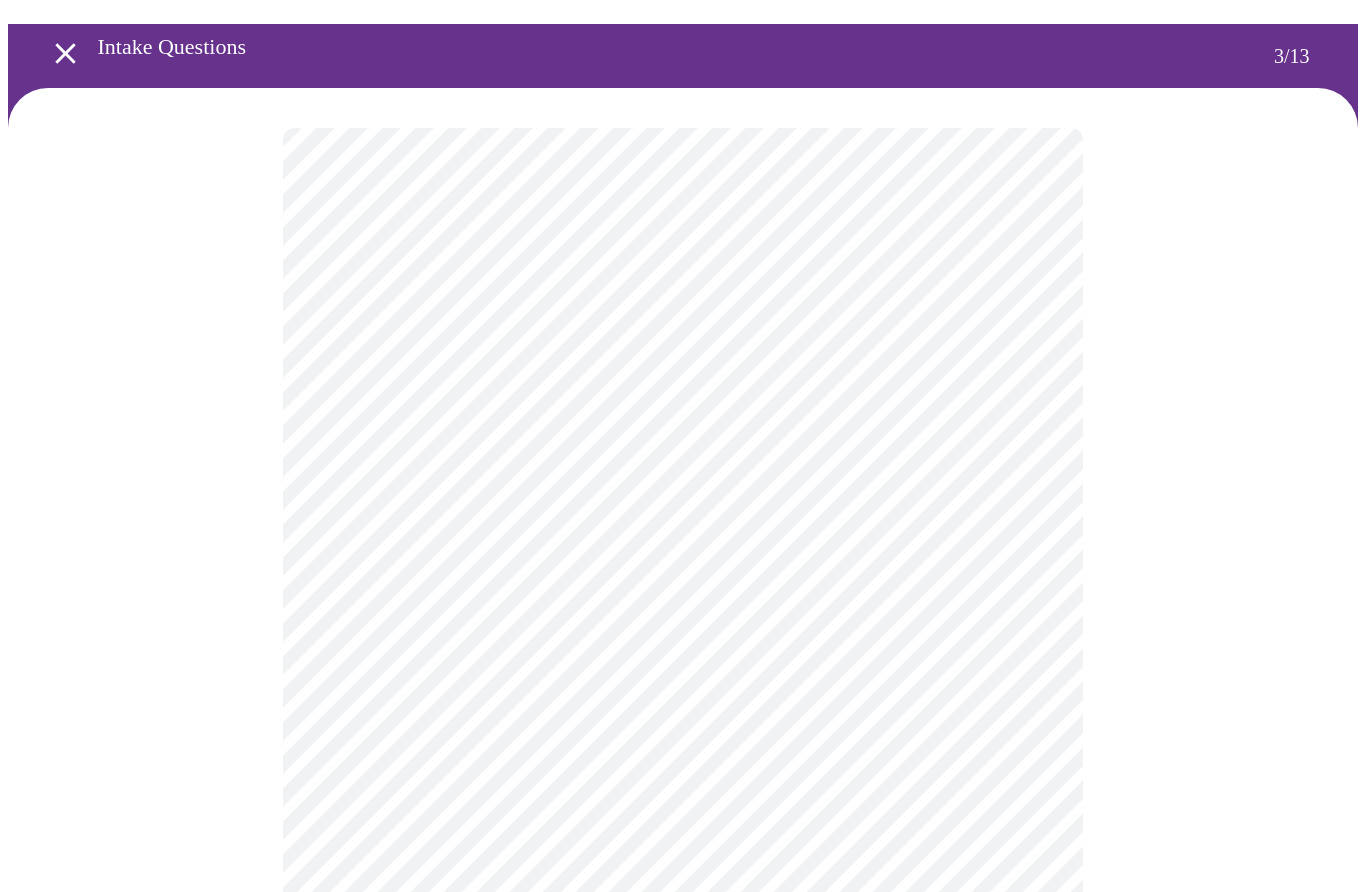 click on "MyMenopauseRx Intake Questions 3  /  13" at bounding box center [683, 1246] 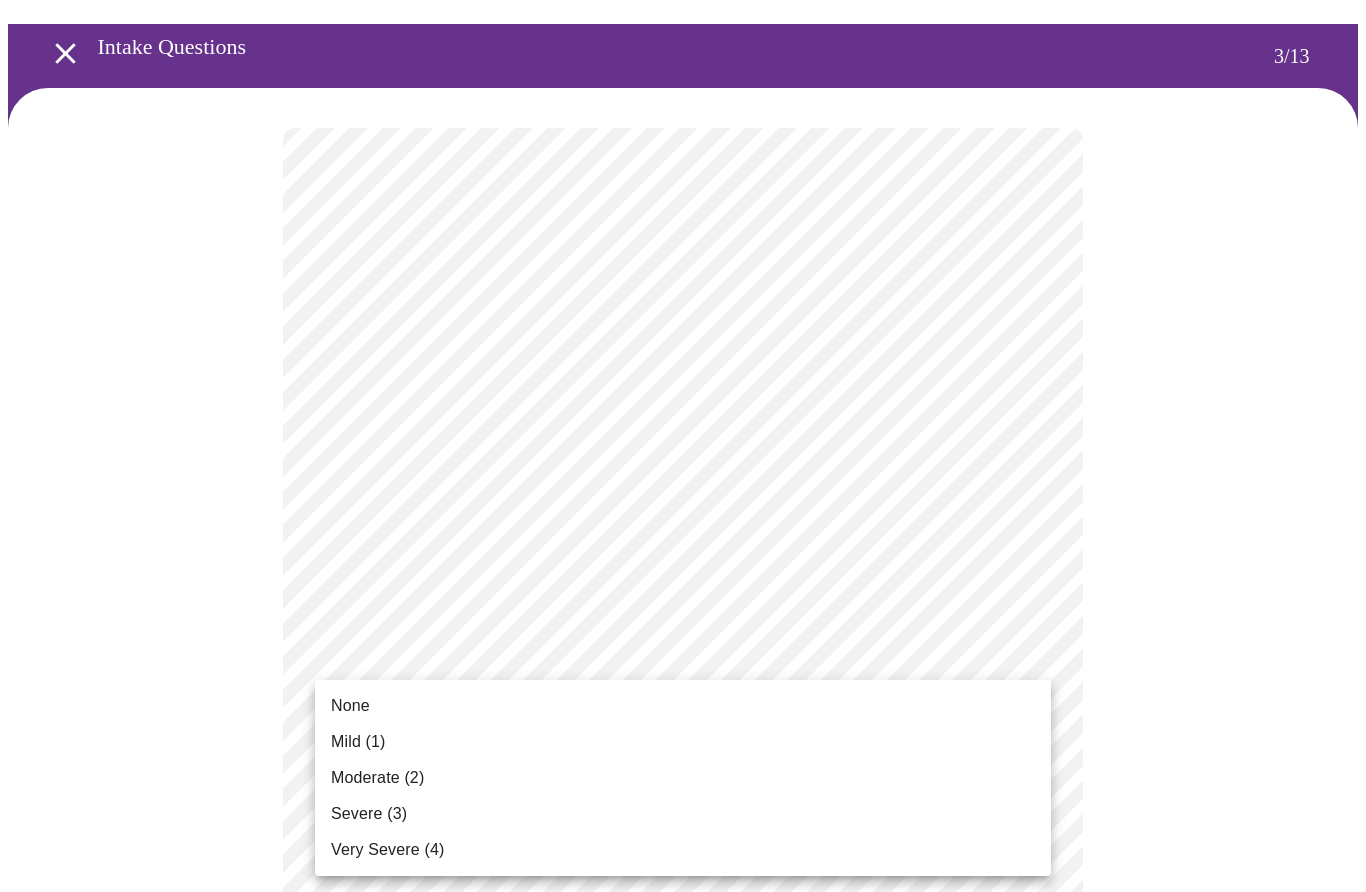click on "Severe (3)" at bounding box center (369, 814) 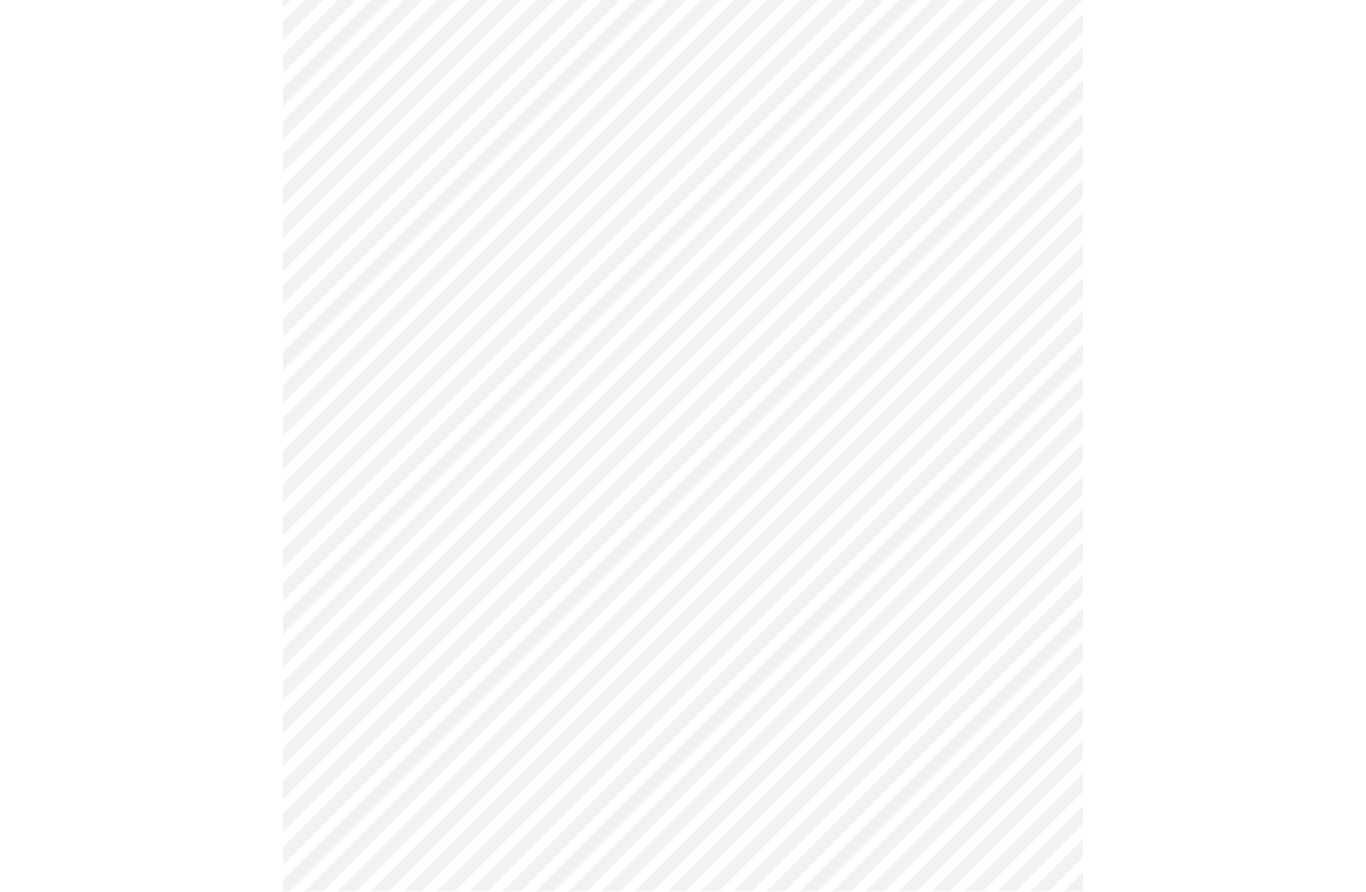 scroll, scrollTop: 202, scrollLeft: 0, axis: vertical 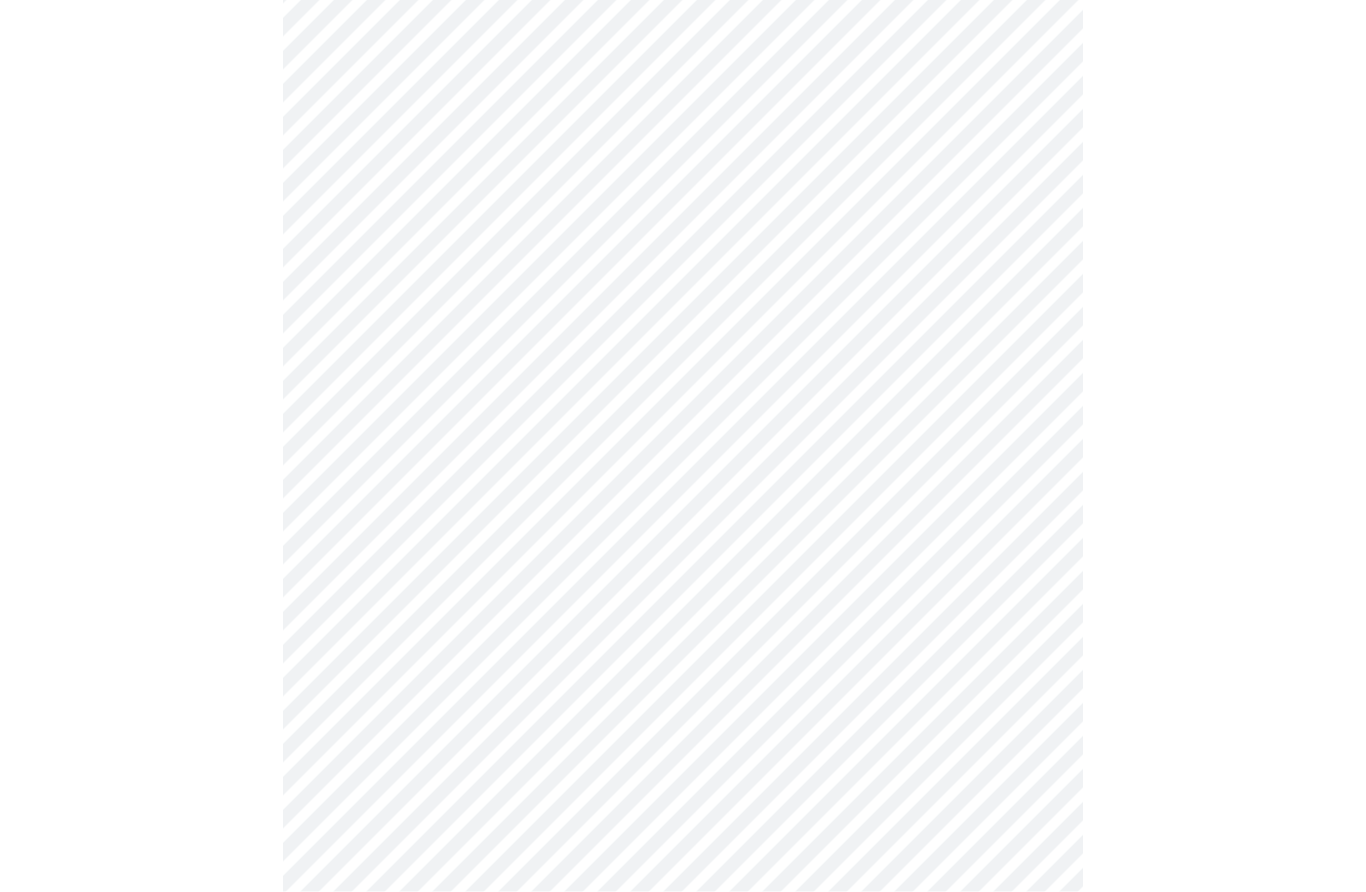 click on "MyMenopauseRx Intake Questions 3  /  13" at bounding box center (683, 1090) 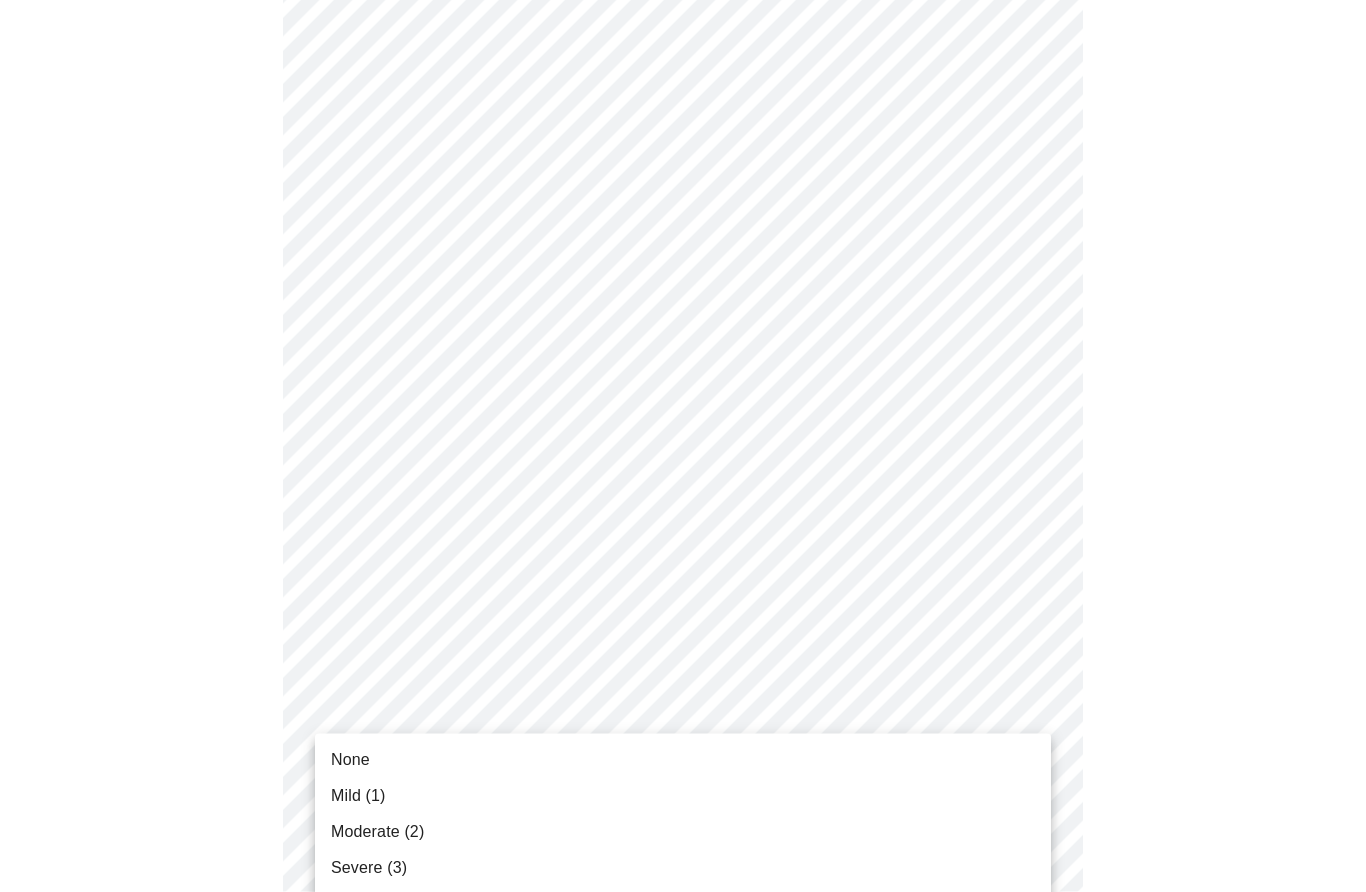 scroll, scrollTop: 203, scrollLeft: 0, axis: vertical 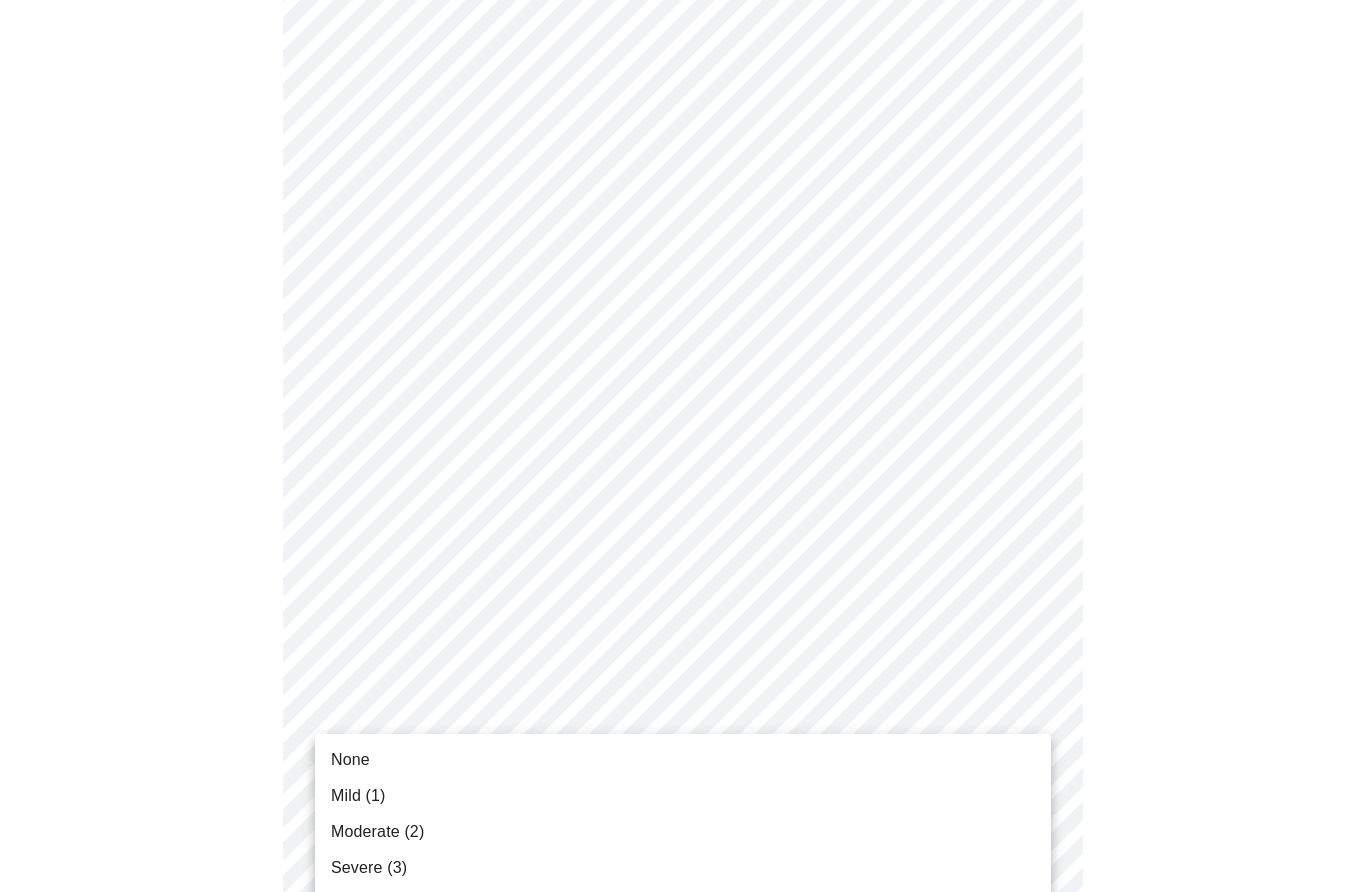 click on "Moderate (2)" at bounding box center [377, 832] 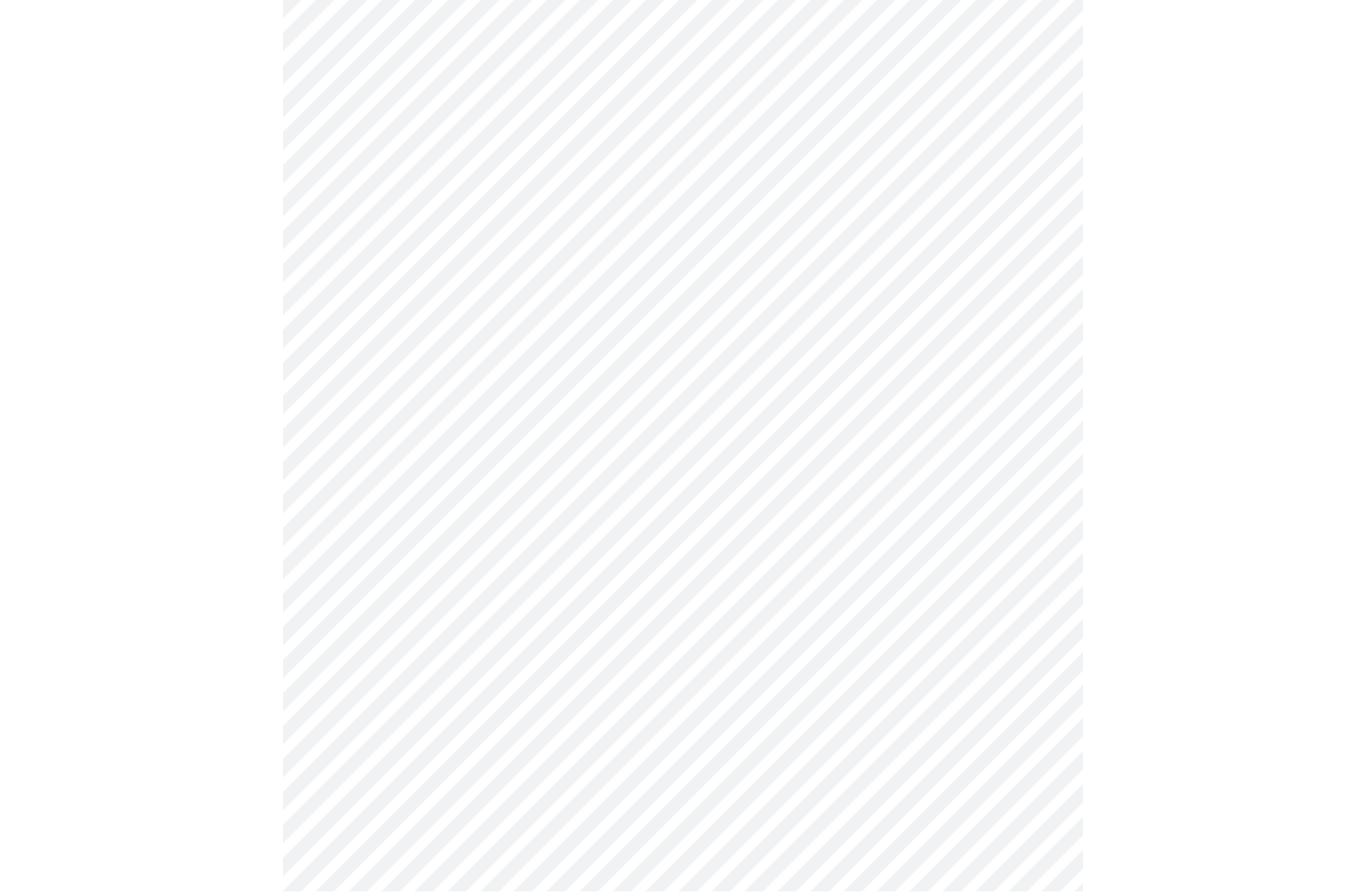 scroll, scrollTop: 256, scrollLeft: 0, axis: vertical 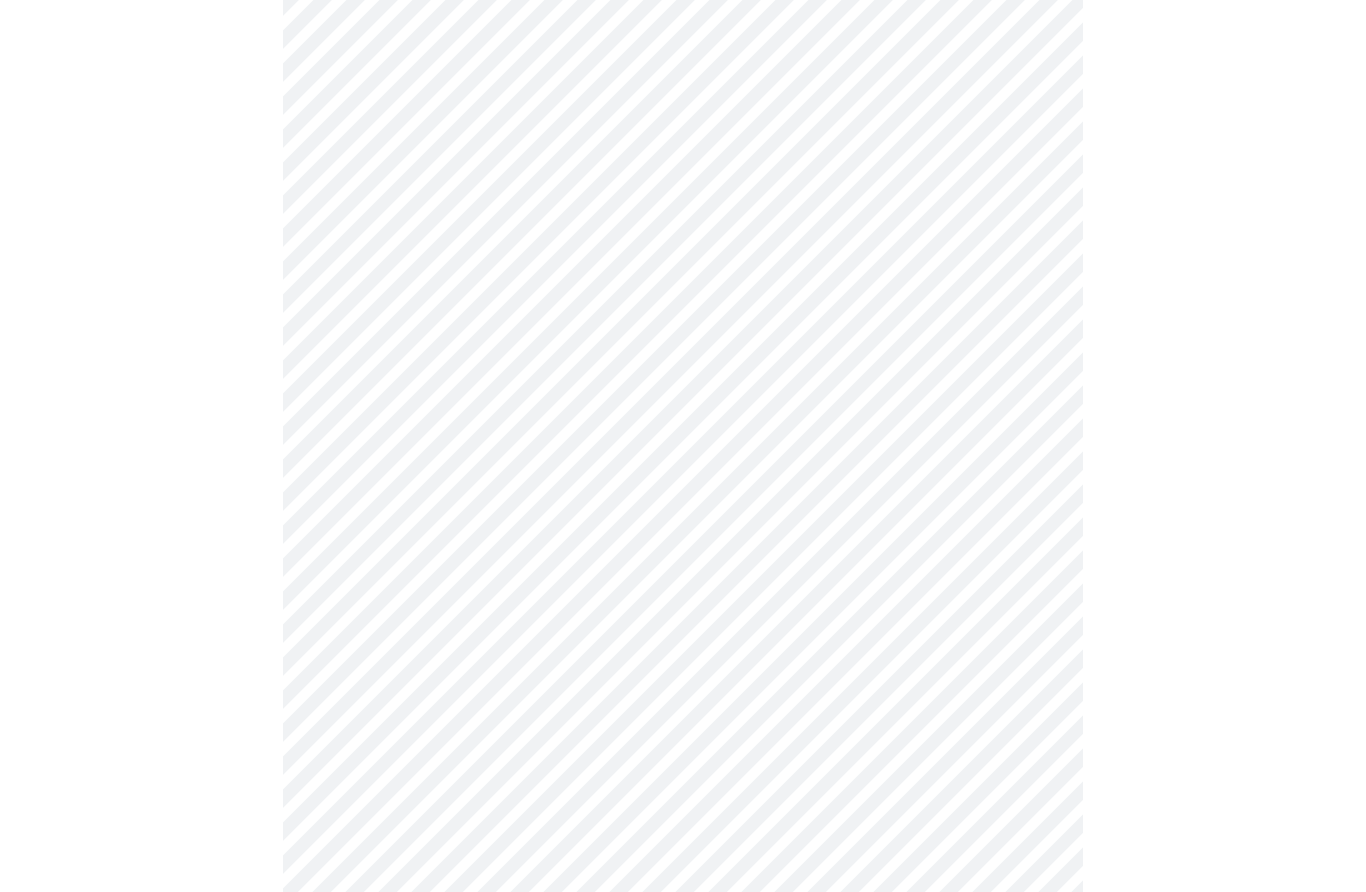 click on "MyMenopauseRx Intake Questions 3  /  13" at bounding box center (683, 1022) 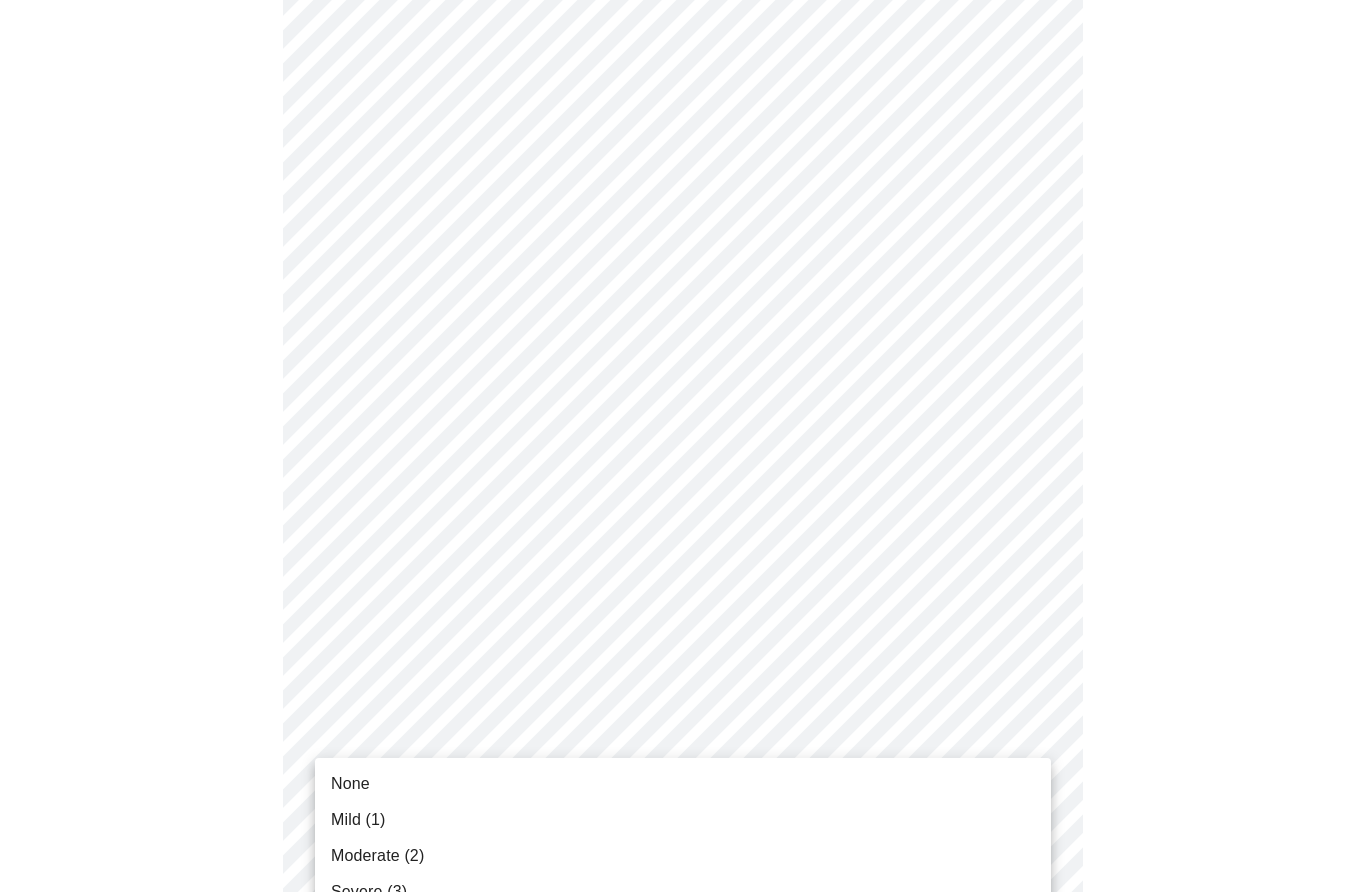 click on "Moderate (2)" at bounding box center (377, 856) 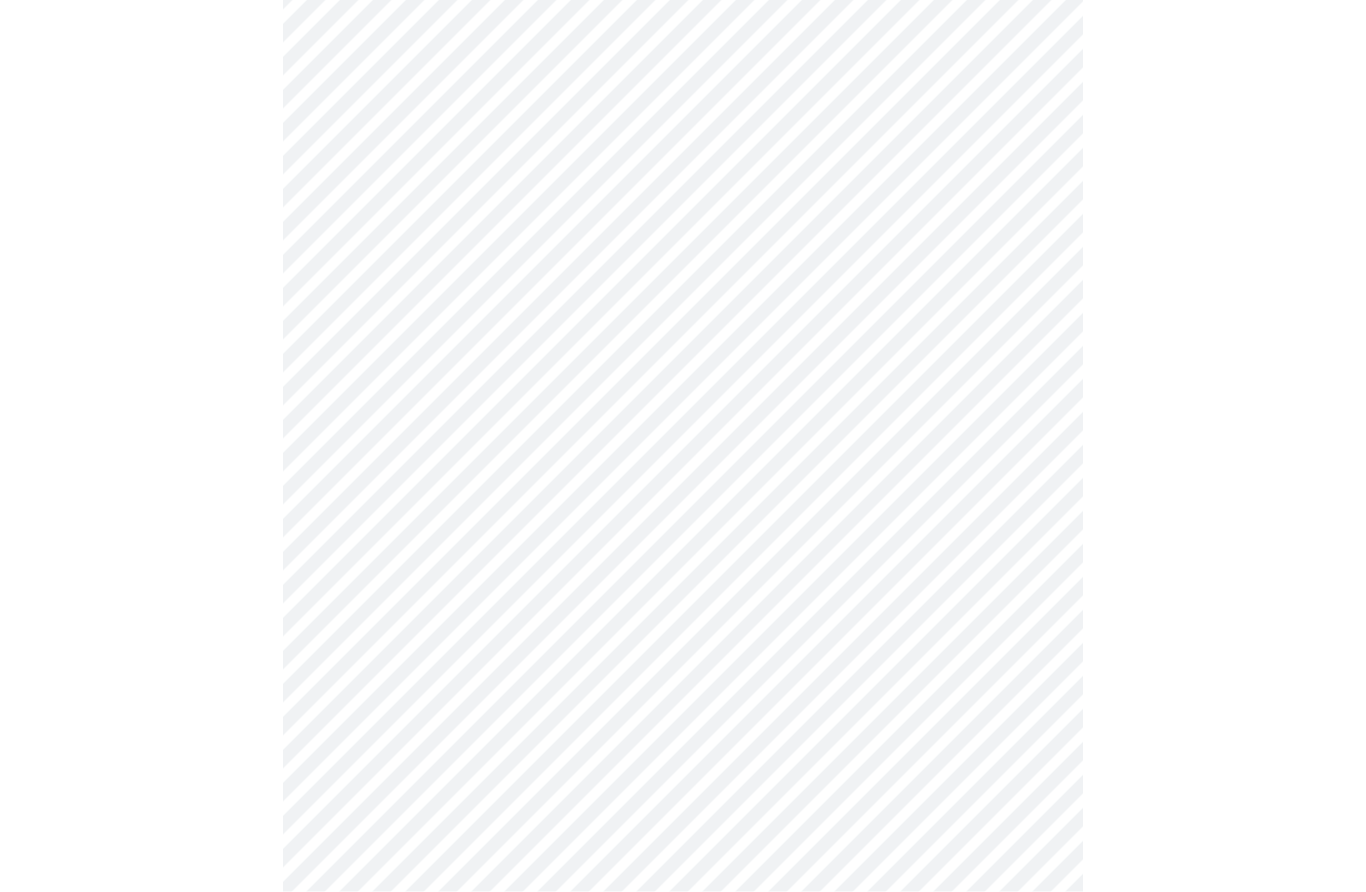 scroll, scrollTop: 494, scrollLeft: 0, axis: vertical 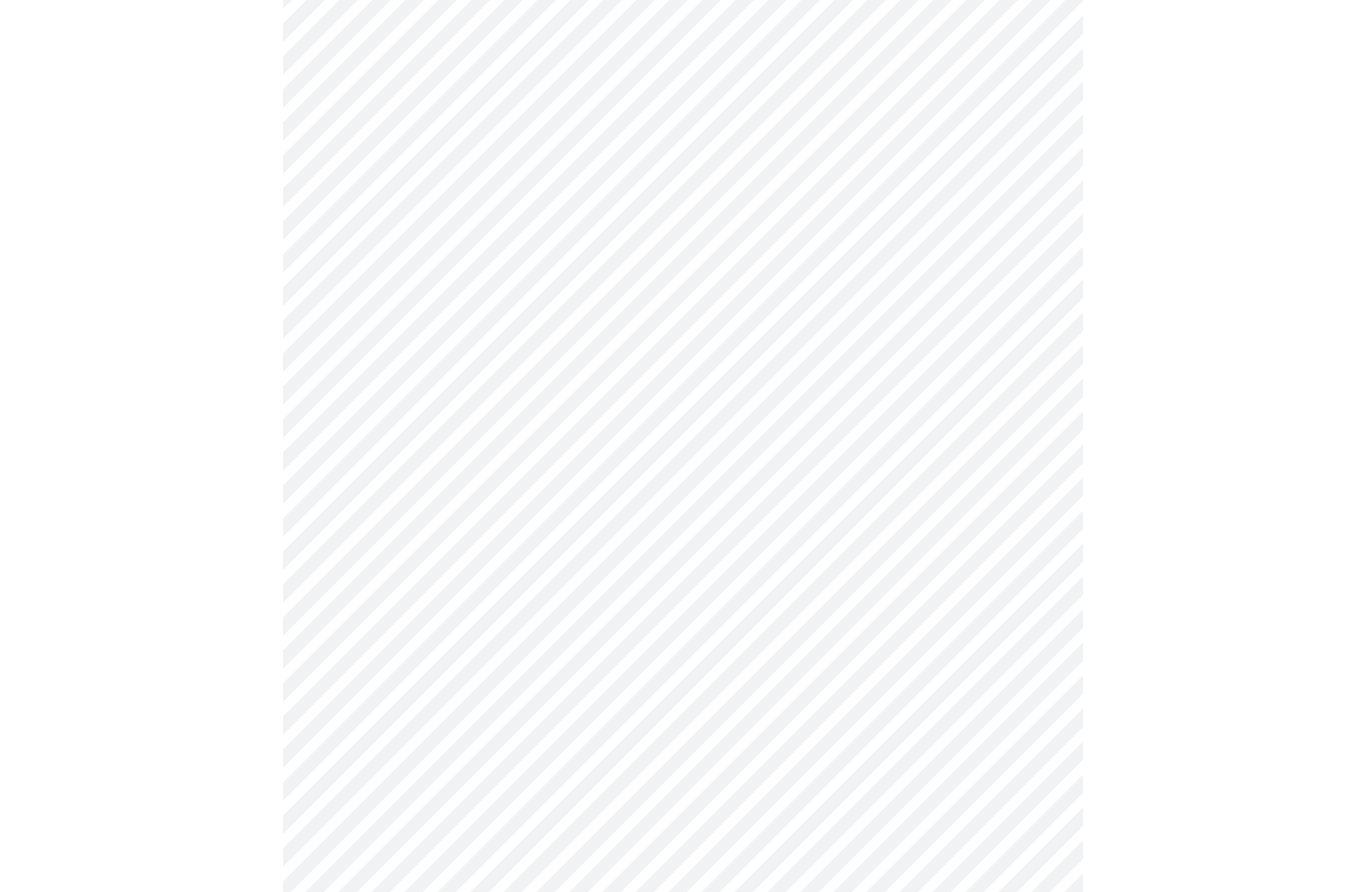 click on "MyMenopauseRx Intake Questions 3  /  13" at bounding box center [683, 771] 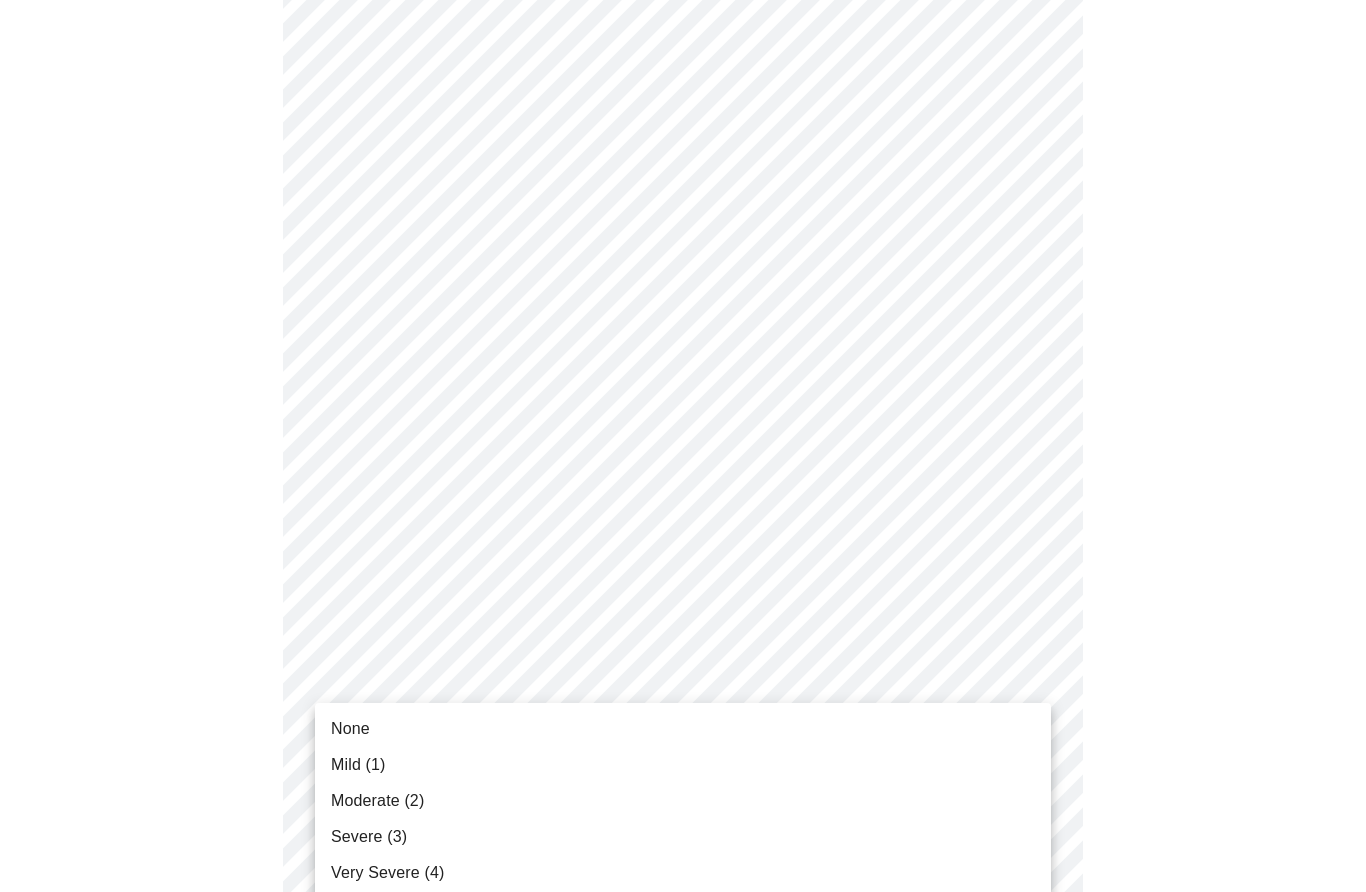 click on "Moderate (2)" at bounding box center [377, 801] 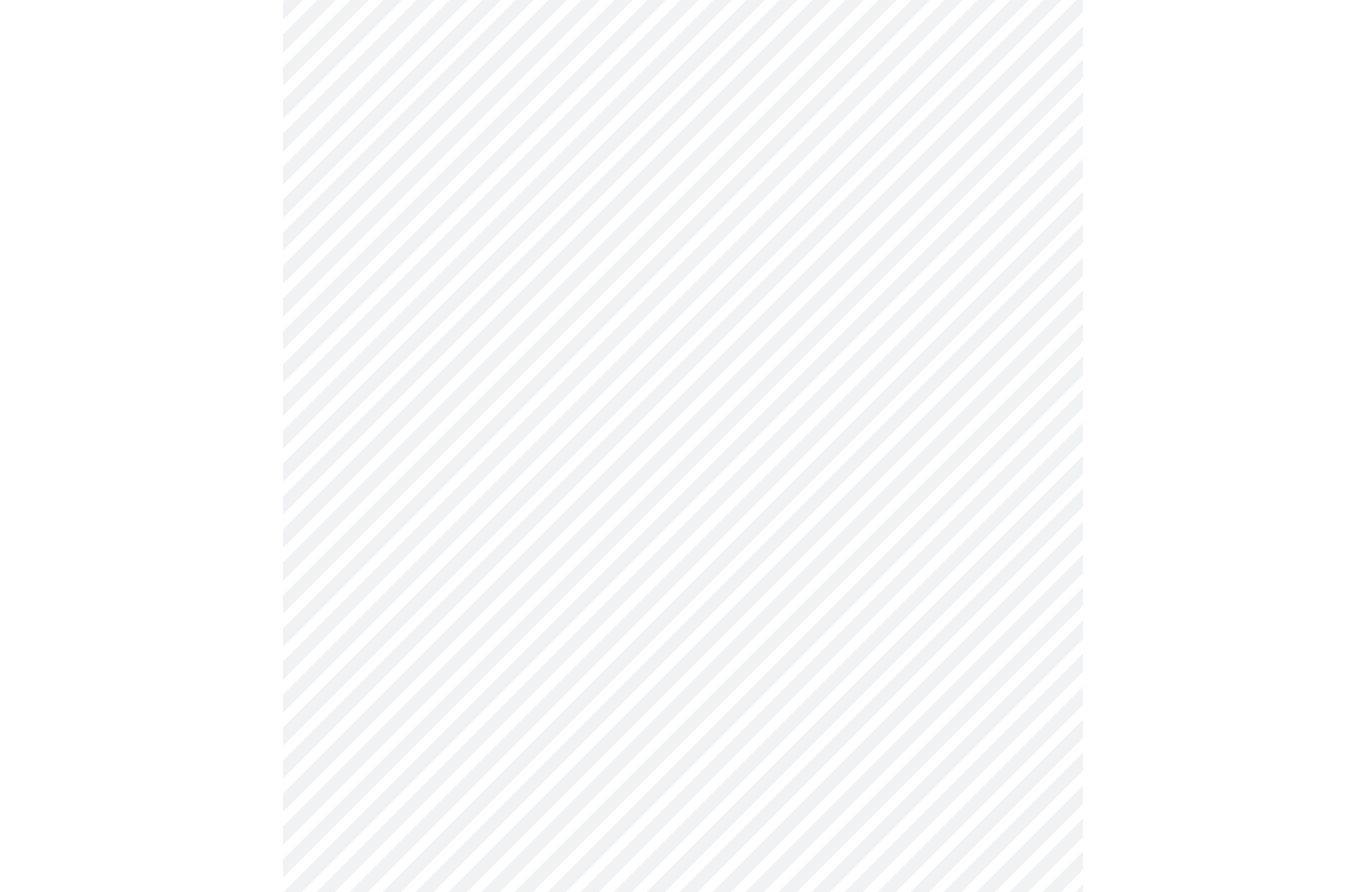 scroll, scrollTop: 557, scrollLeft: 0, axis: vertical 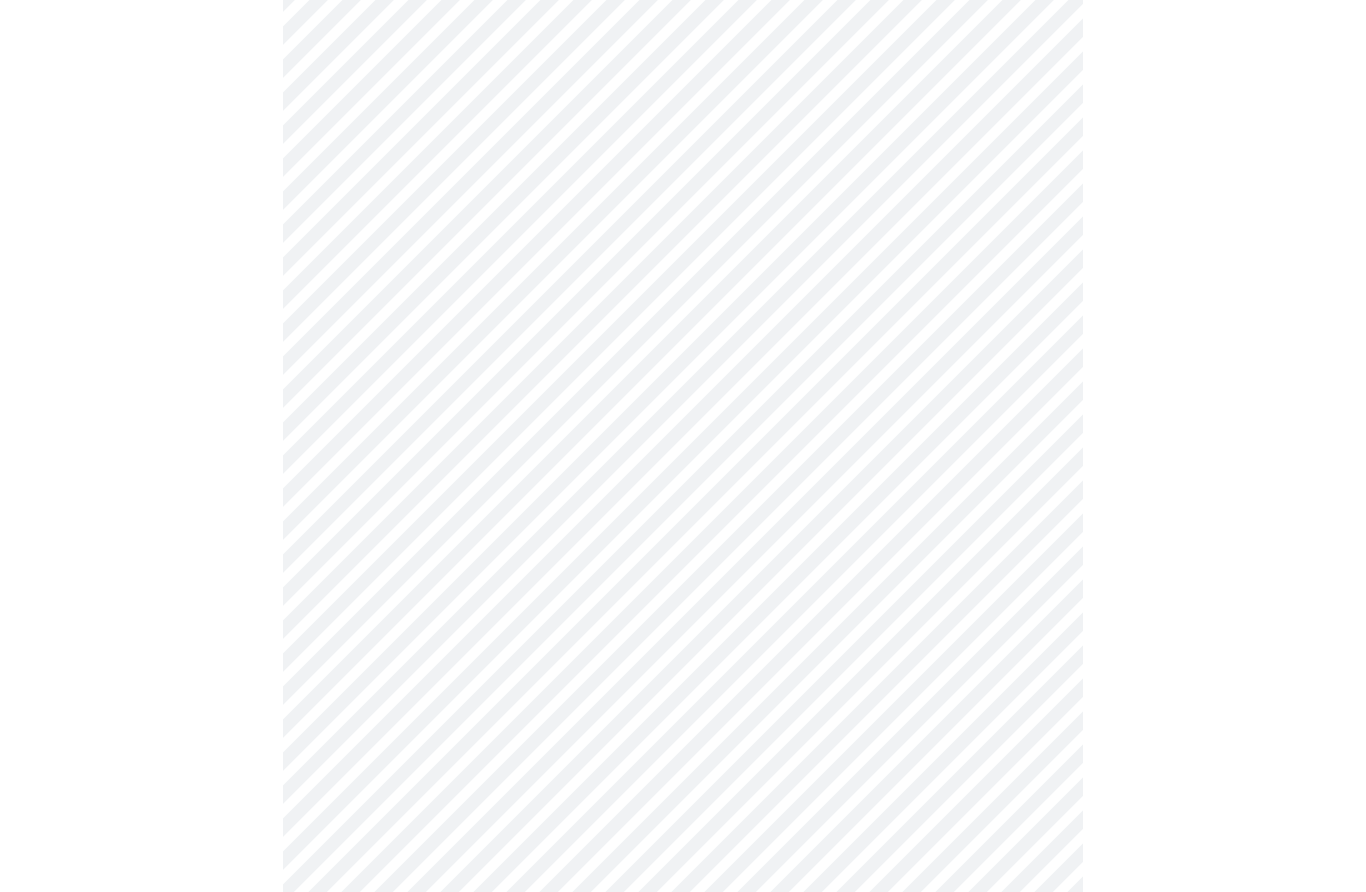 click on "MyMenopauseRx Intake Questions 3  /  13" at bounding box center (683, 694) 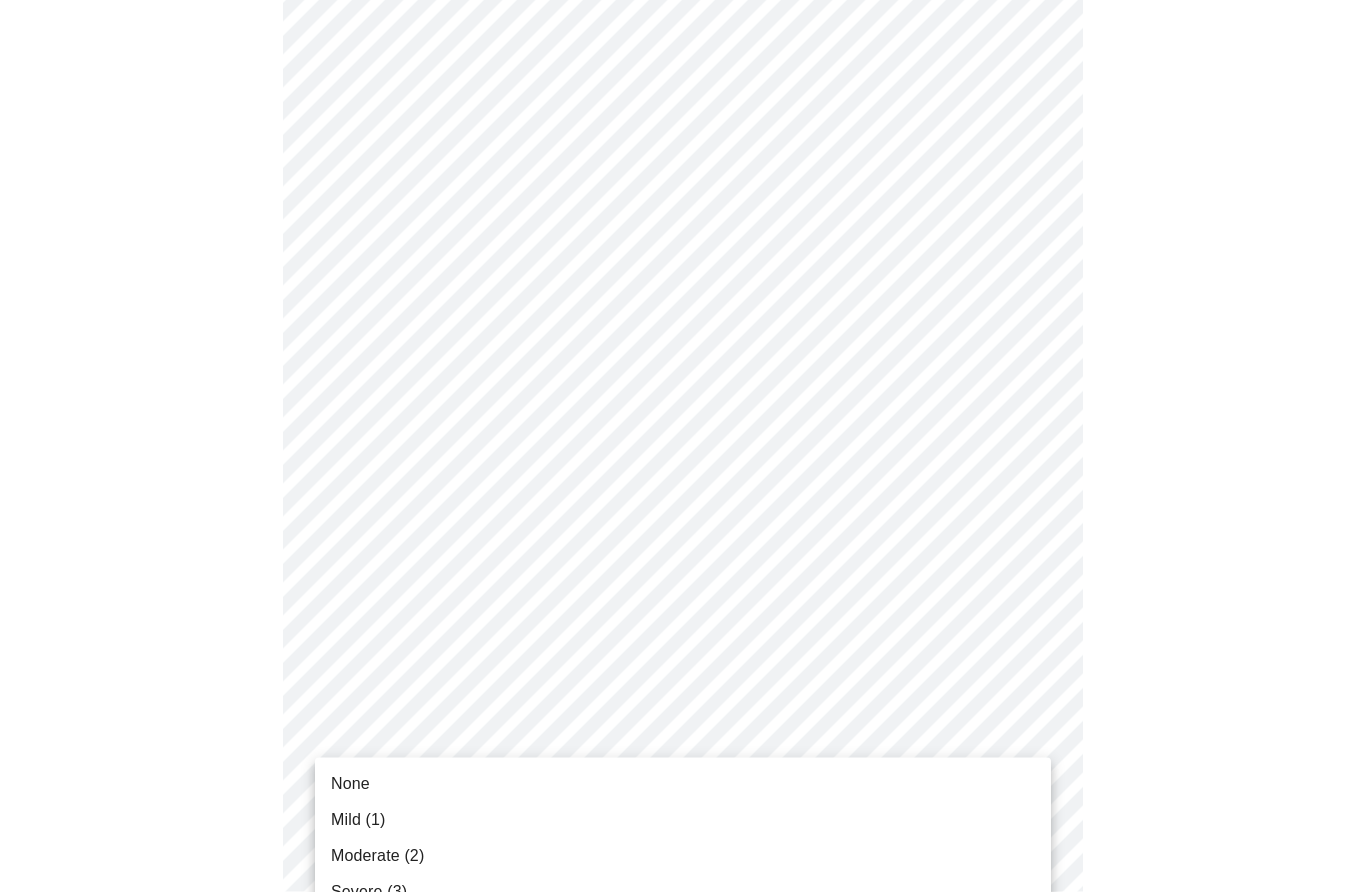 scroll, scrollTop: 714, scrollLeft: 0, axis: vertical 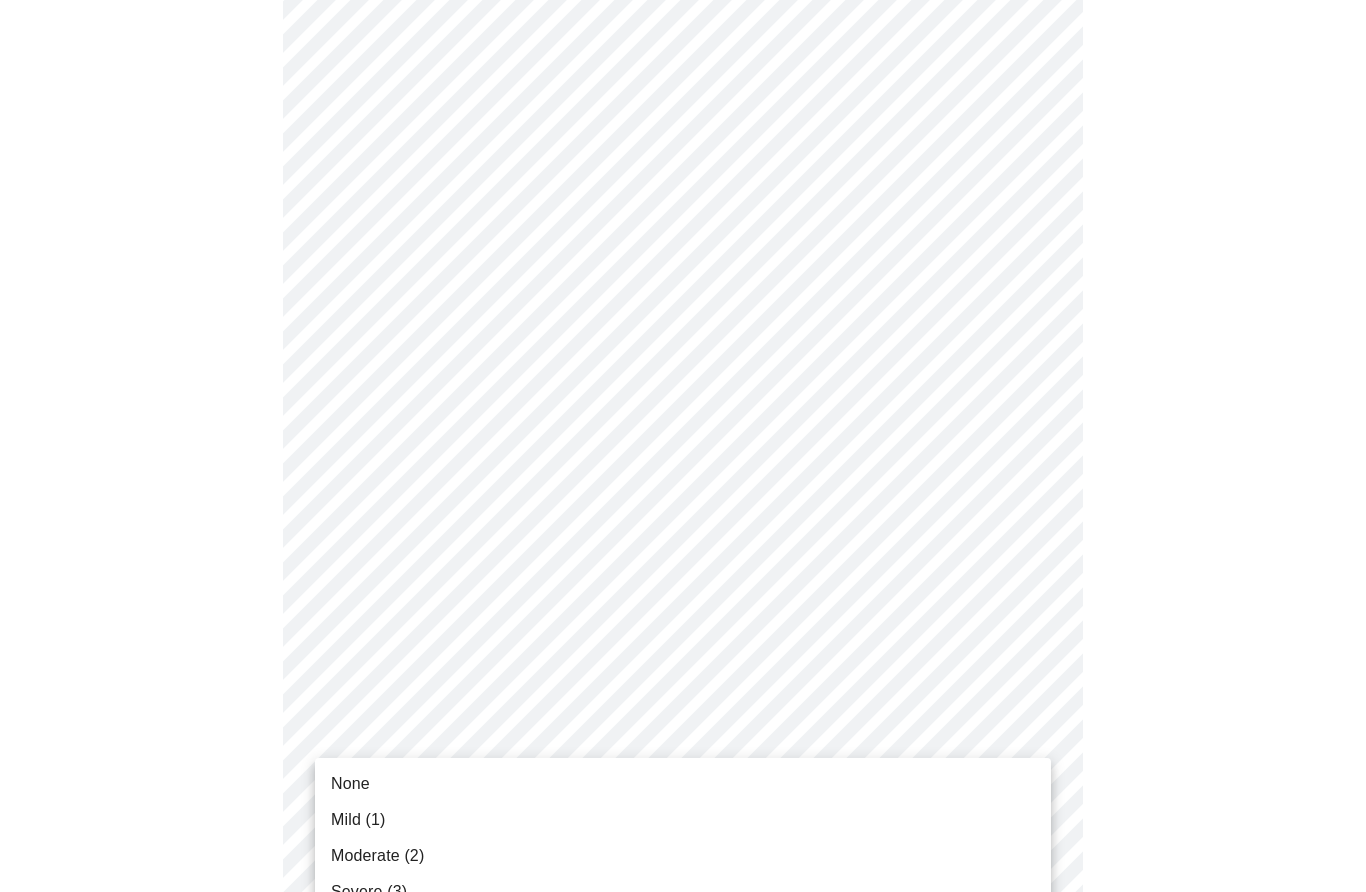 click on "Moderate (2)" at bounding box center [377, 856] 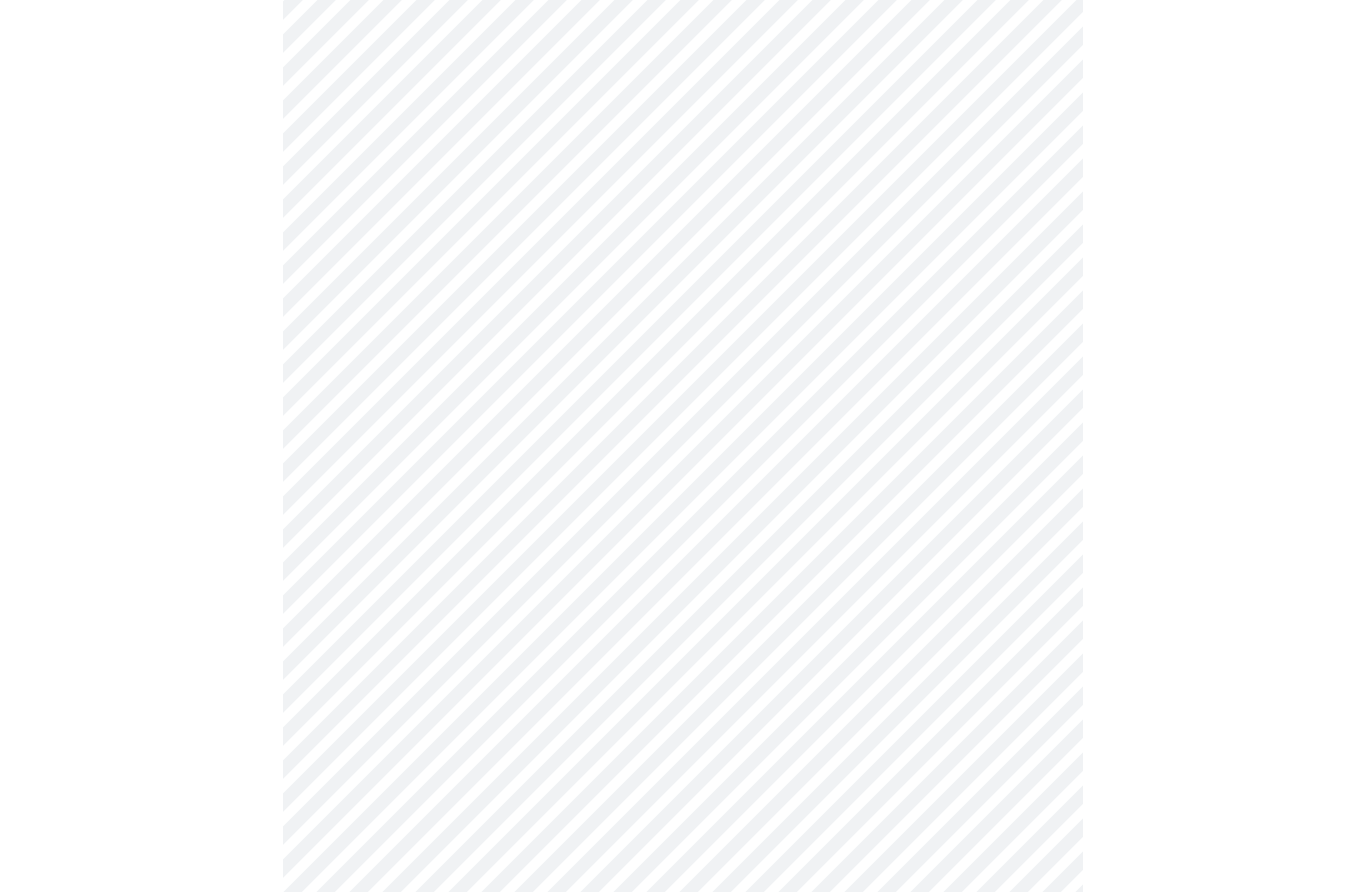 click on "MyMenopauseRx Intake Questions 3  /  13" at bounding box center (683, 524) 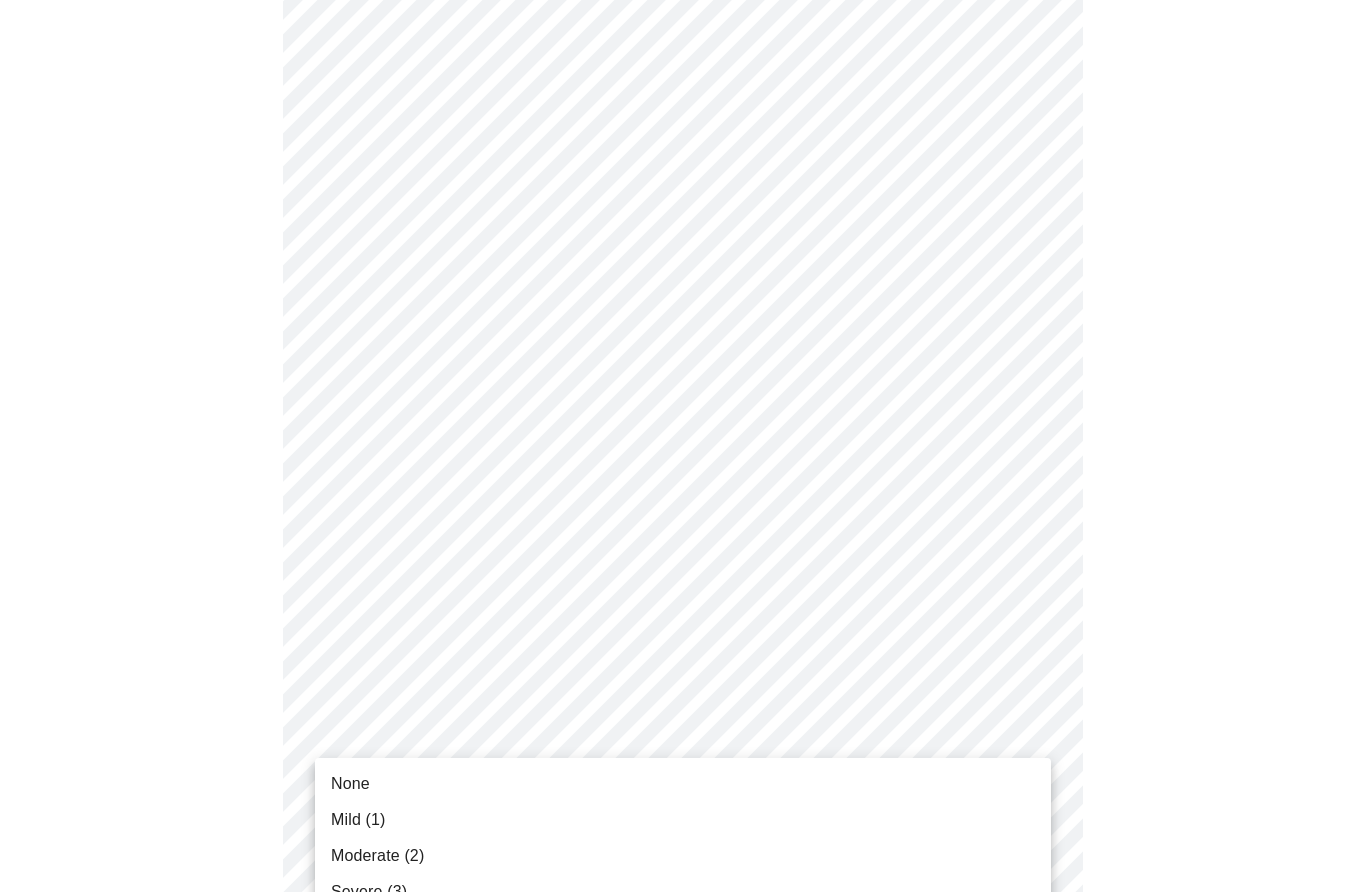 click on "Severe (3)" at bounding box center [369, 892] 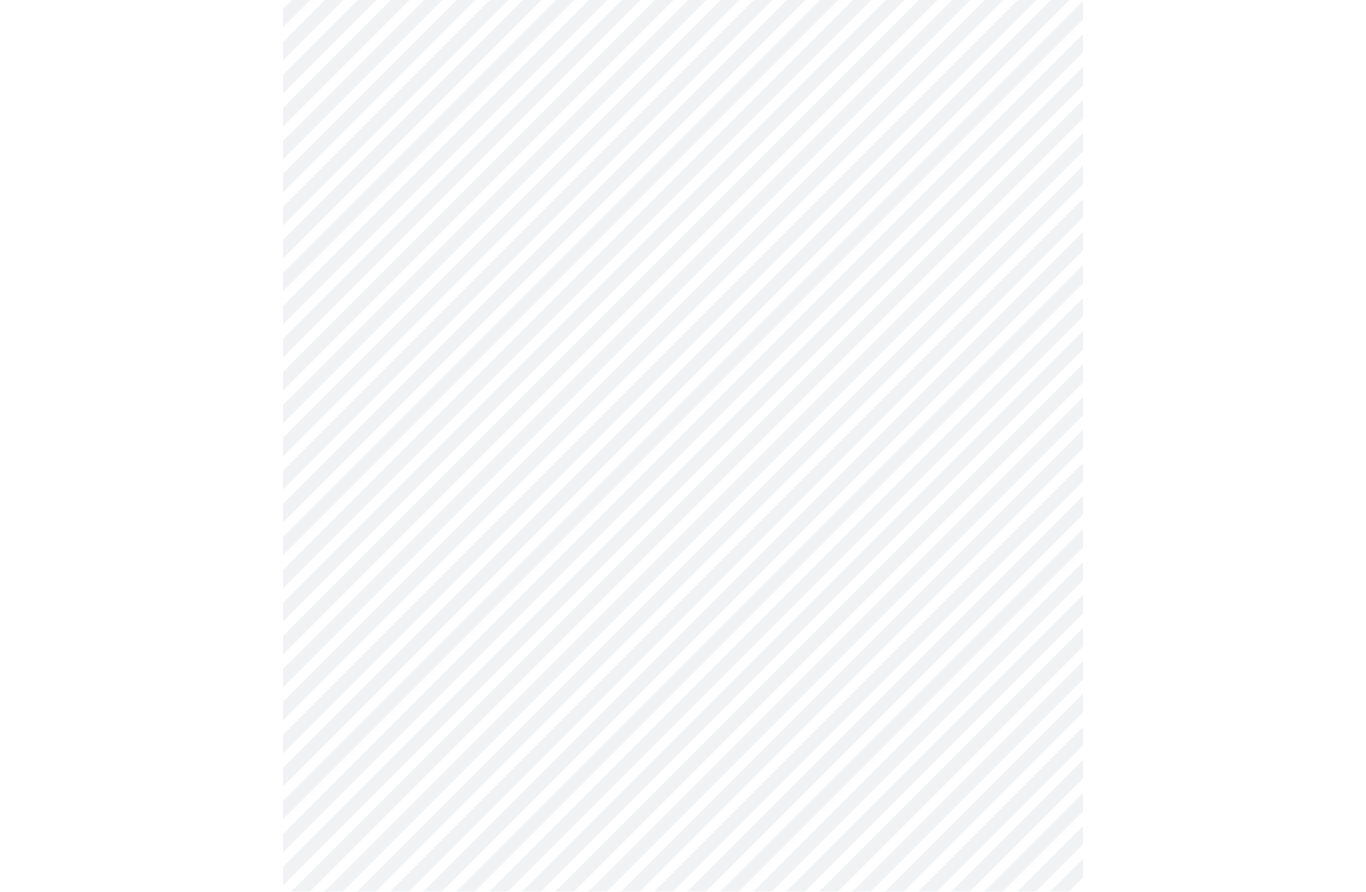 scroll, scrollTop: 946, scrollLeft: 0, axis: vertical 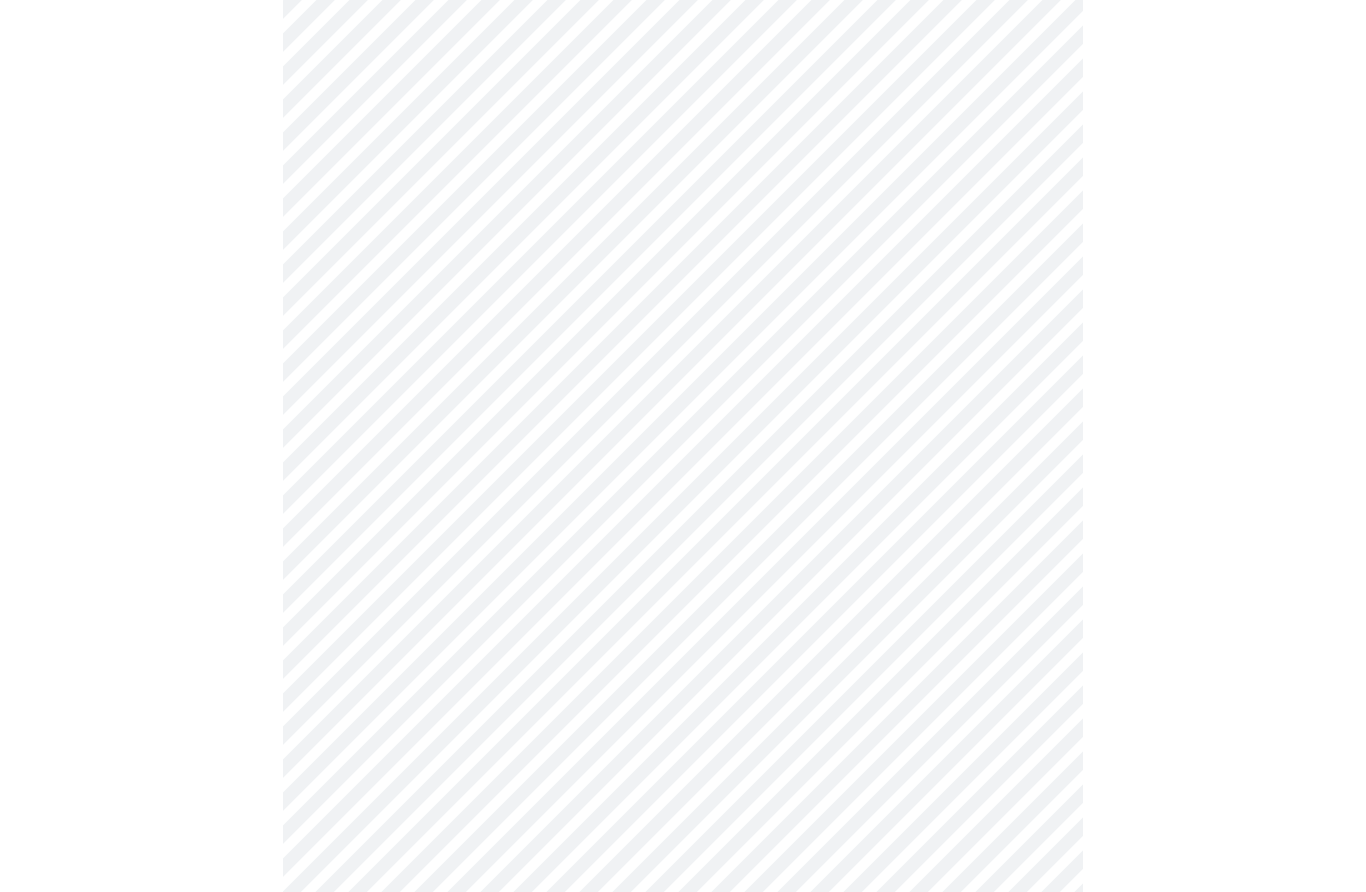 click on "MyMenopauseRx Intake Questions 3  /  13" at bounding box center [683, 278] 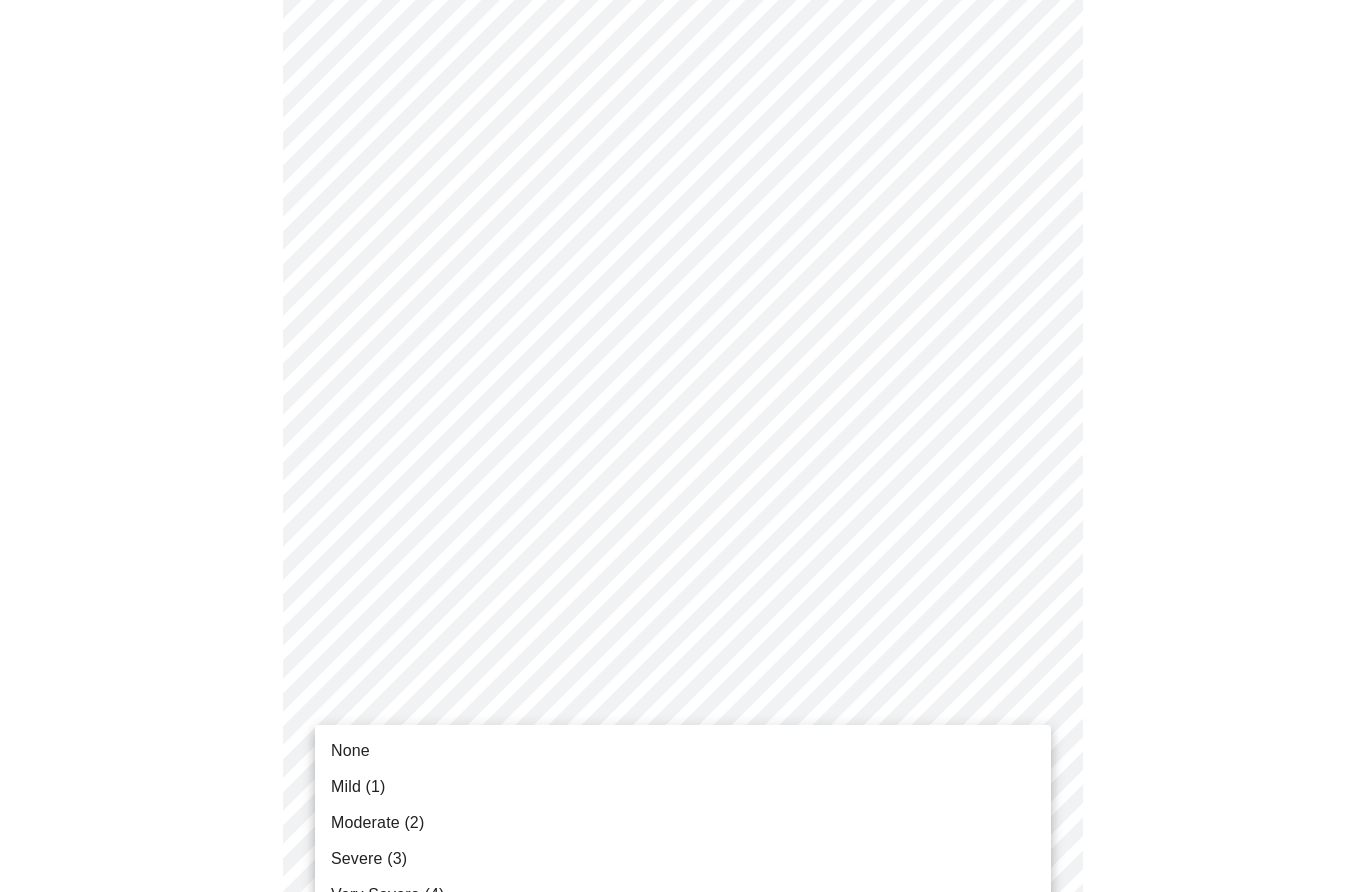 click on "Mild (1)" at bounding box center [358, 787] 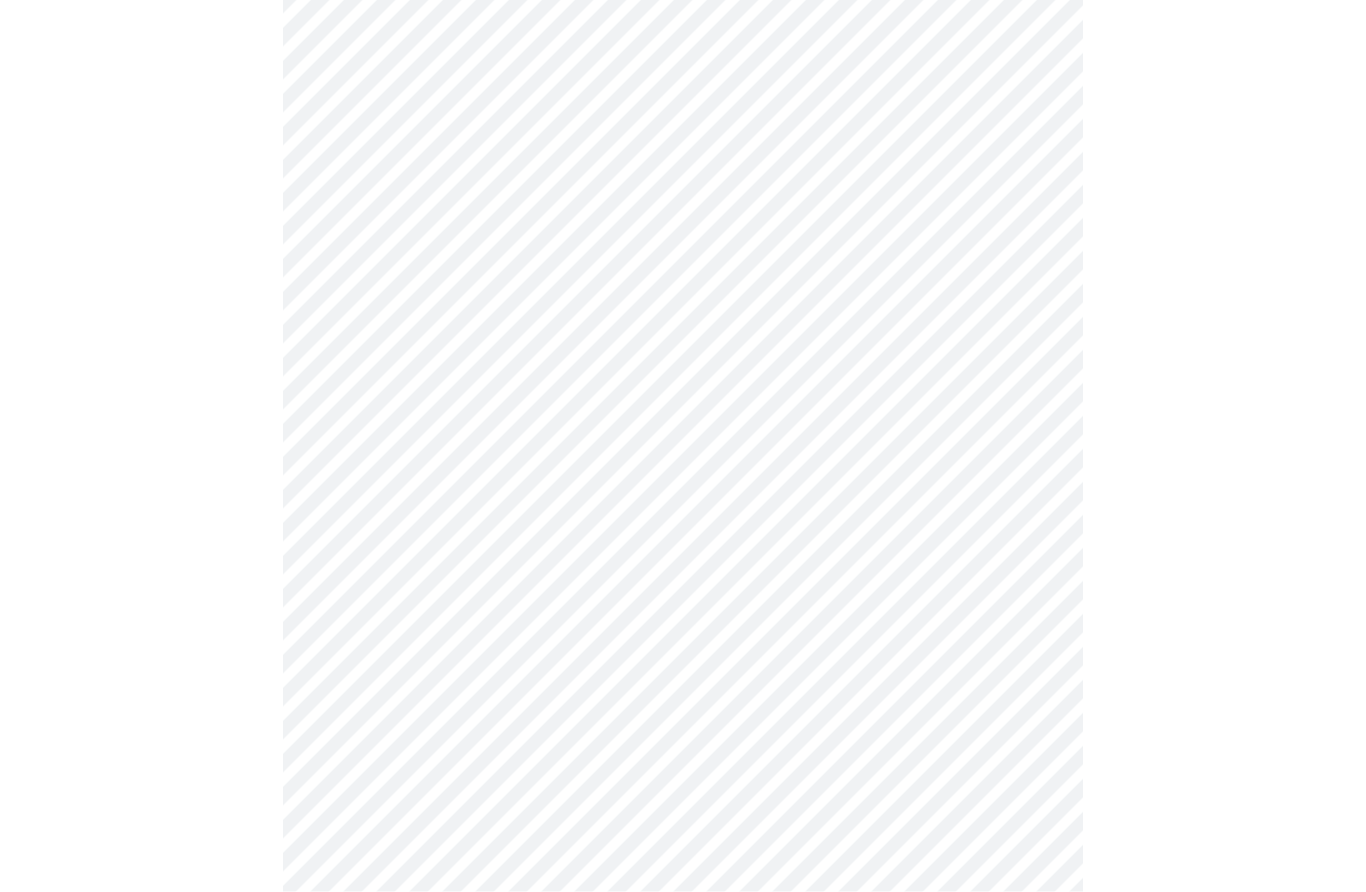 click on "MyMenopauseRx Intake Questions 3  /  13" at bounding box center [683, 194] 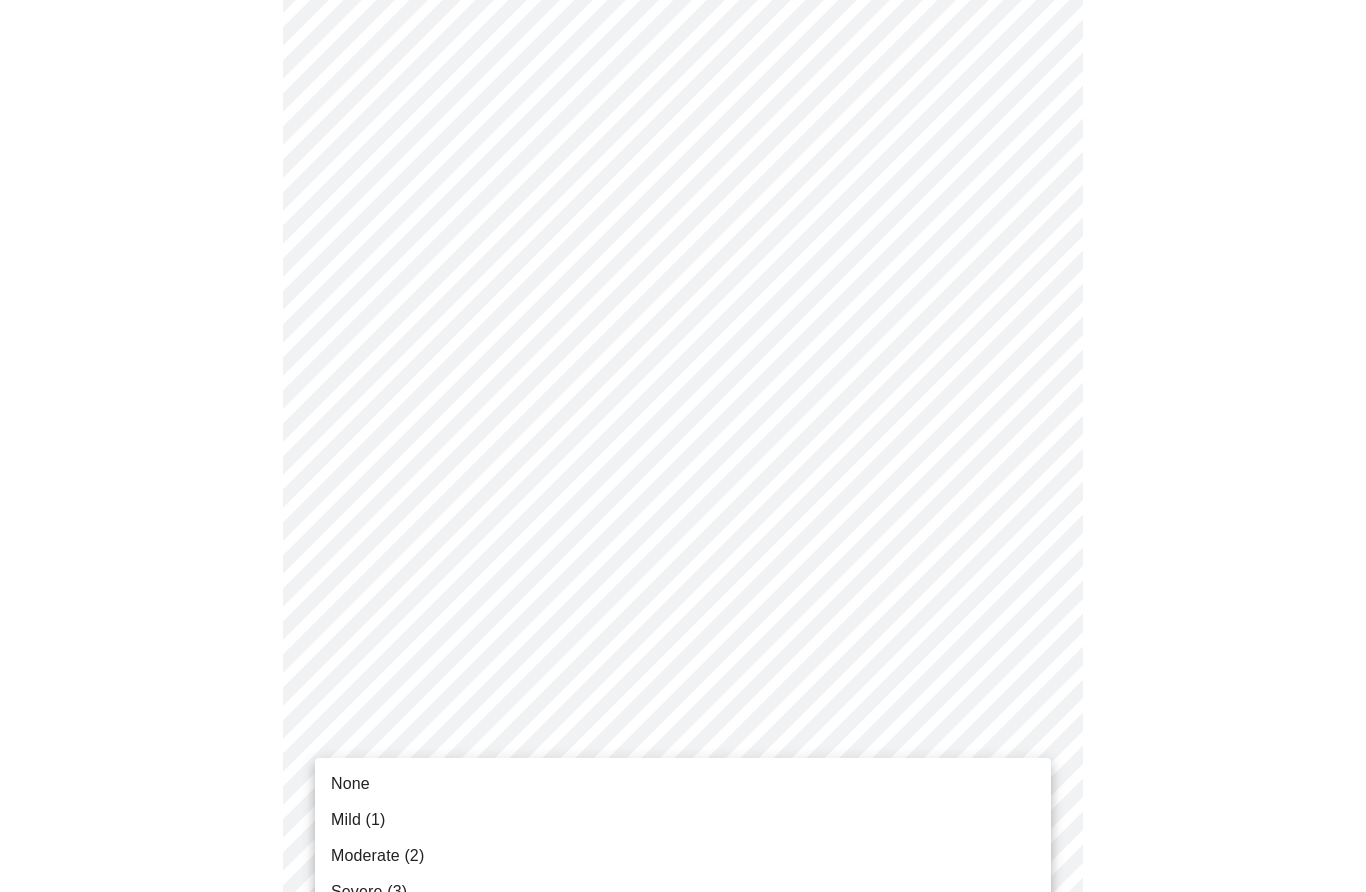 click on "Severe (3)" at bounding box center (369, 892) 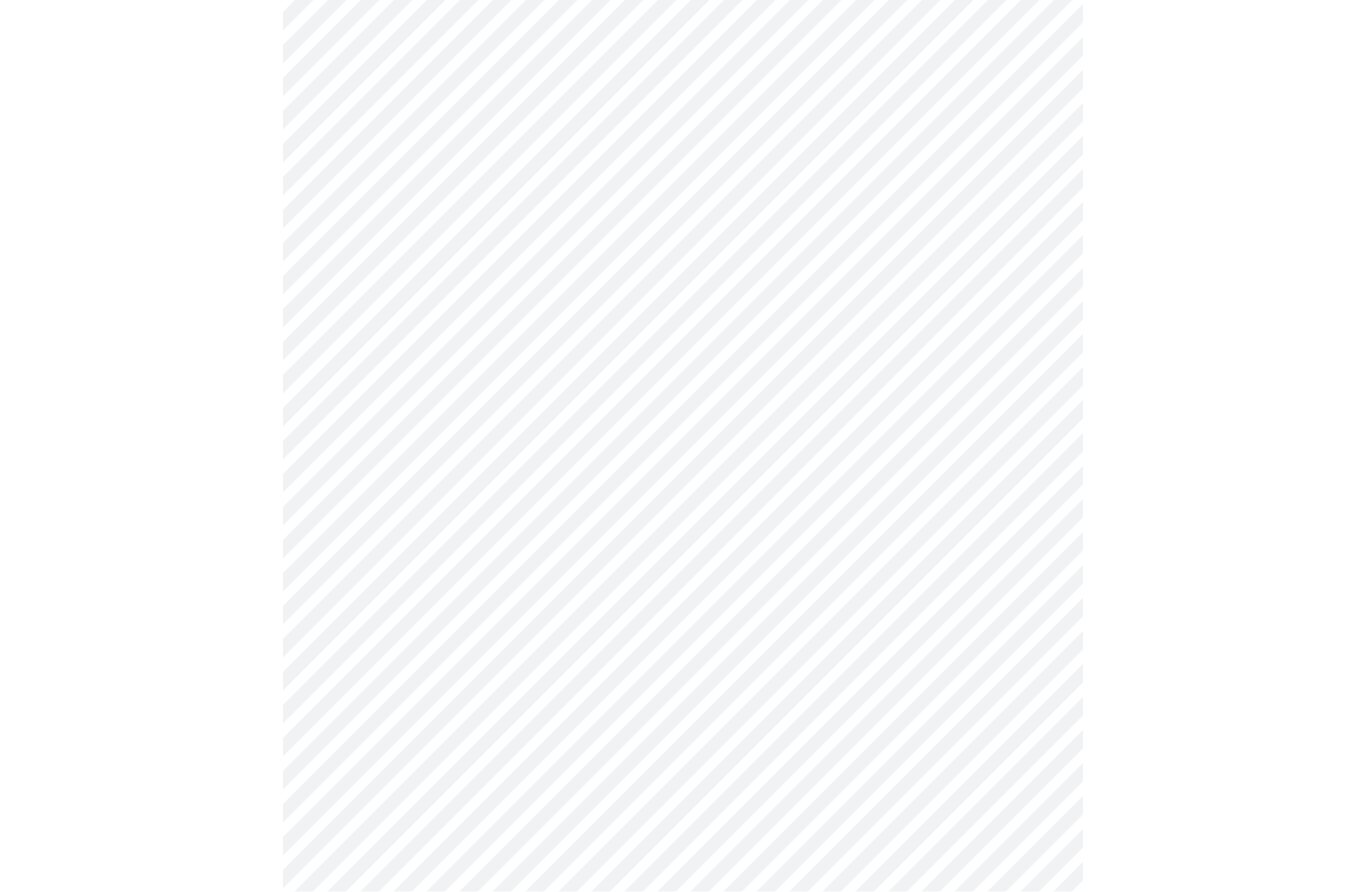 scroll, scrollTop: 1231, scrollLeft: 0, axis: vertical 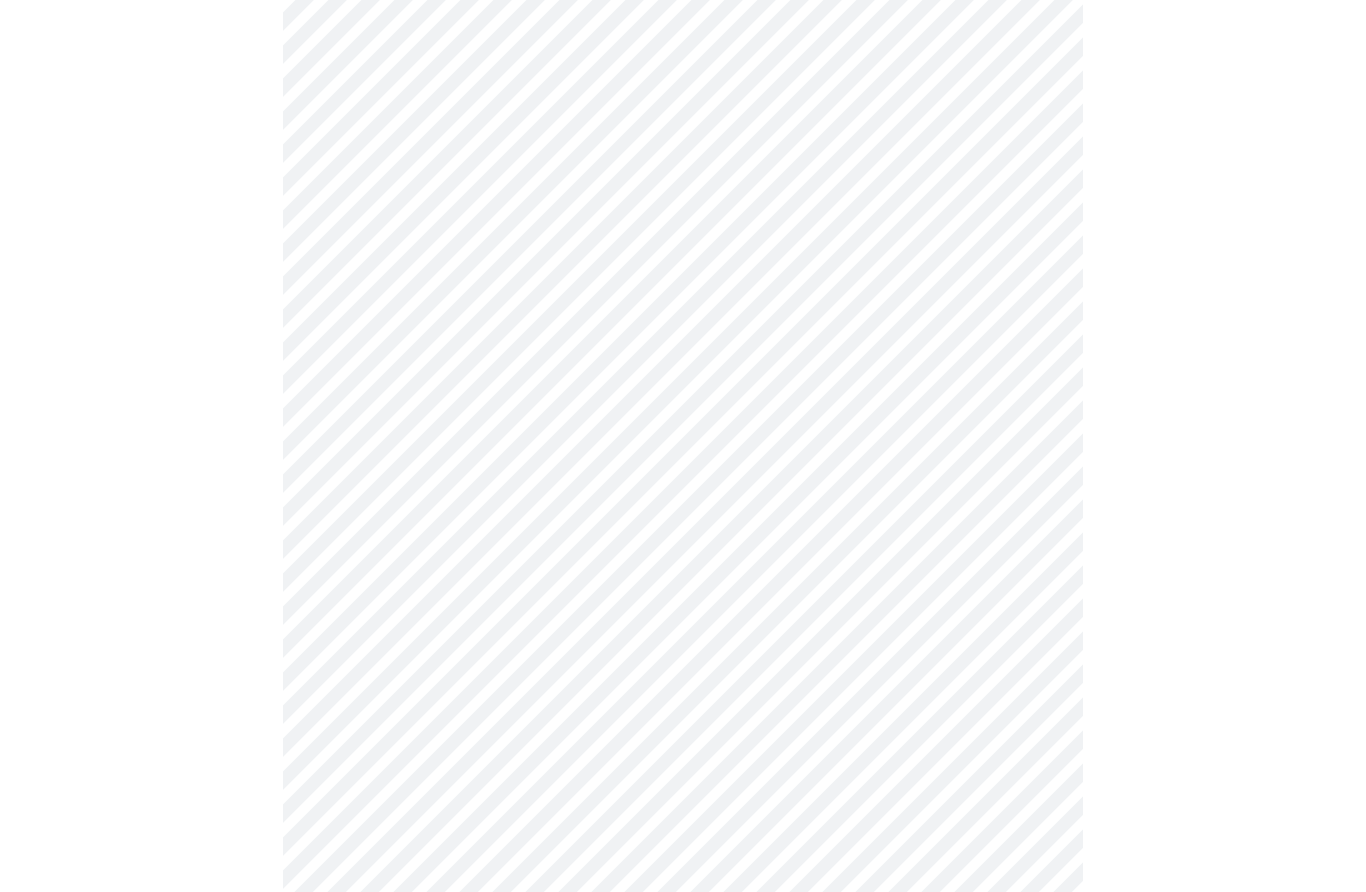 click on "MyMenopauseRx Intake Questions 3  /  13" at bounding box center [683, -34] 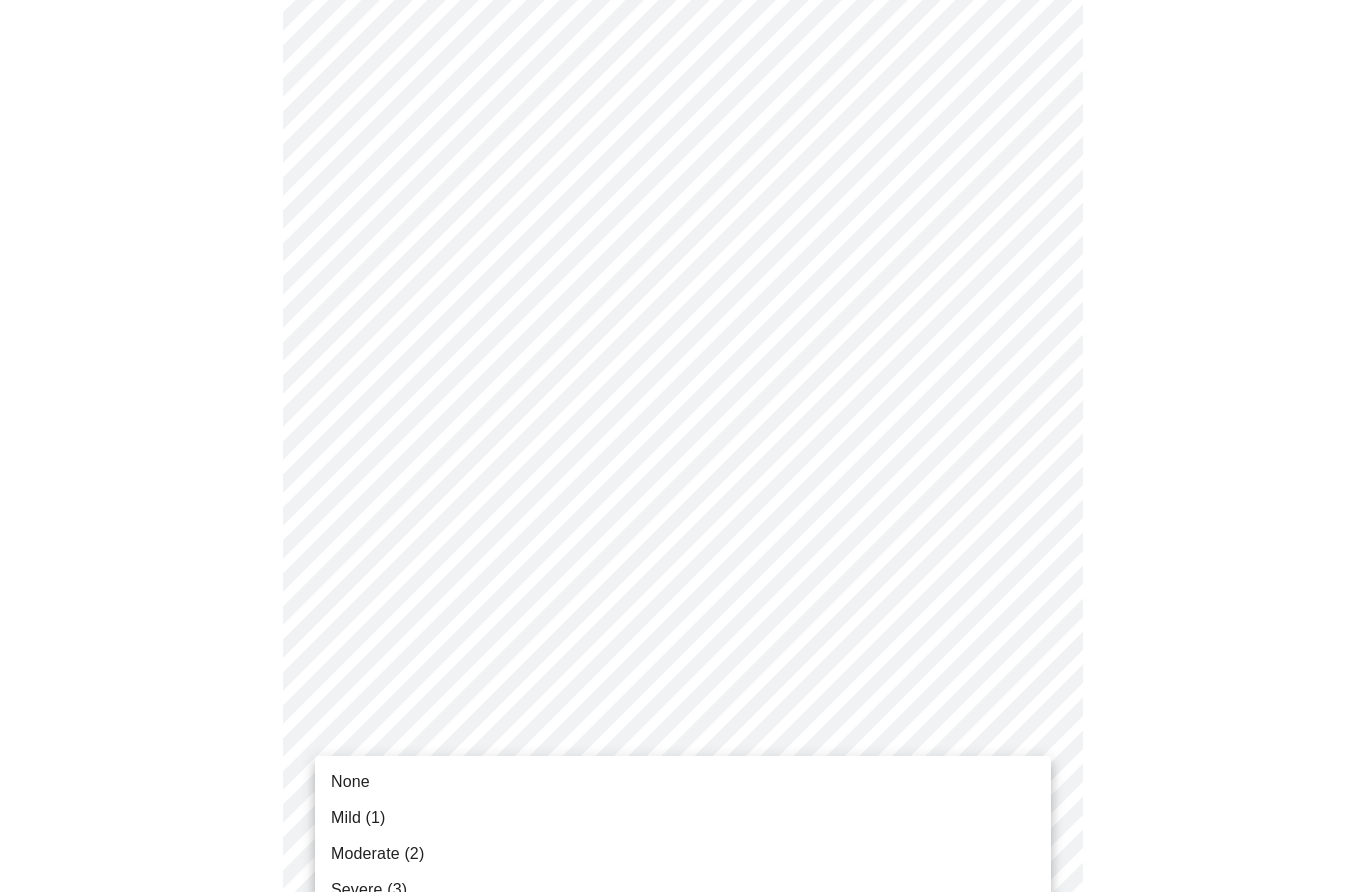 click on "Severe (3)" at bounding box center (369, 890) 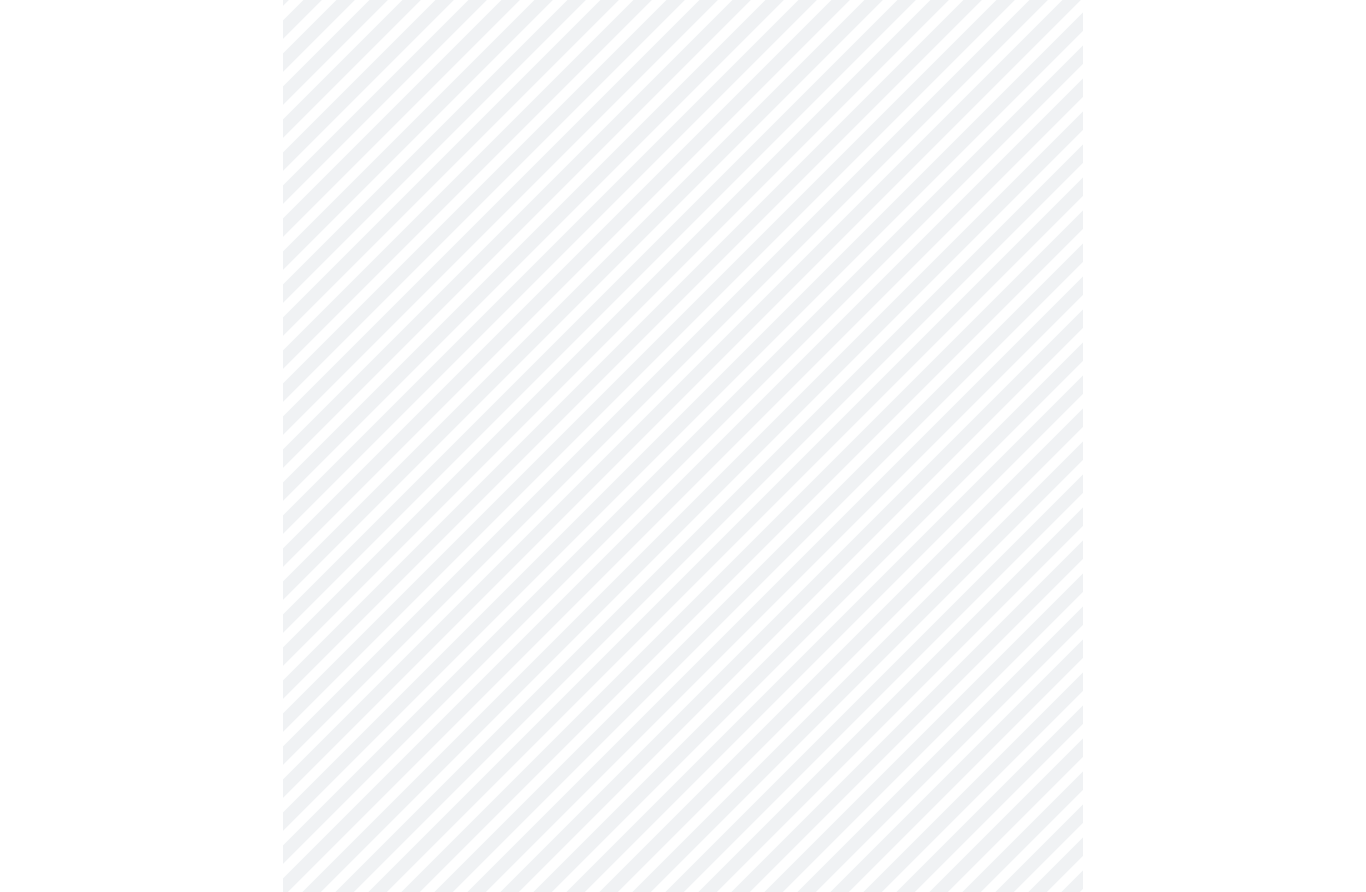 scroll, scrollTop: 1254, scrollLeft: 0, axis: vertical 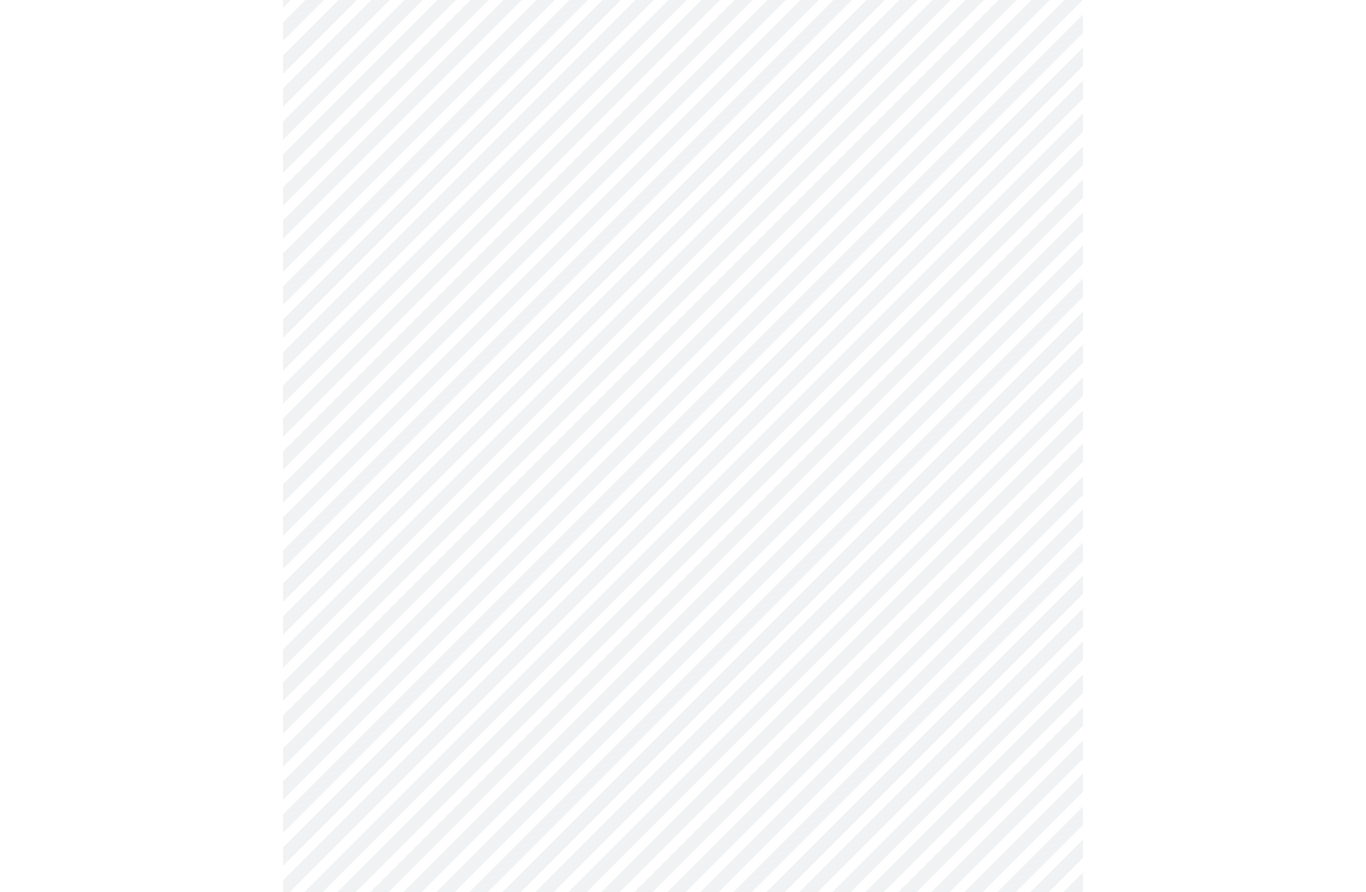 click on "MyMenopauseRx Intake Questions 3  /  13" at bounding box center [683, -70] 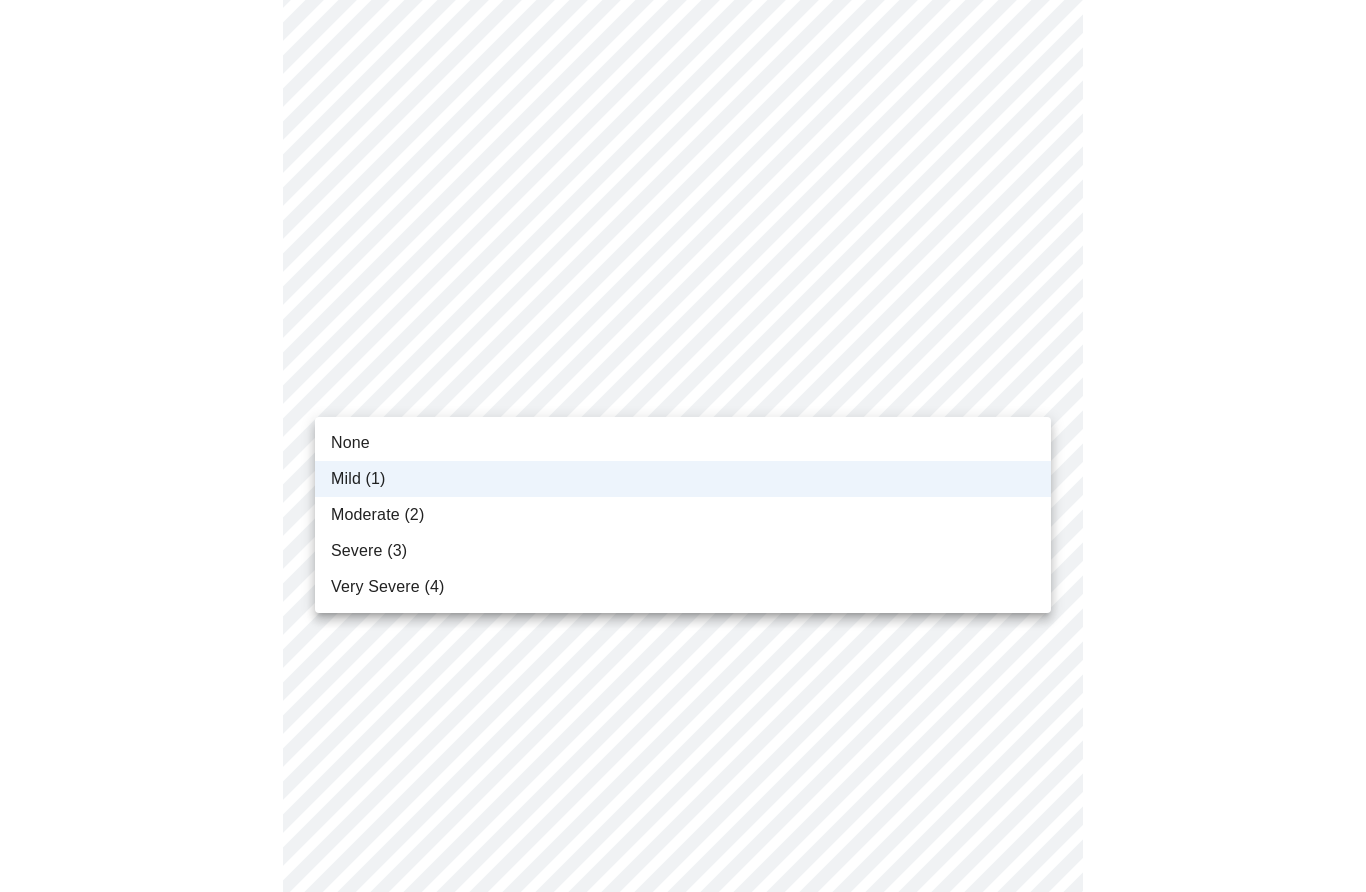 click on "Moderate (2)" at bounding box center (377, 515) 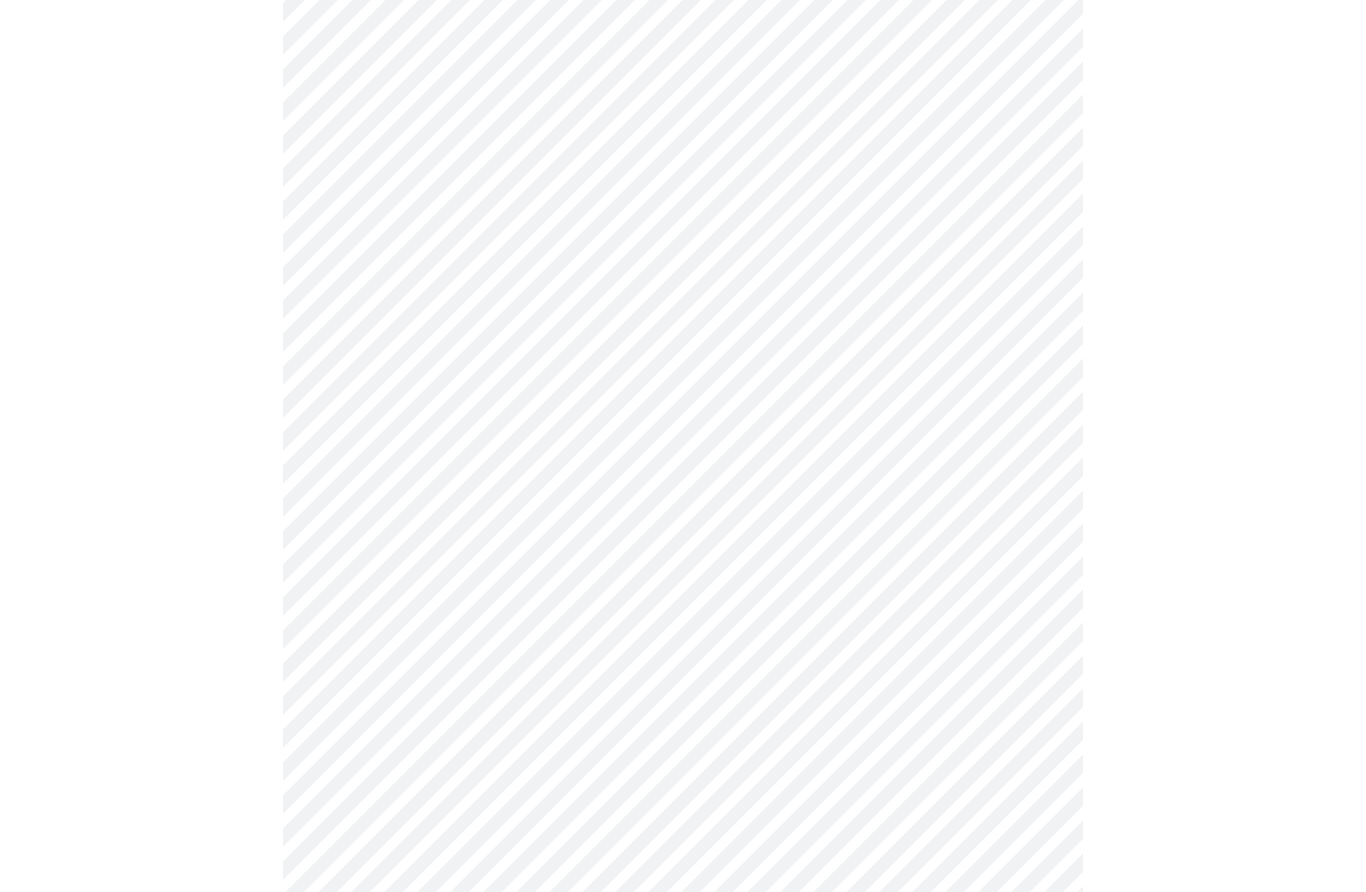 scroll, scrollTop: 1040, scrollLeft: 0, axis: vertical 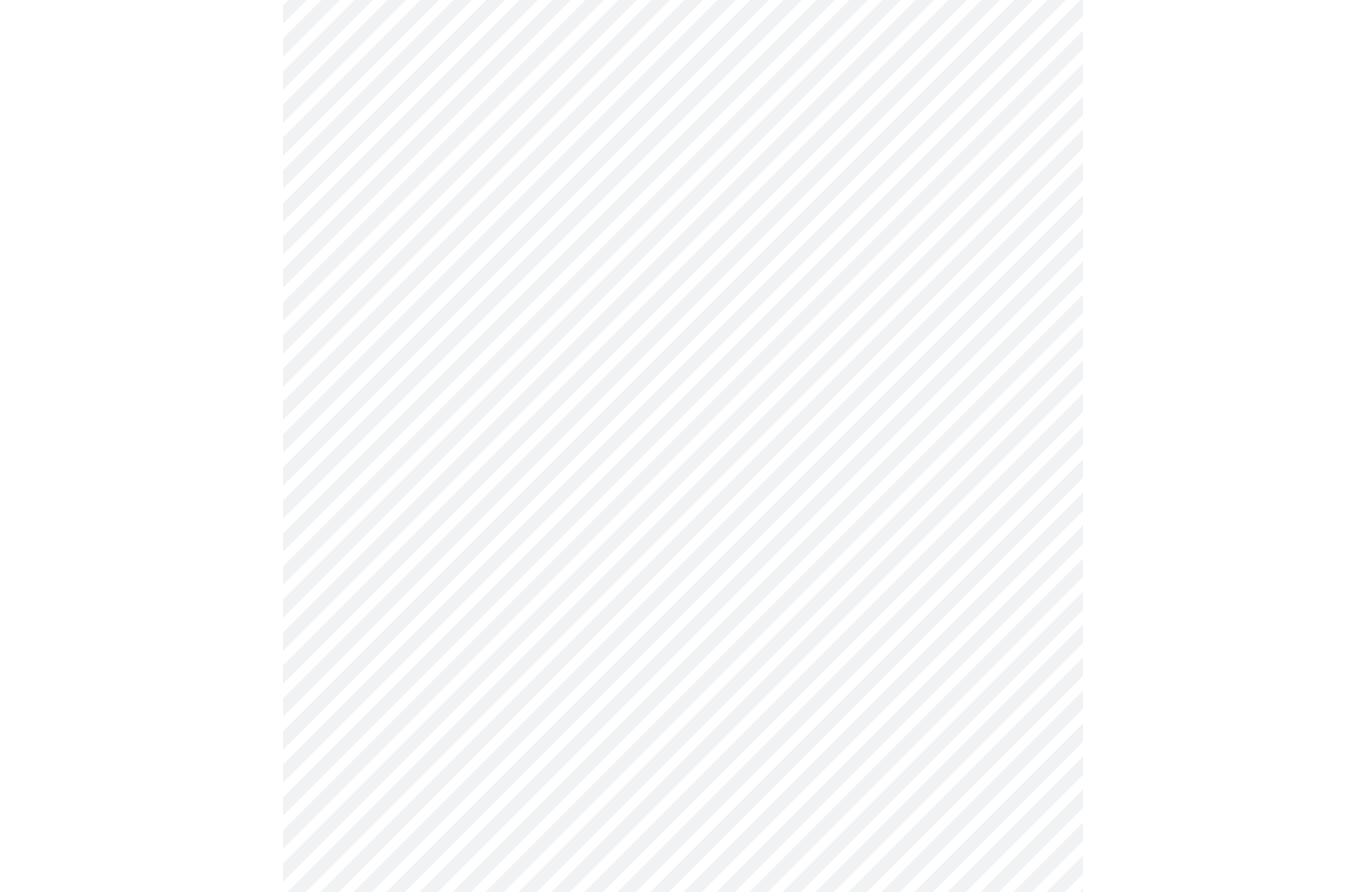 click on "MyMenopauseRx Intake Questions 3  /  13" at bounding box center (683, 144) 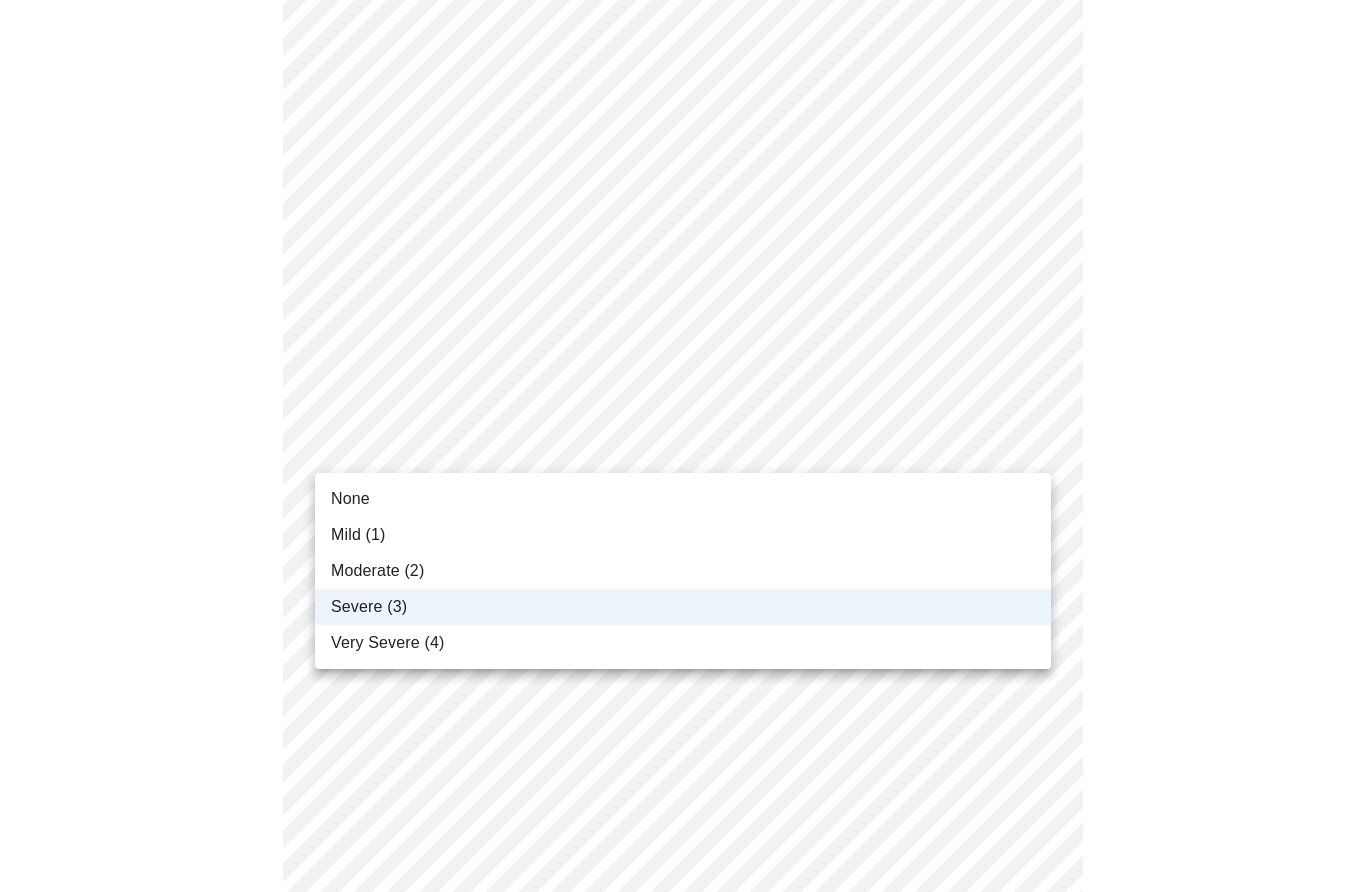 click on "Very Severe (4)" at bounding box center [387, 643] 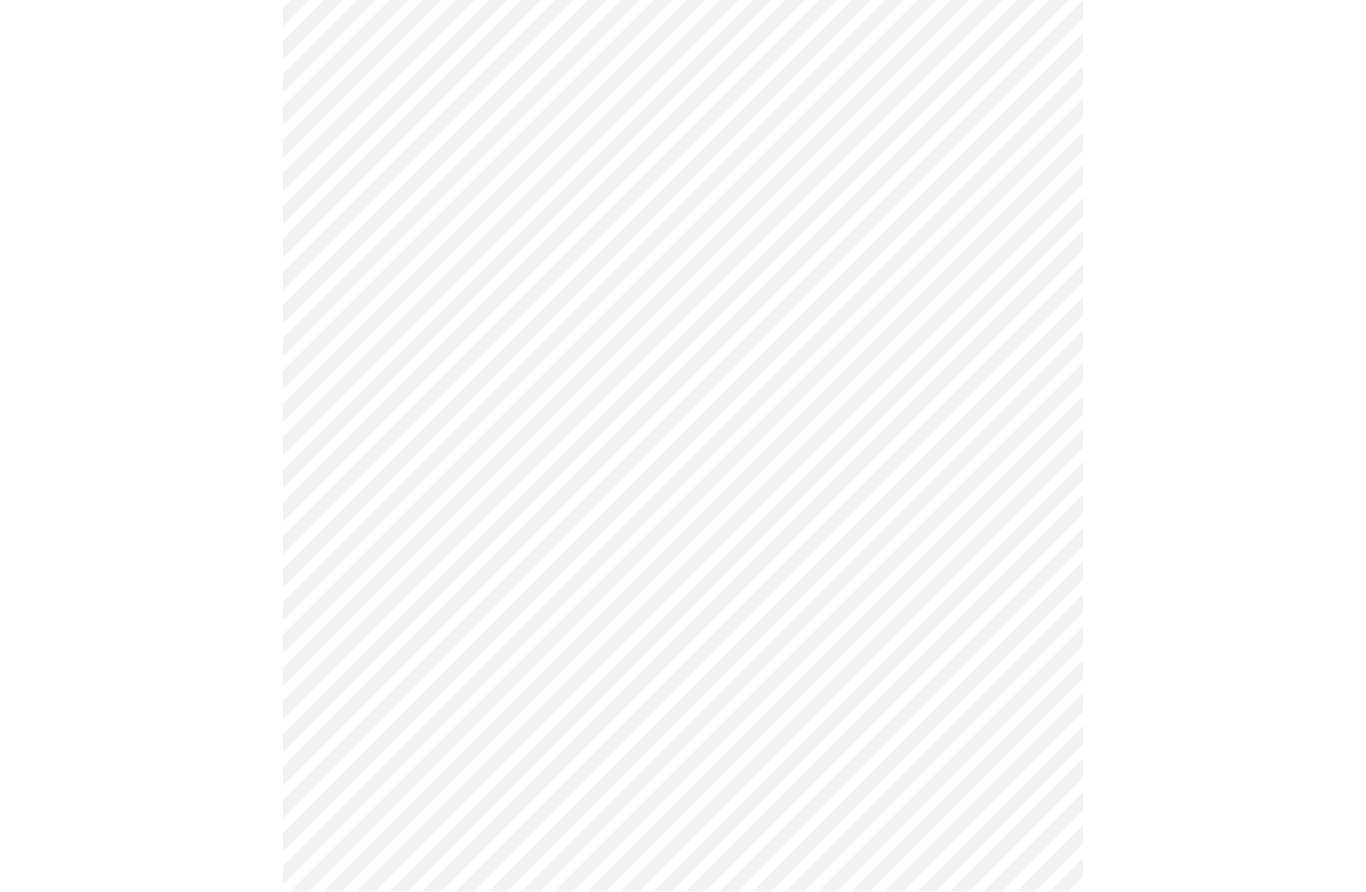 scroll, scrollTop: 905, scrollLeft: 0, axis: vertical 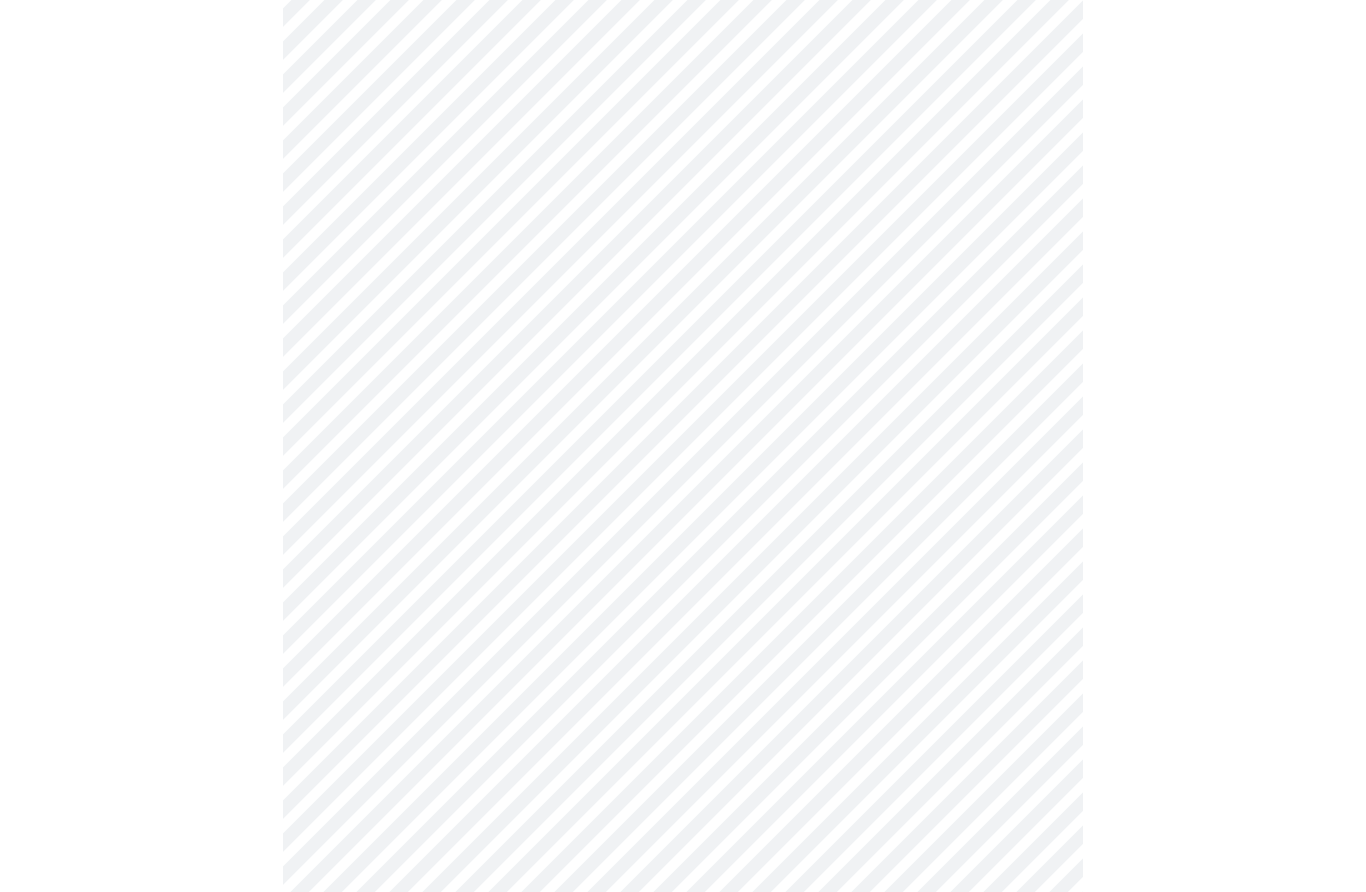 click on "MyMenopauseRx Intake Questions 3  /  13" at bounding box center (683, 279) 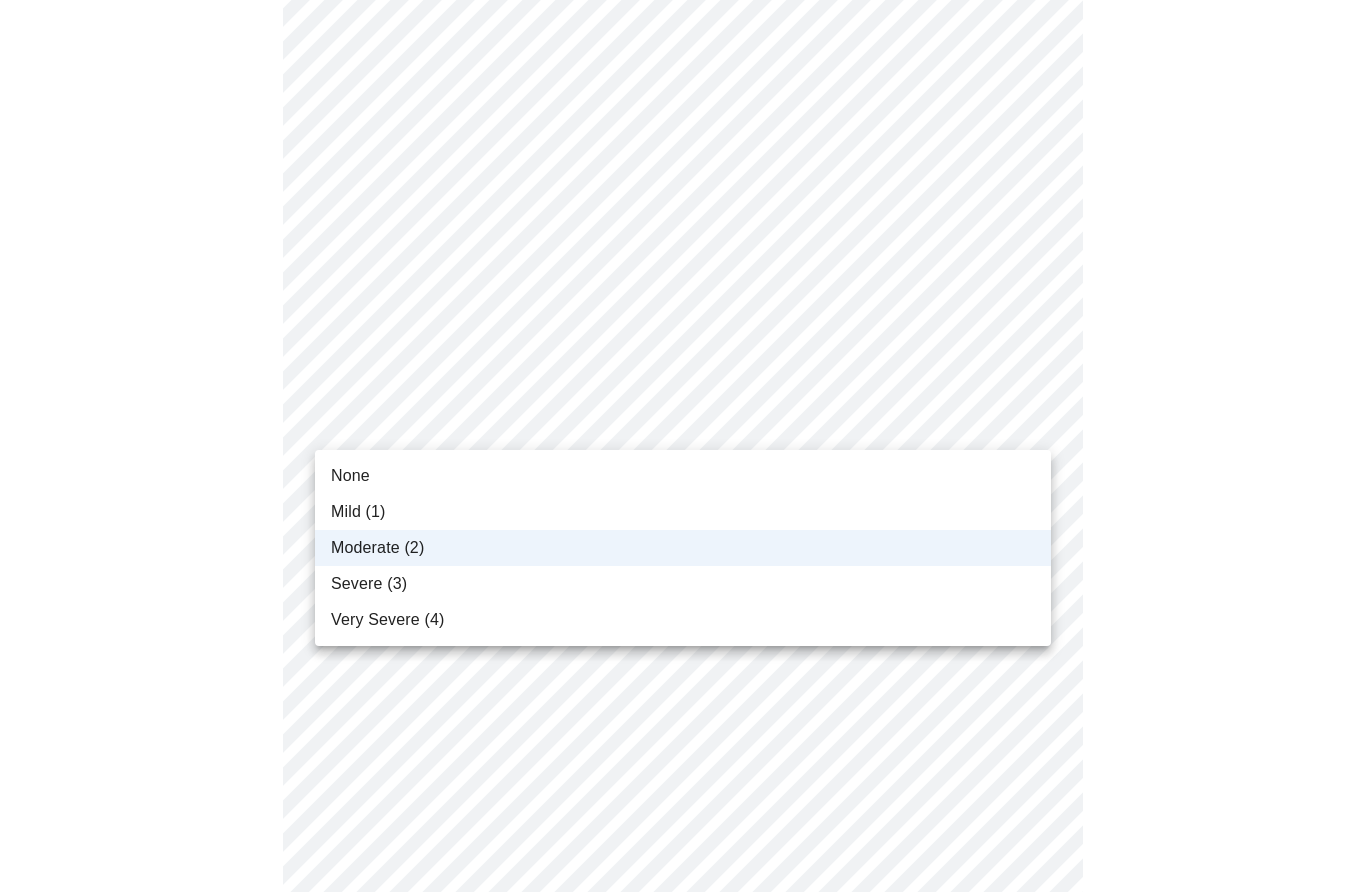 click at bounding box center (683, 446) 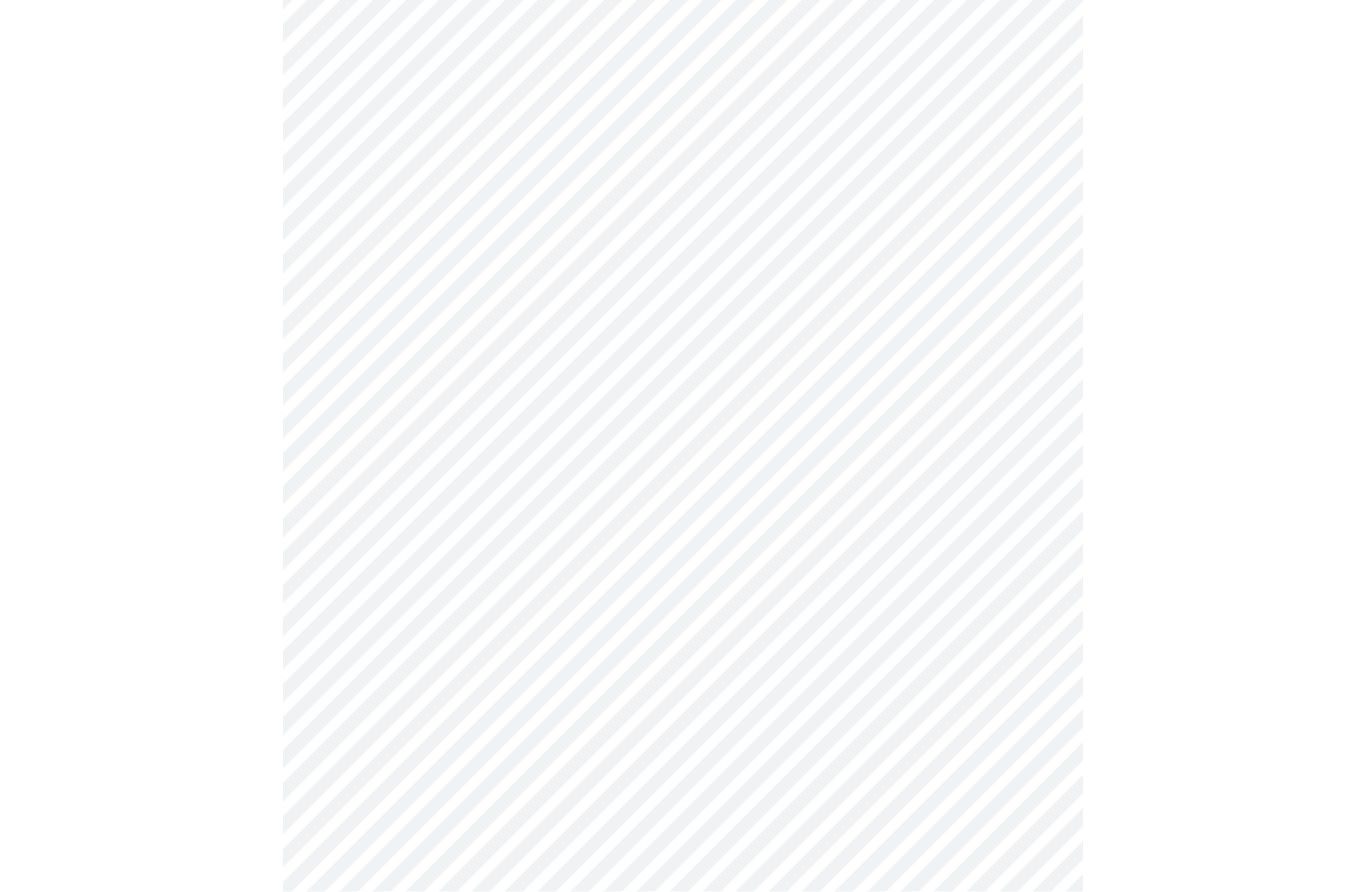 scroll, scrollTop: 494, scrollLeft: 0, axis: vertical 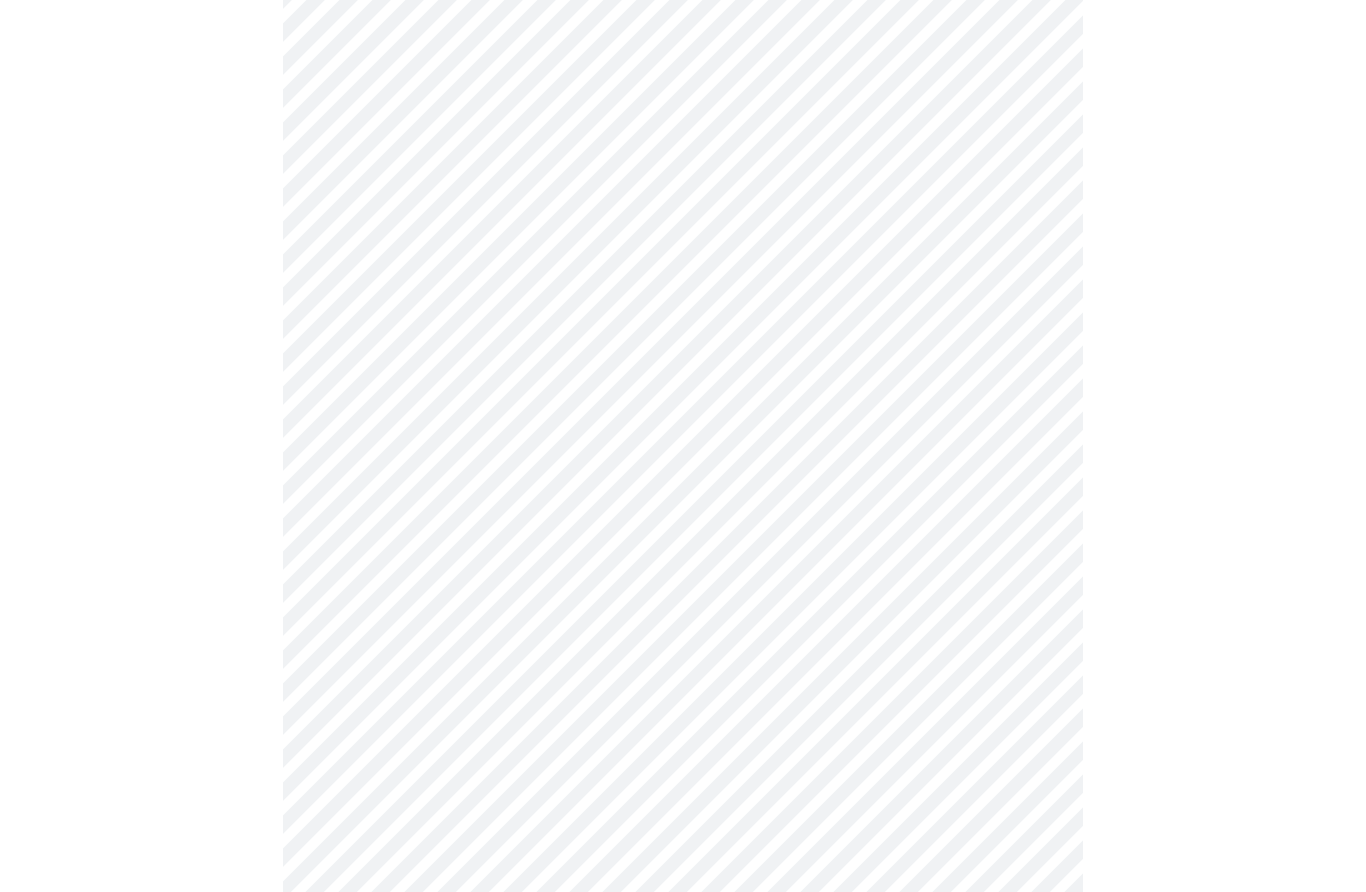 click on "MyMenopauseRx Intake Questions 4  /  13" at bounding box center (683, 479) 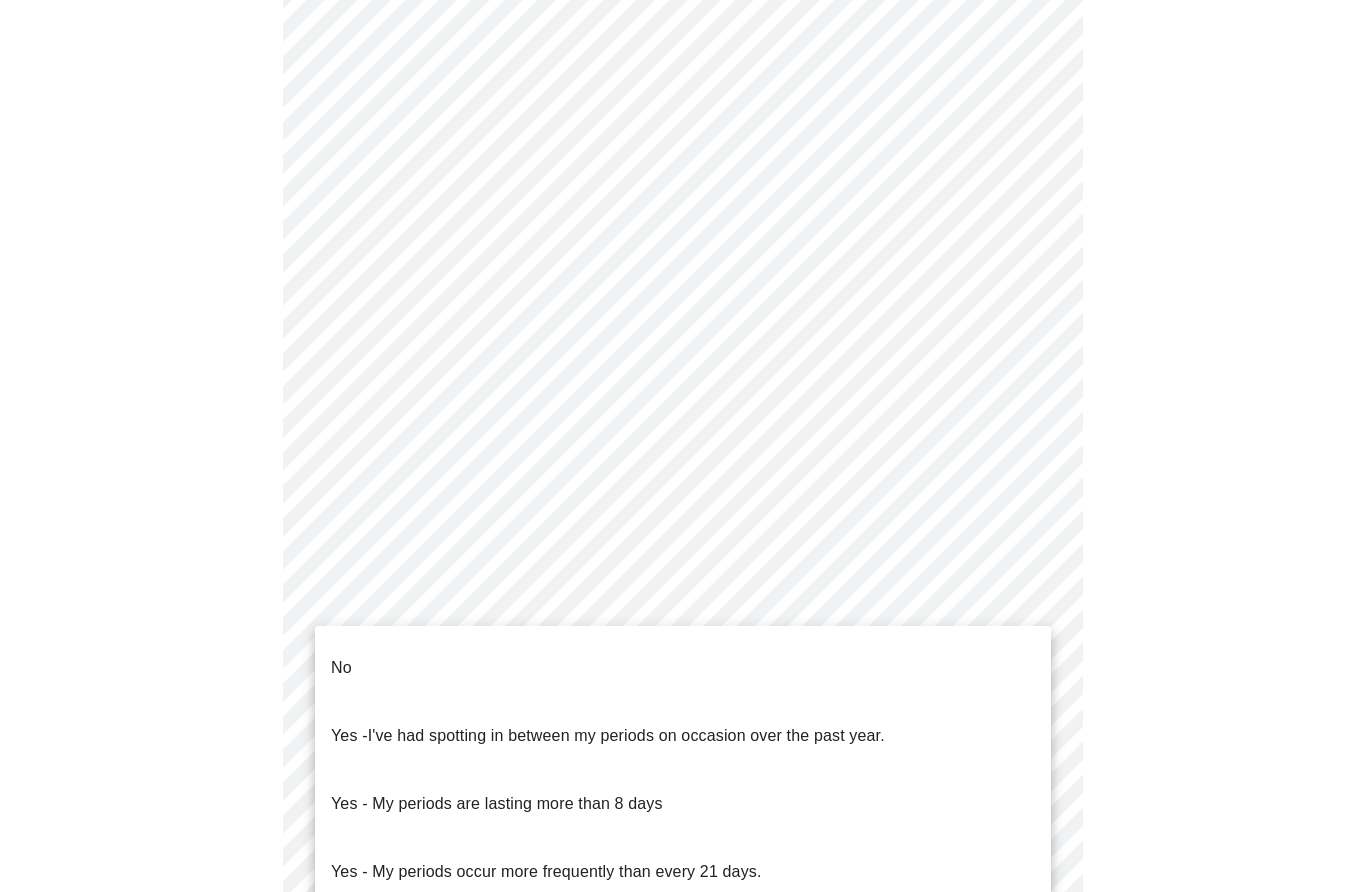 click on "No" at bounding box center [341, 668] 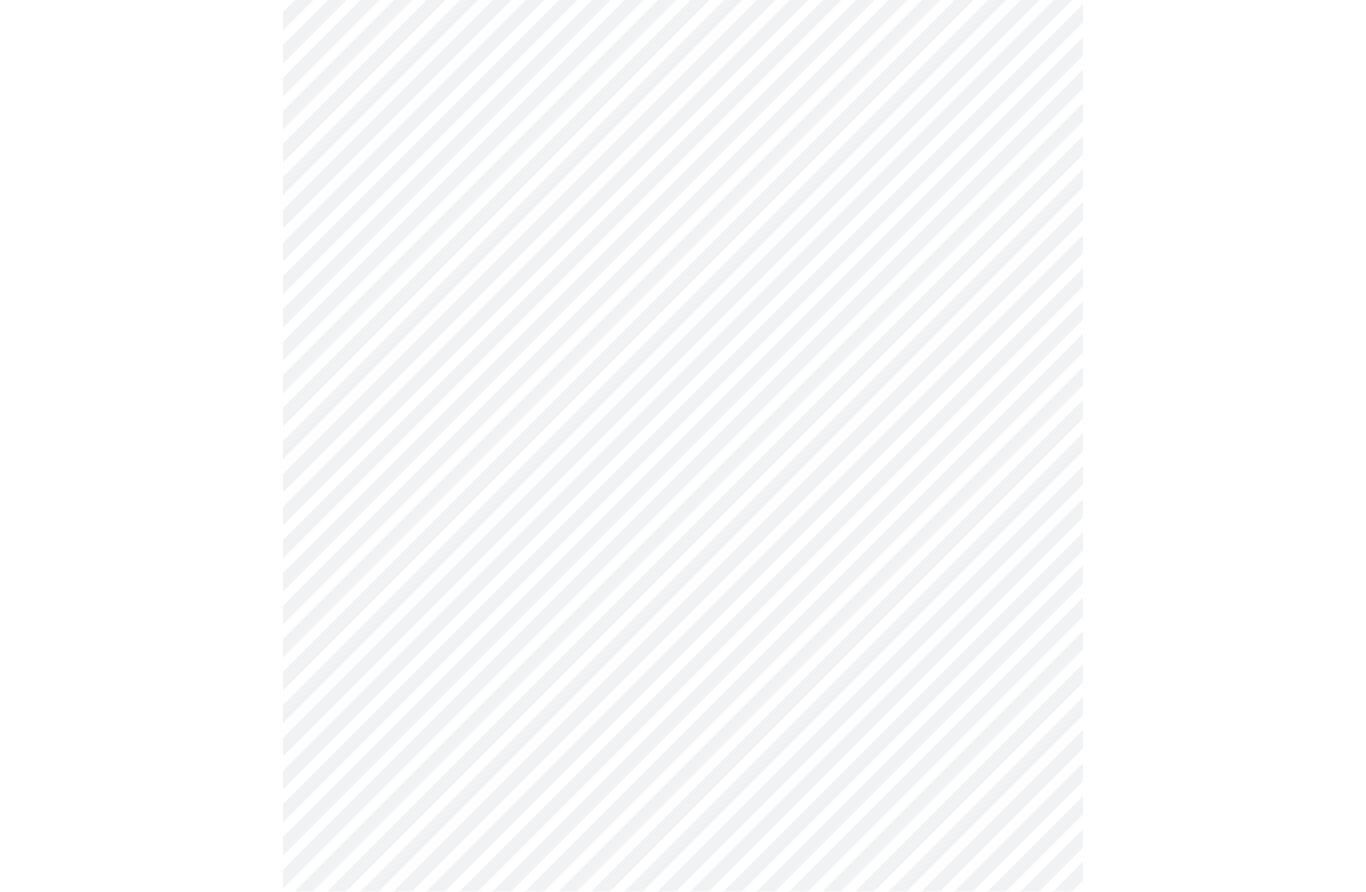 scroll, scrollTop: 550, scrollLeft: 0, axis: vertical 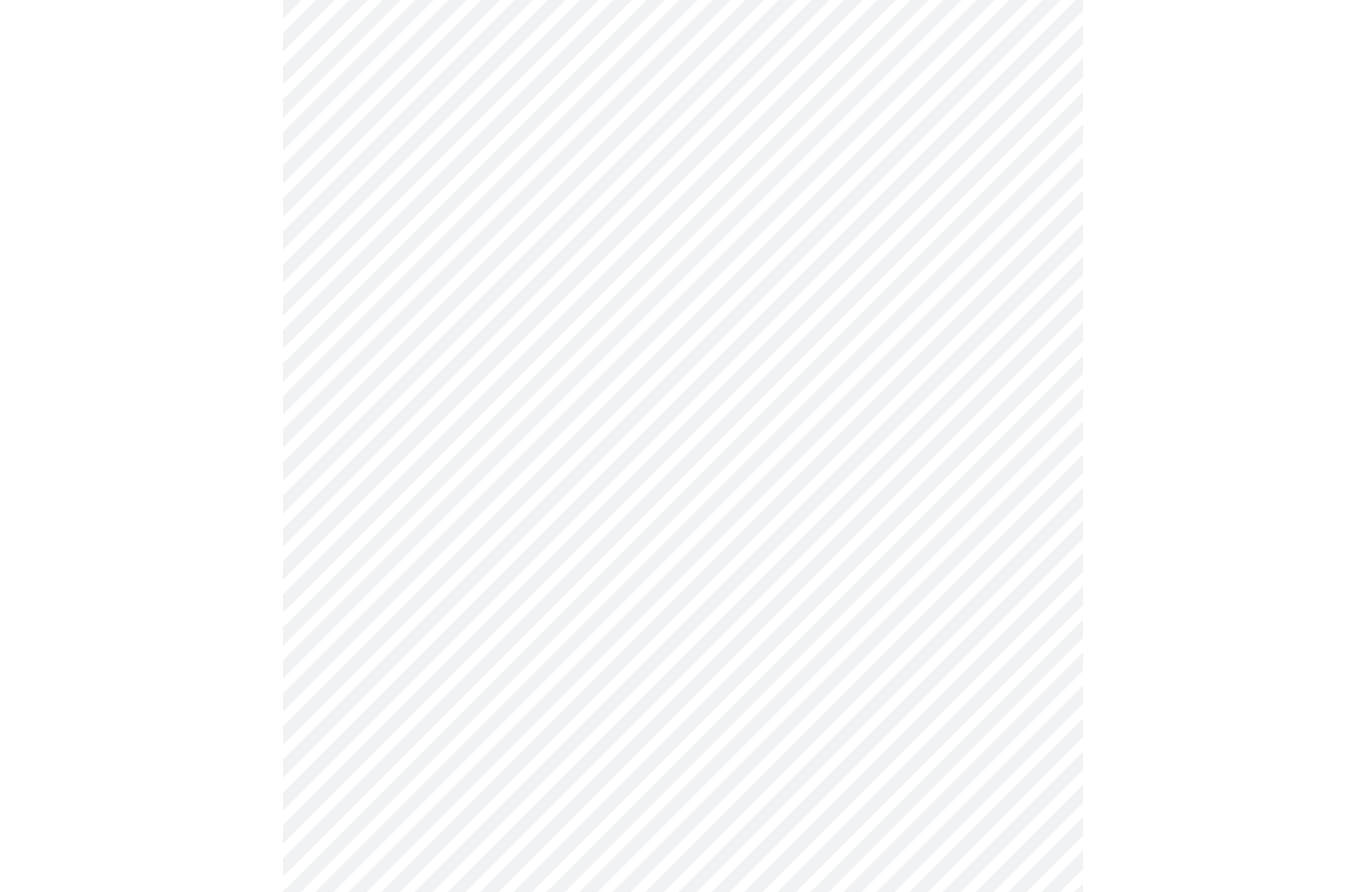 click on "MyMenopauseRx Intake Questions 4  /  13" at bounding box center [683, 418] 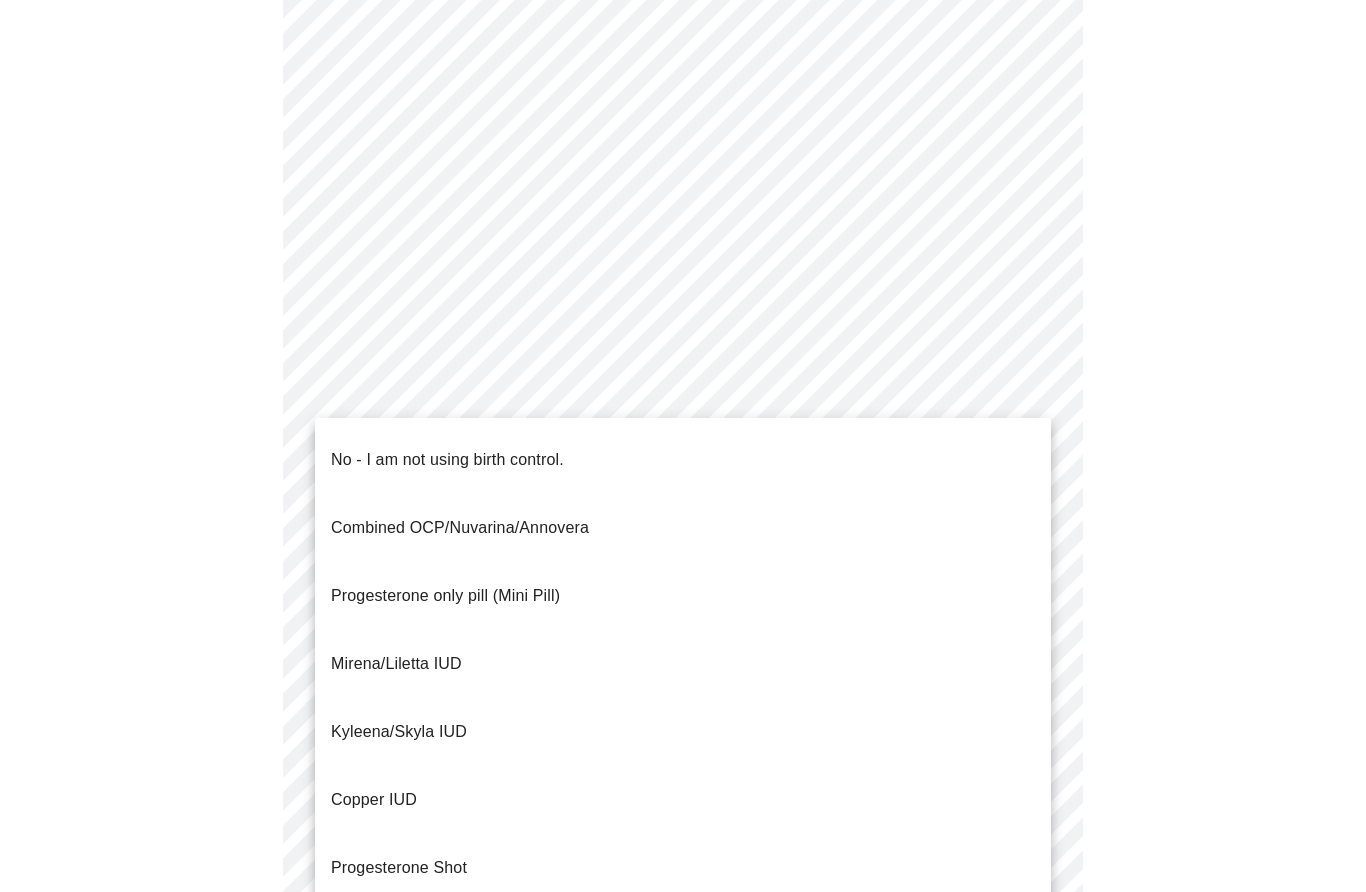 click on "No - I am not using birth control." at bounding box center [447, 460] 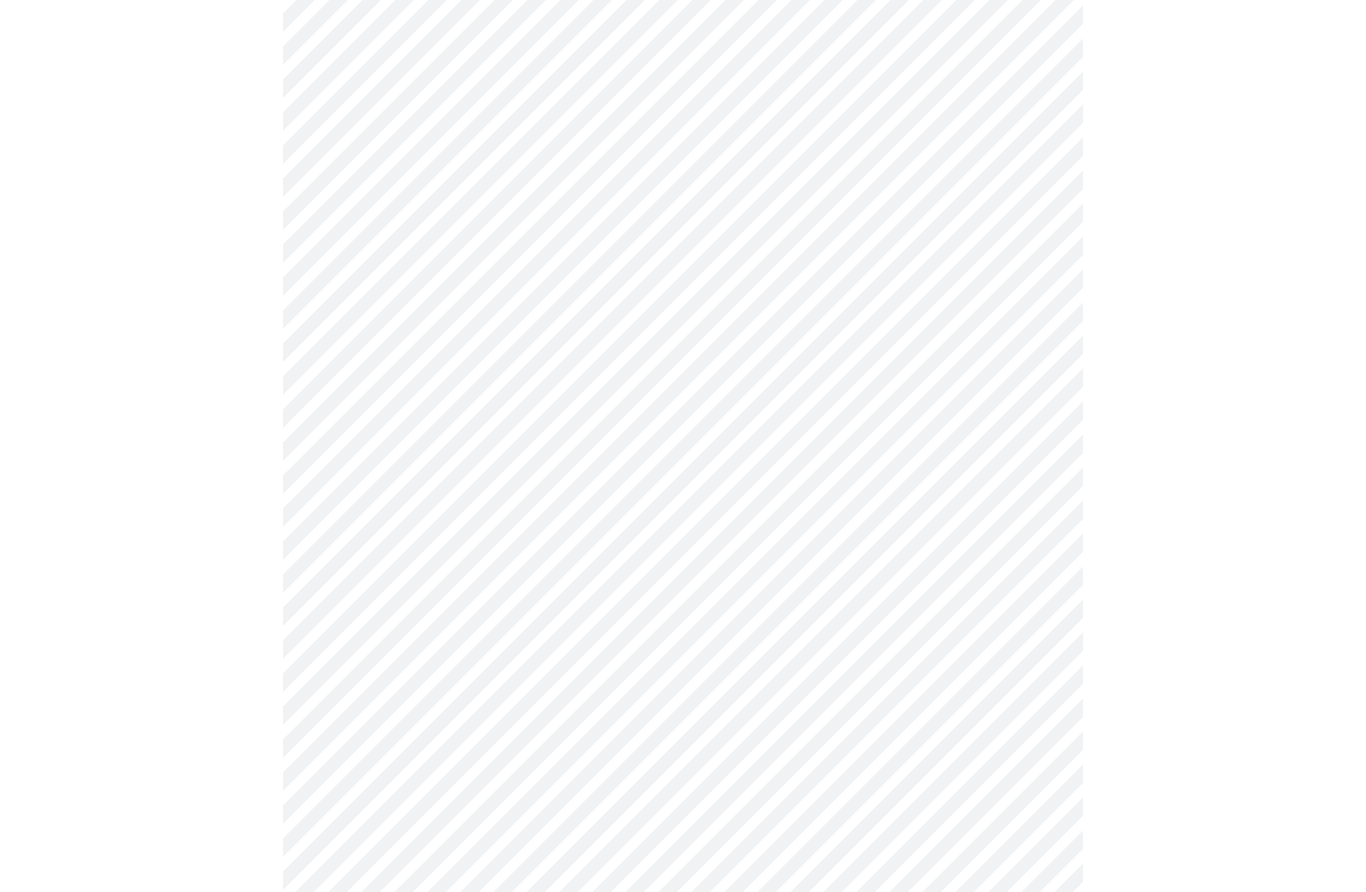 scroll, scrollTop: 705, scrollLeft: 0, axis: vertical 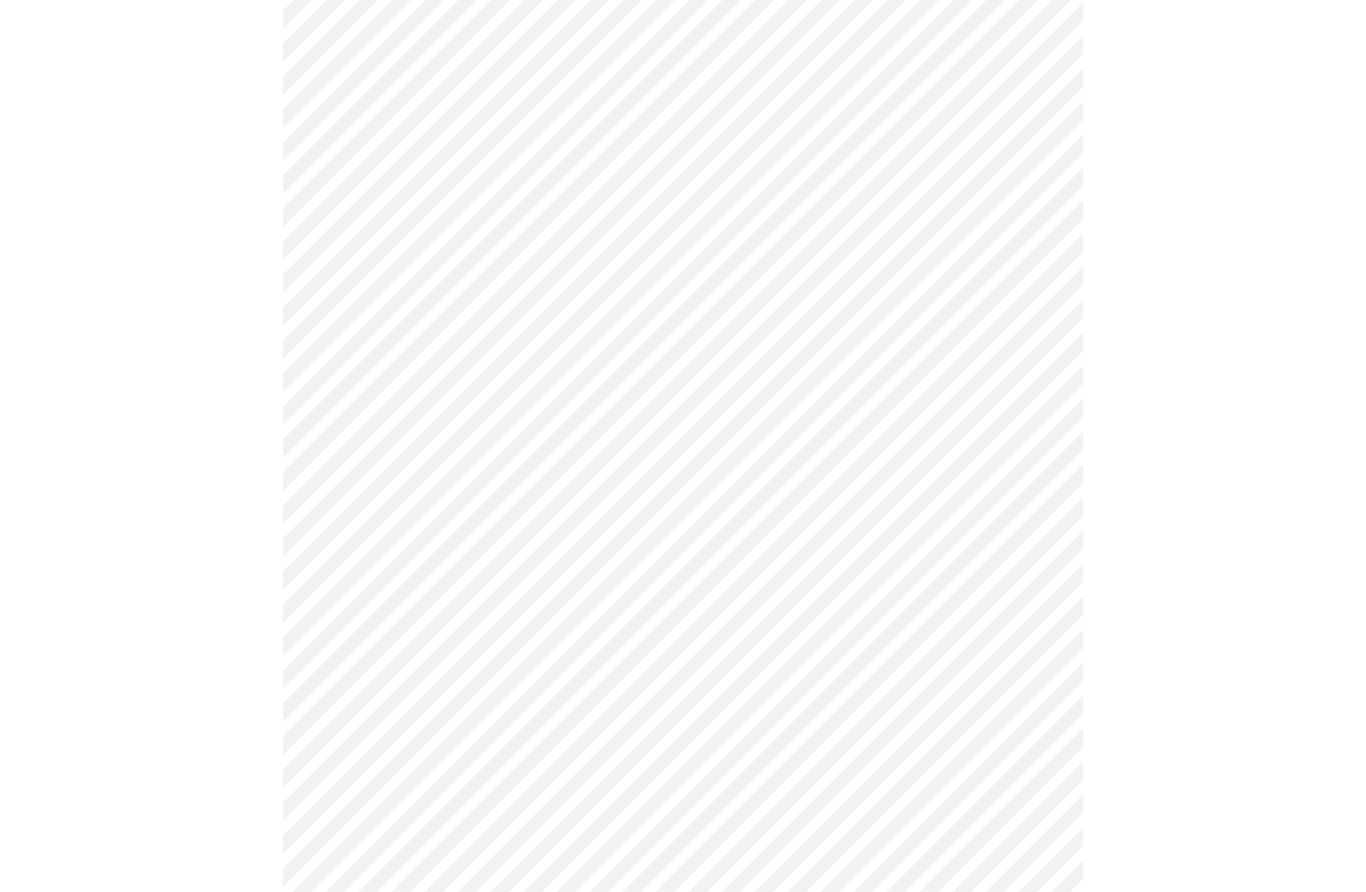 click on "MyMenopauseRx Intake Questions 4  /  13" at bounding box center [683, 257] 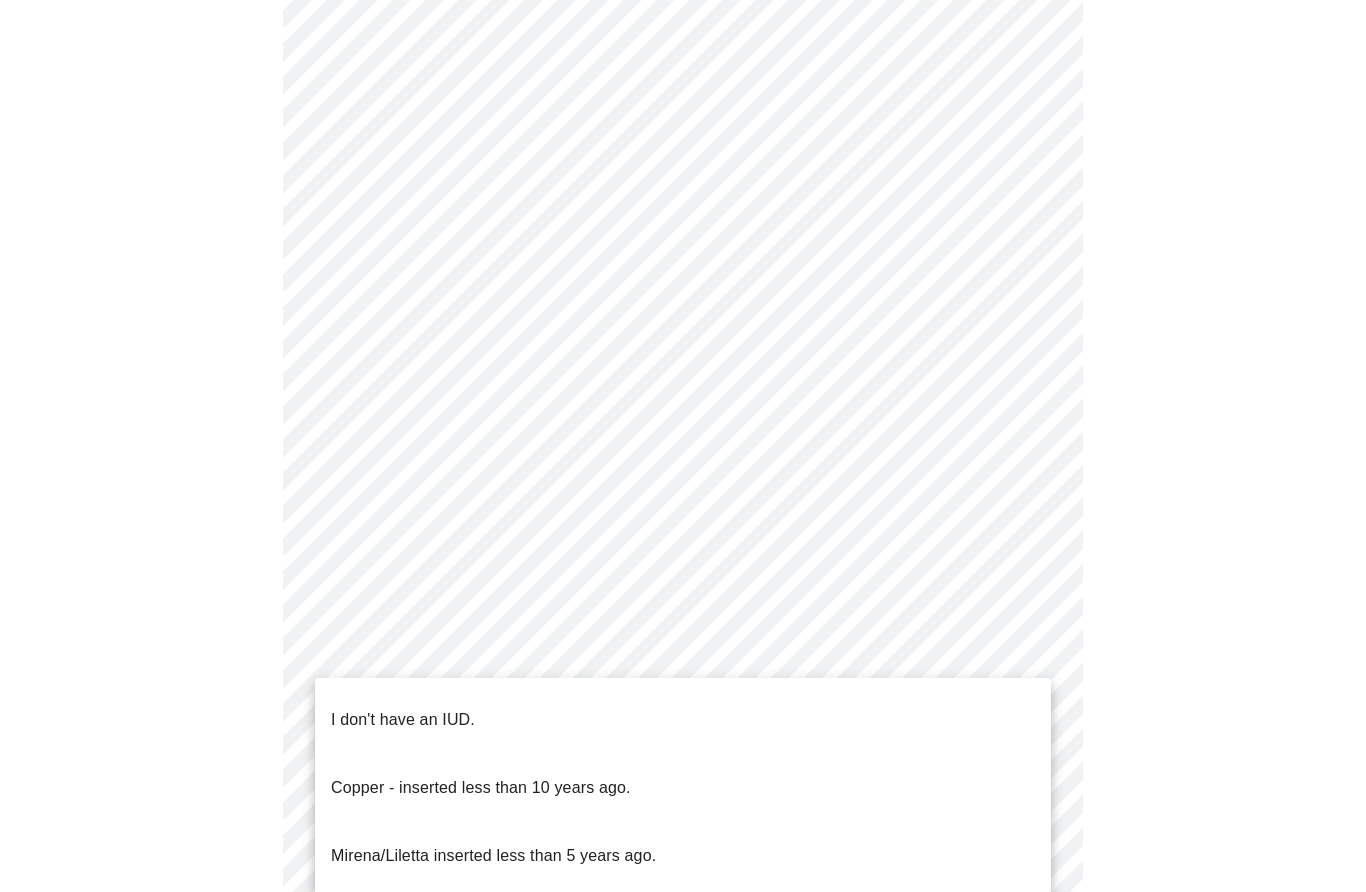click on "I don't have an IUD." at bounding box center (403, 720) 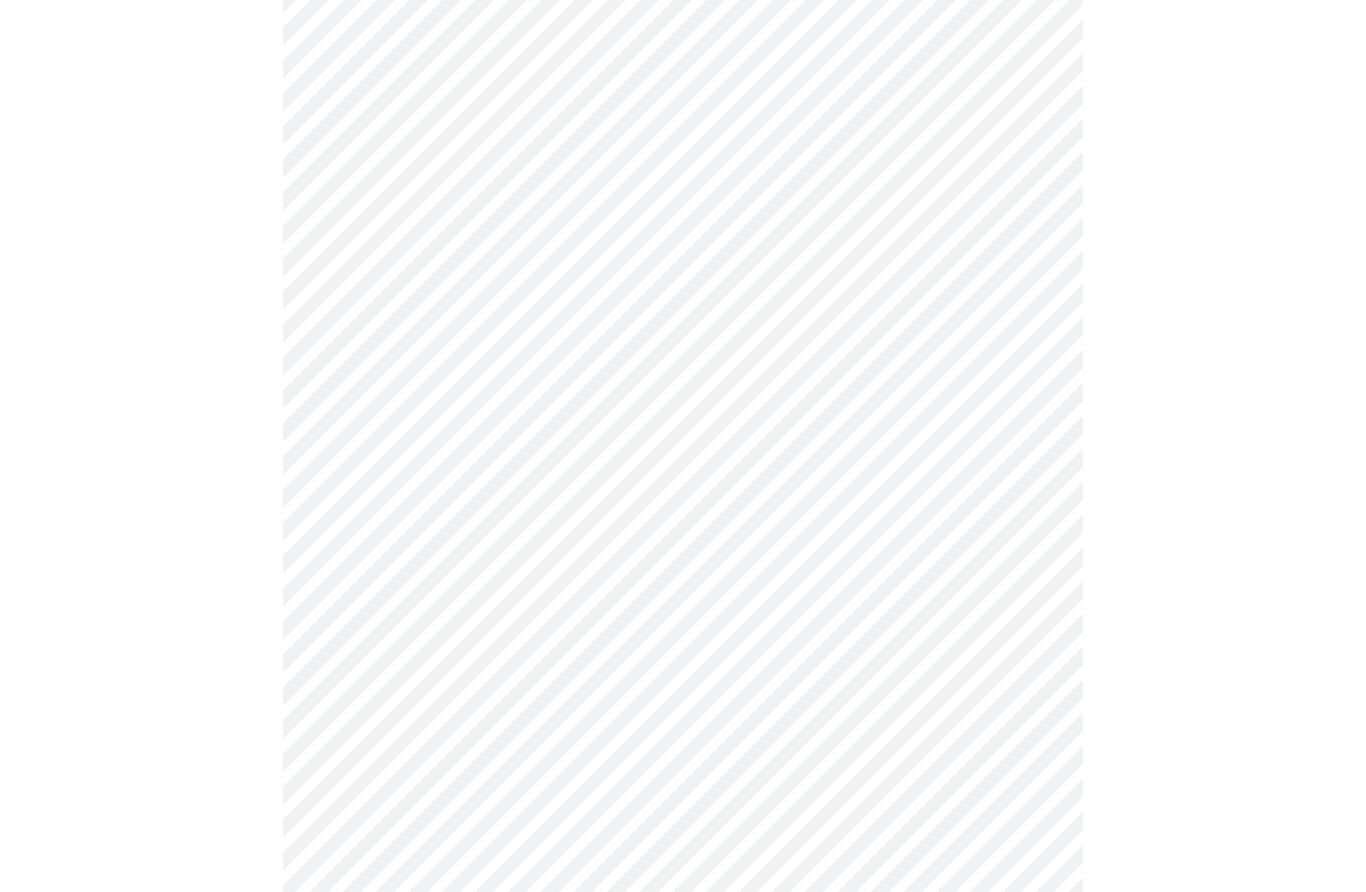 scroll, scrollTop: 832, scrollLeft: 0, axis: vertical 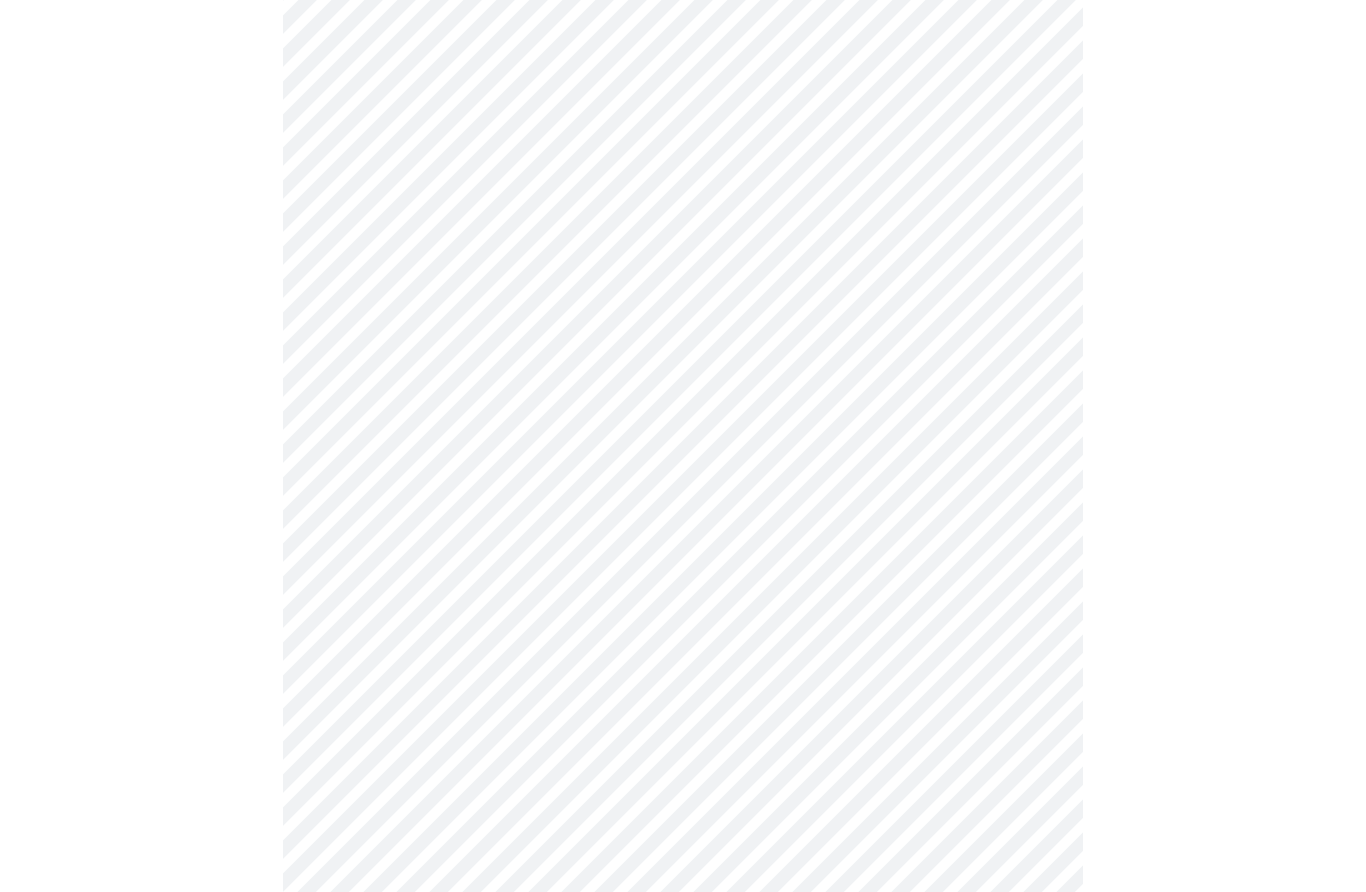 click on "MyMenopauseRx Intake Questions 4  /  13" at bounding box center [683, 125] 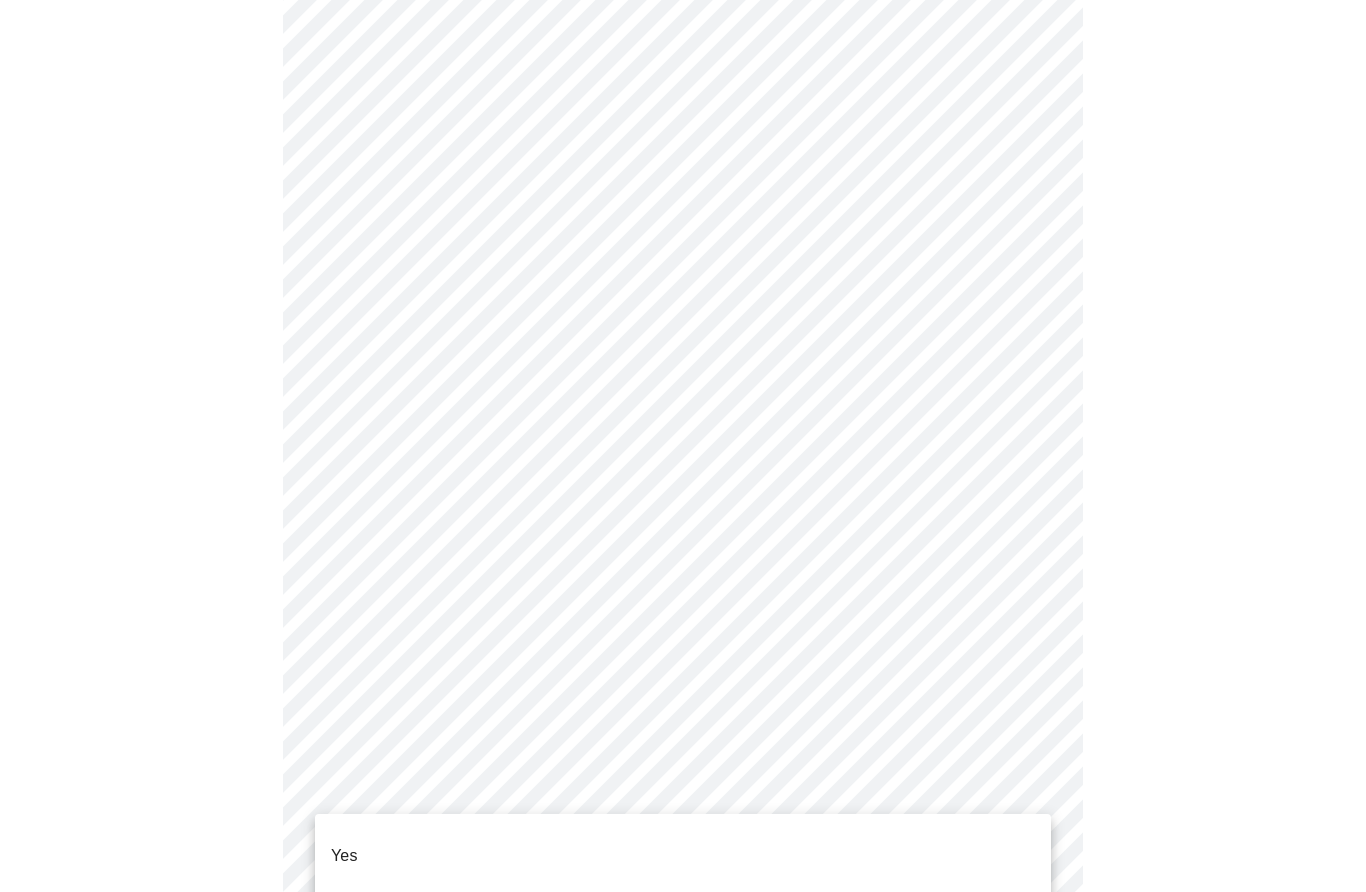 click on "No" at bounding box center (341, 924) 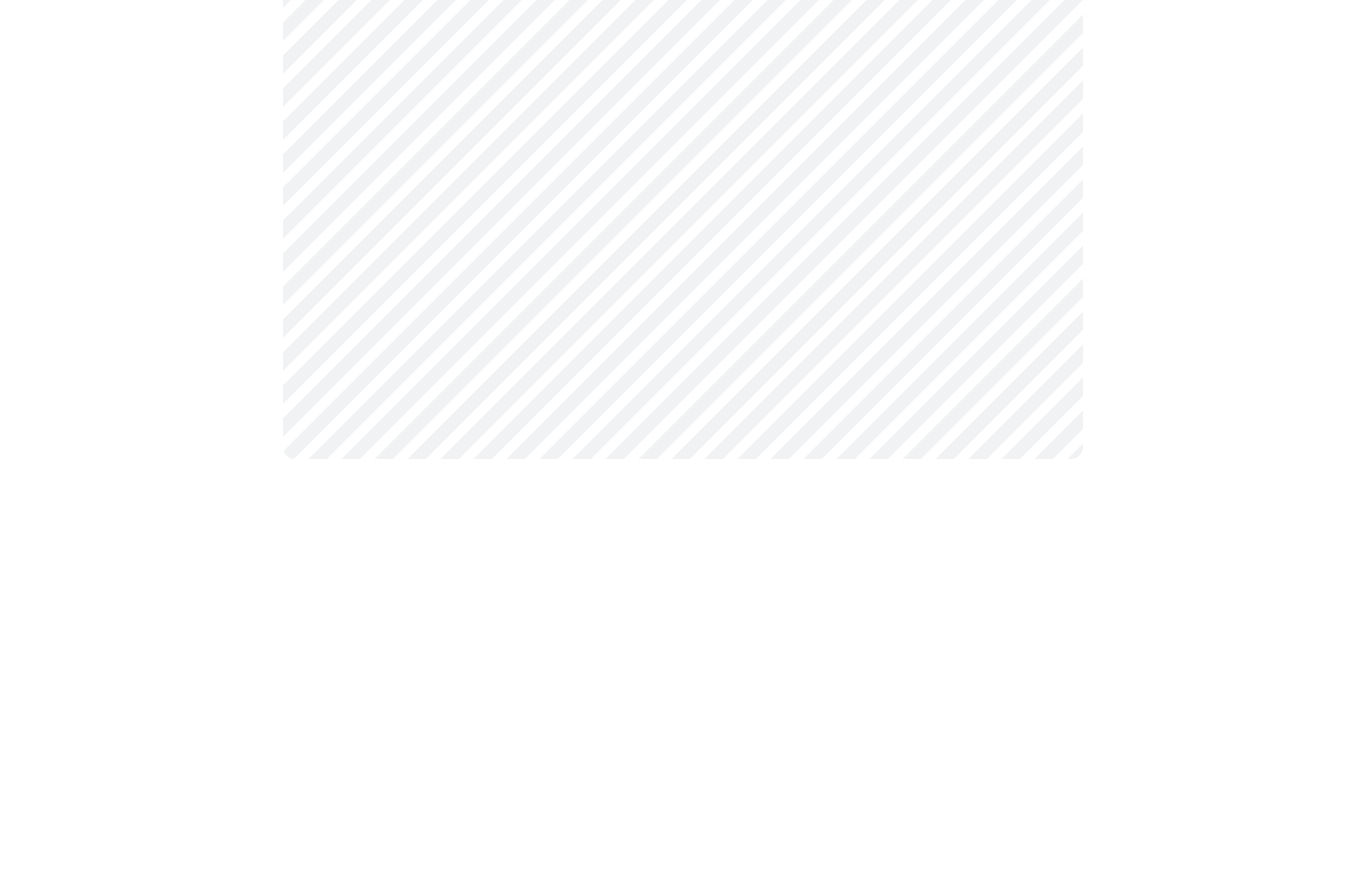 scroll, scrollTop: 0, scrollLeft: 0, axis: both 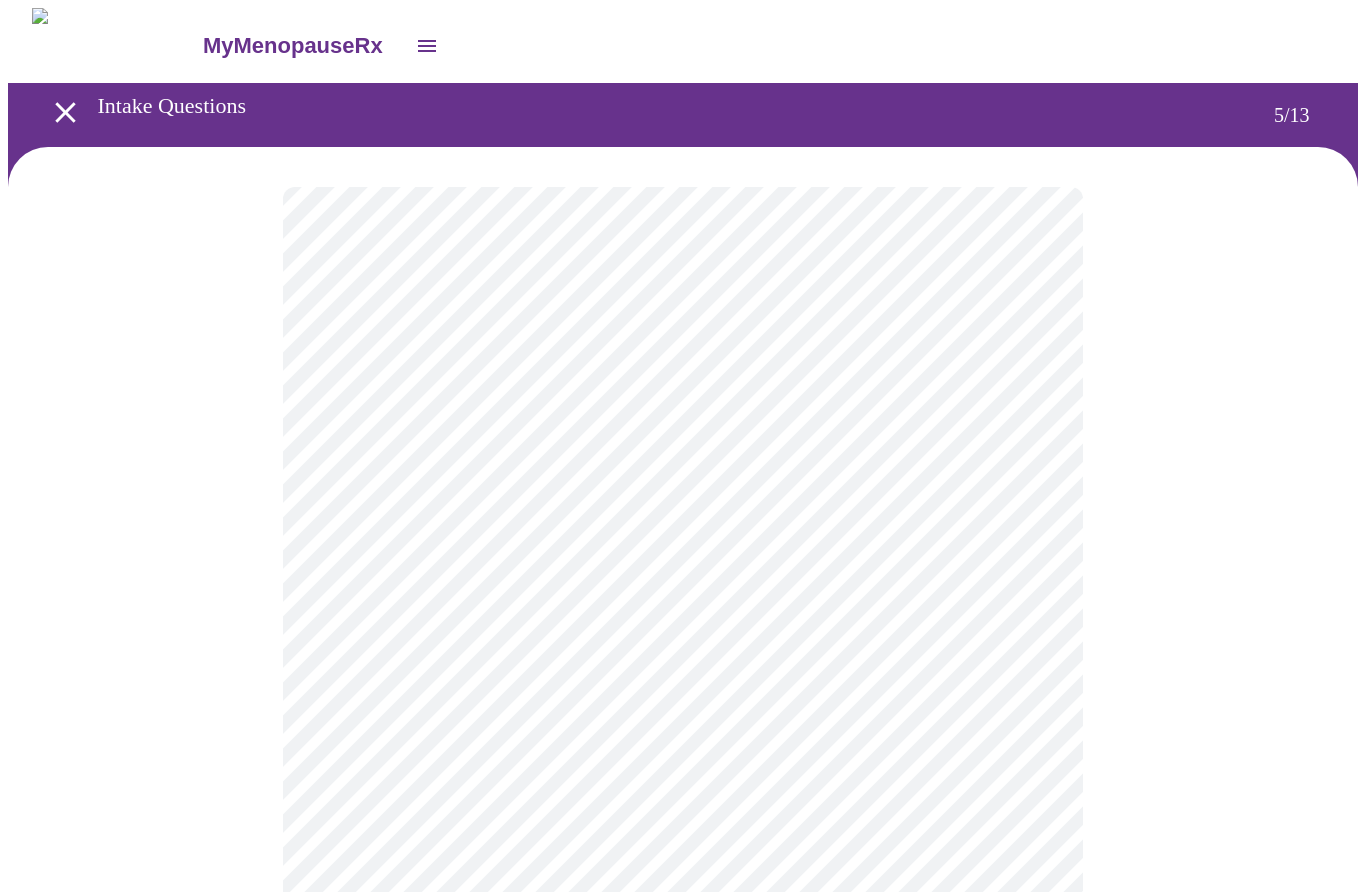 click on "MyMenopauseRx Intake Questions 5  /  13" at bounding box center [683, 724] 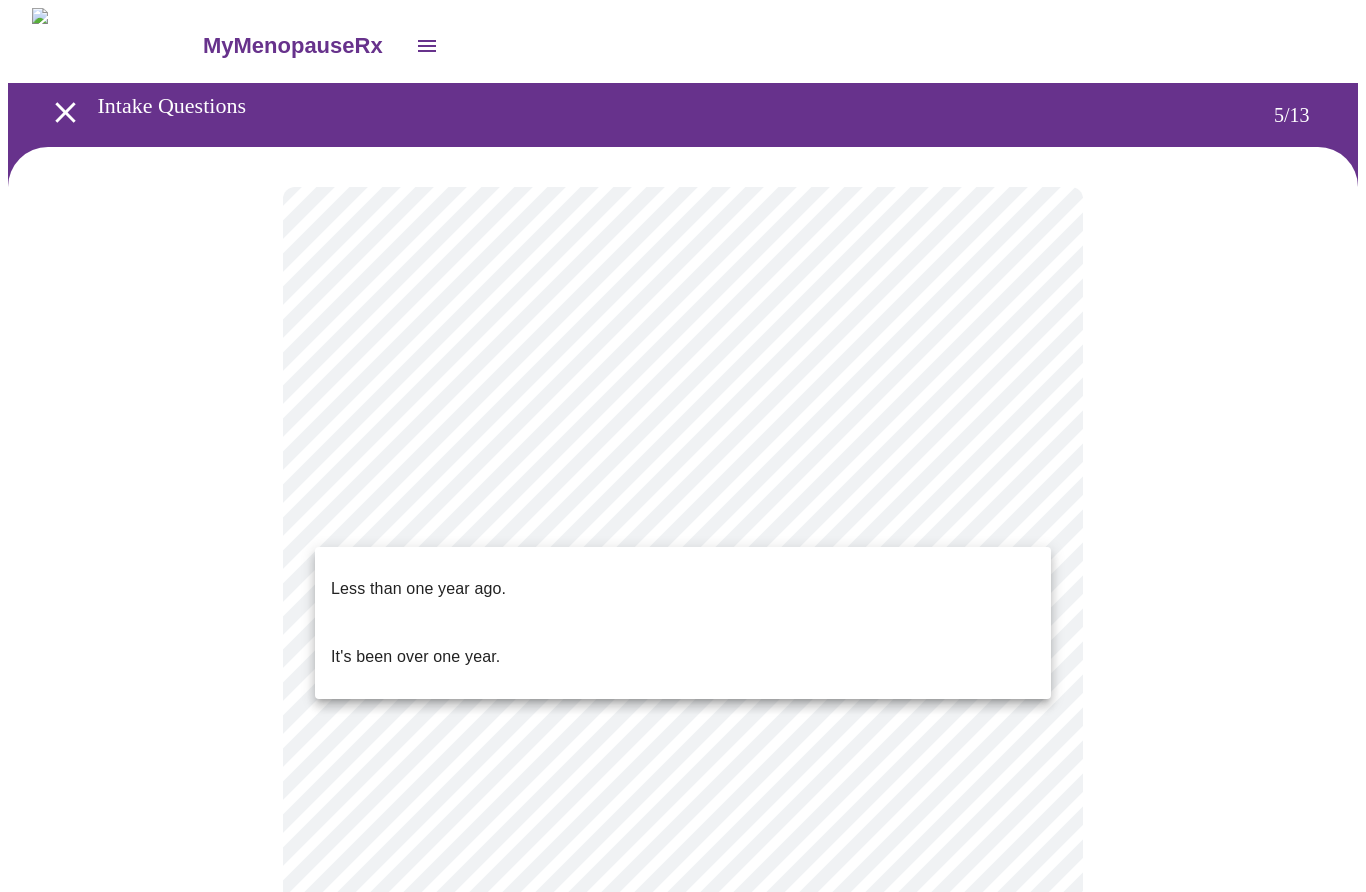 click on "Less than one year ago." at bounding box center [418, 589] 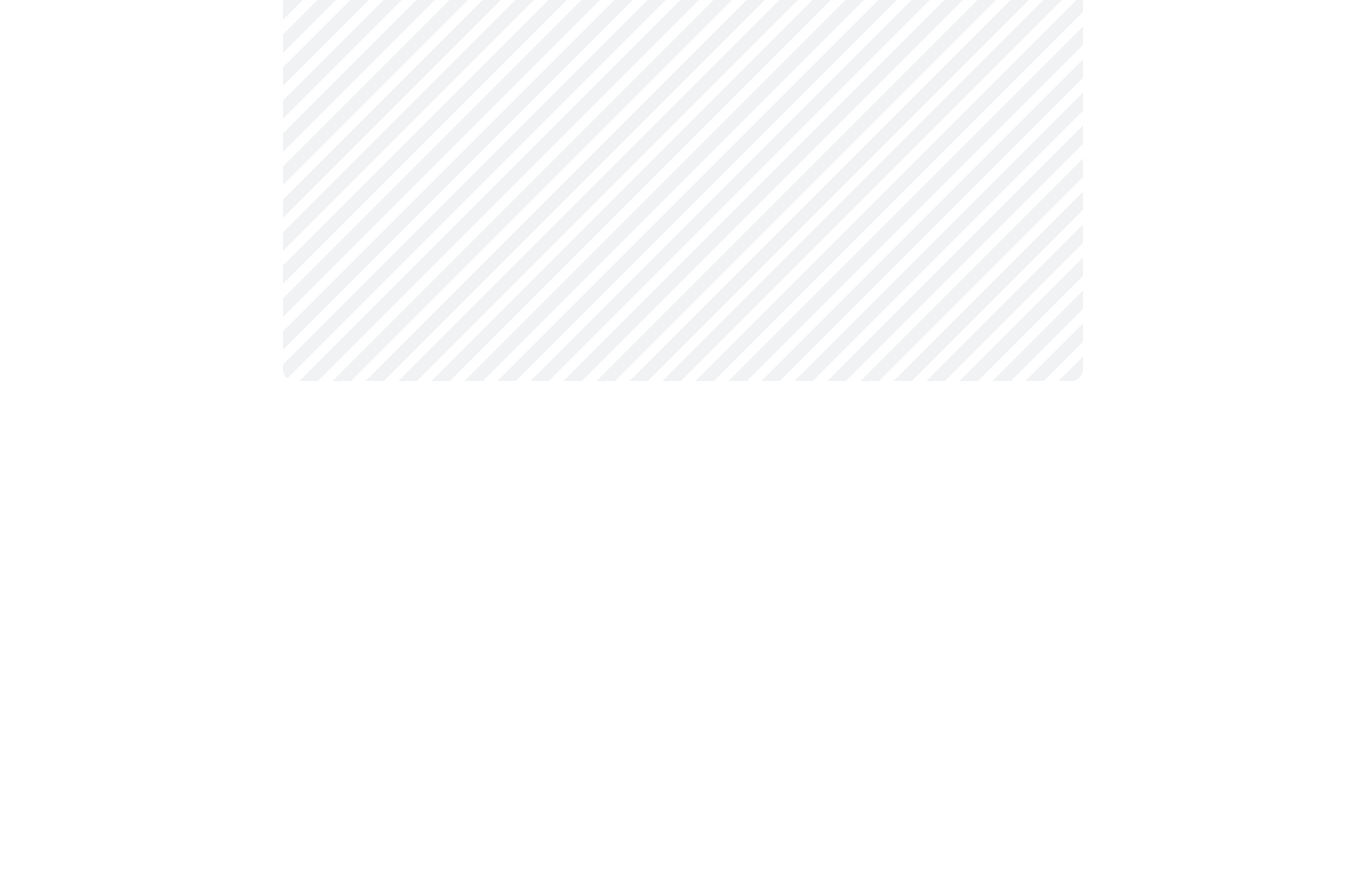 scroll, scrollTop: 0, scrollLeft: 0, axis: both 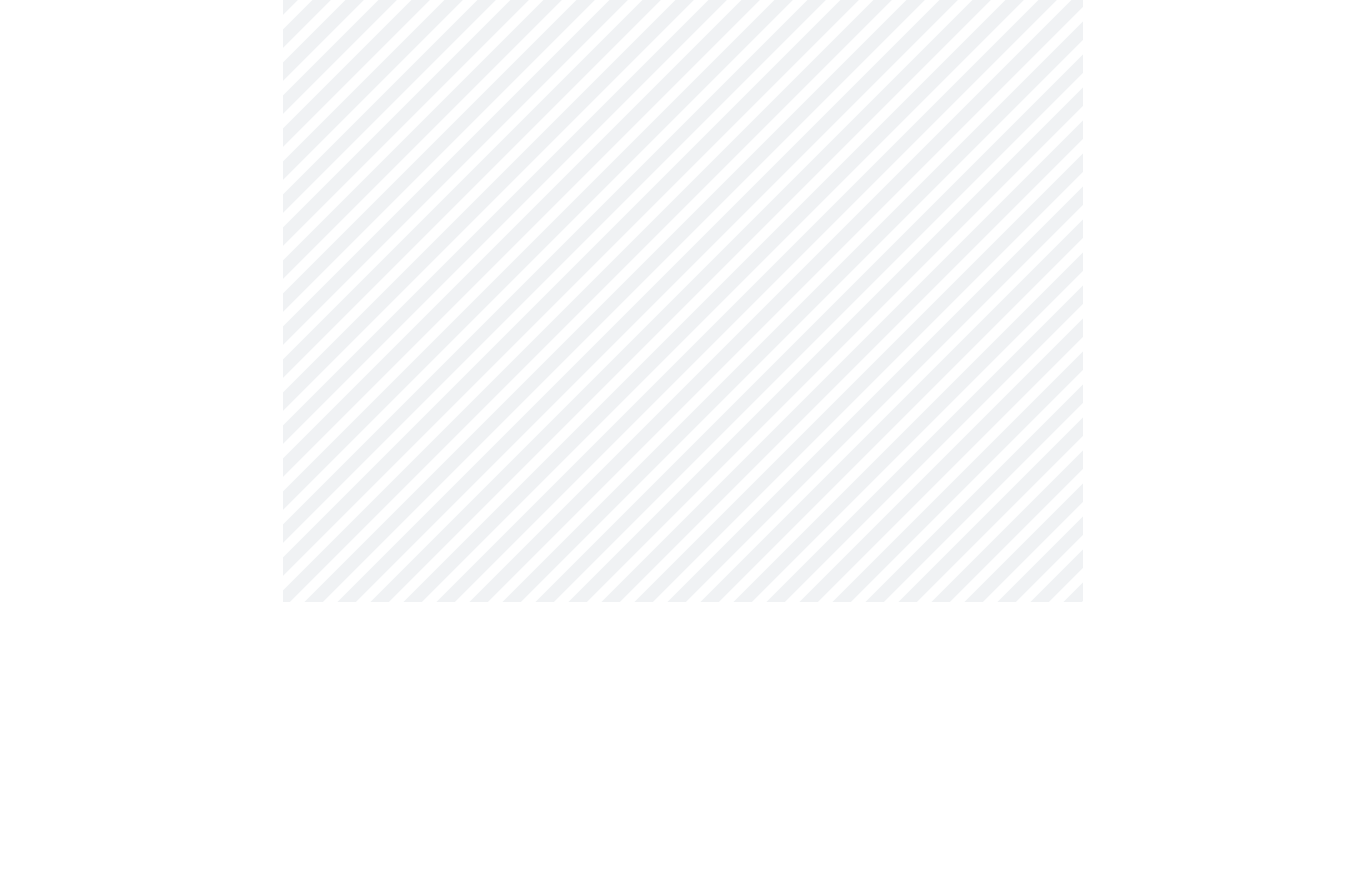 click on "MyMenopauseRx Intake Questions 6  /  13" at bounding box center (683, 541) 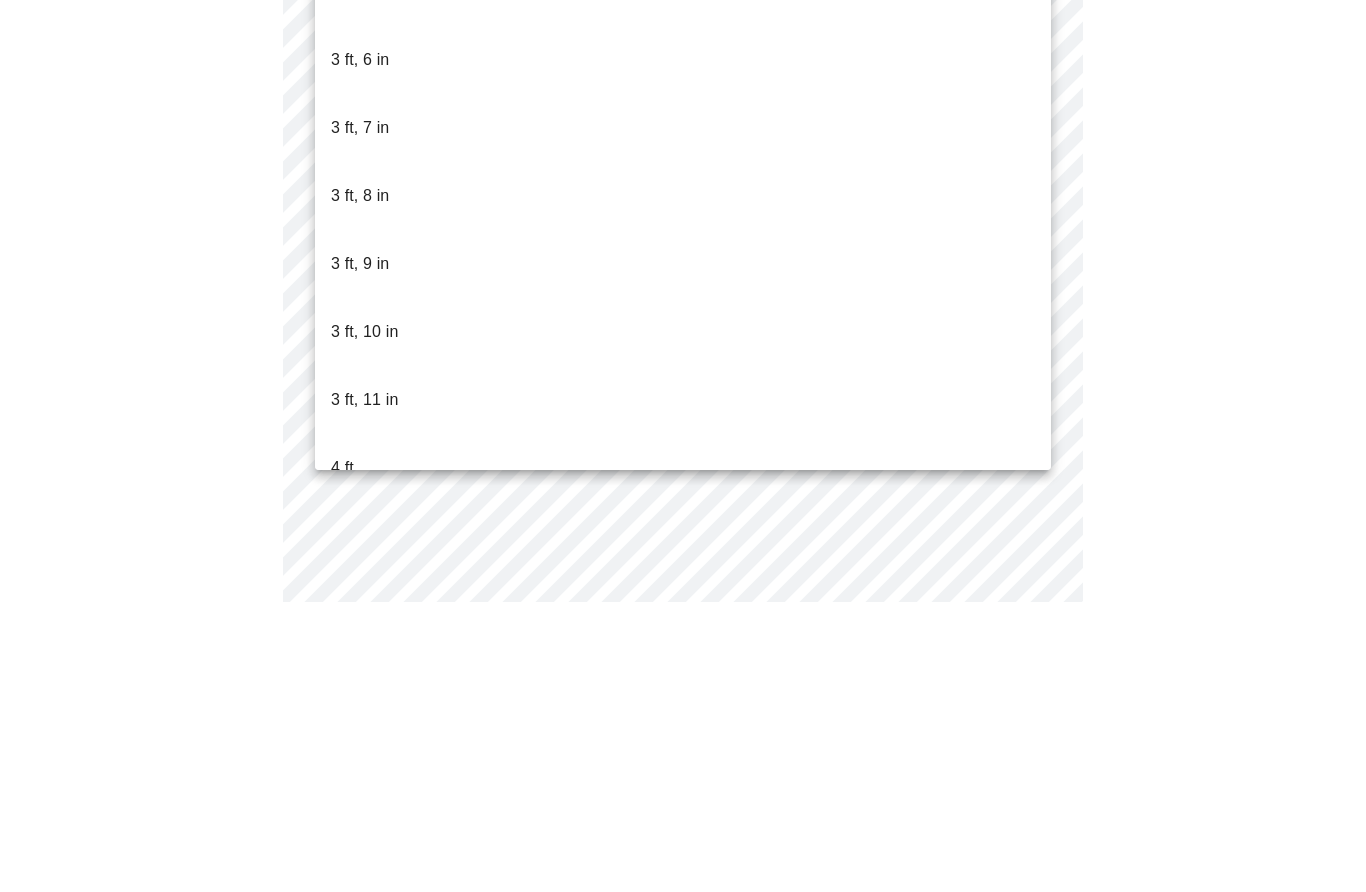 scroll, scrollTop: 174, scrollLeft: 0, axis: vertical 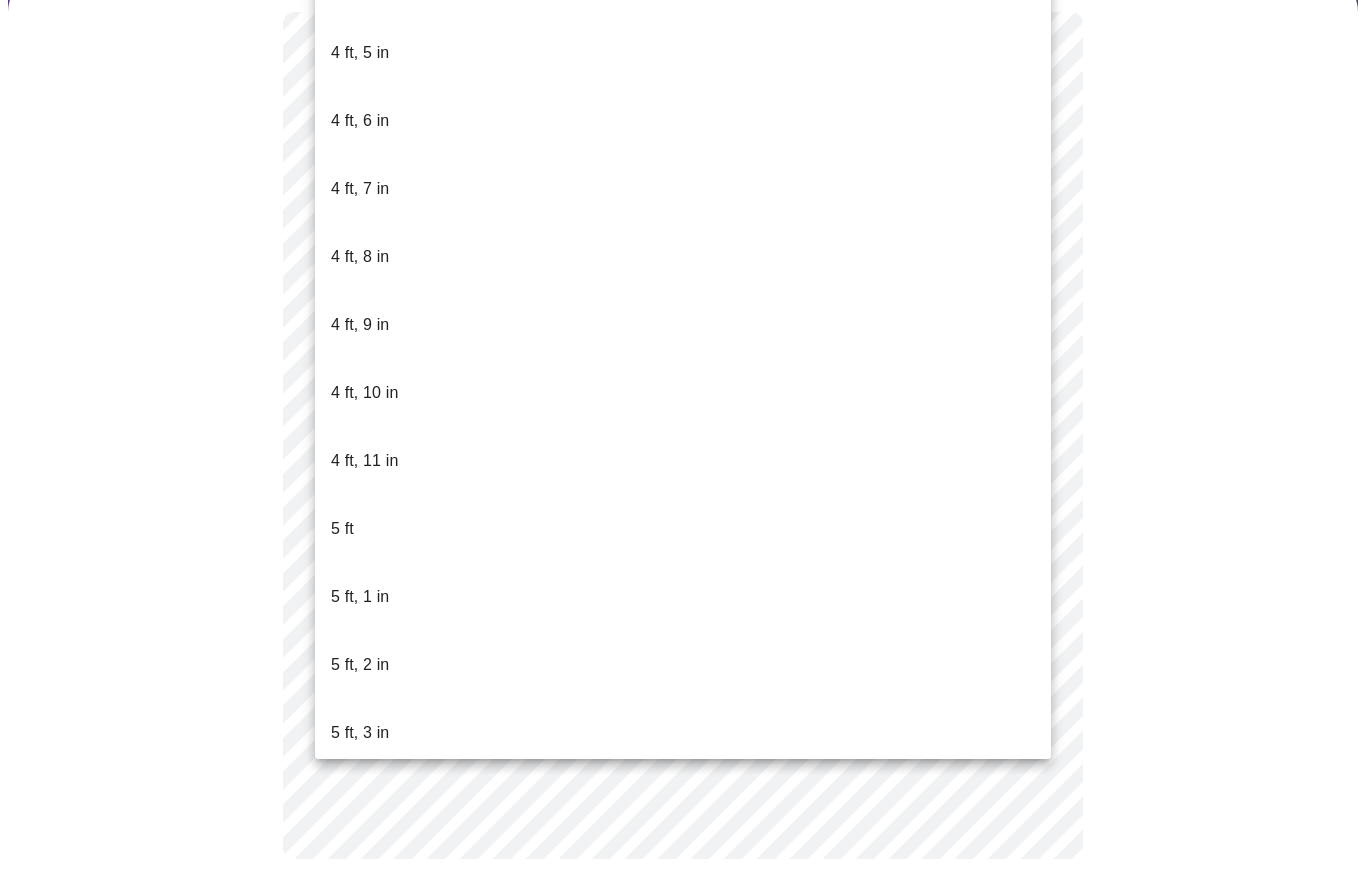 click on "5 ft, 6 in" at bounding box center [360, 938] 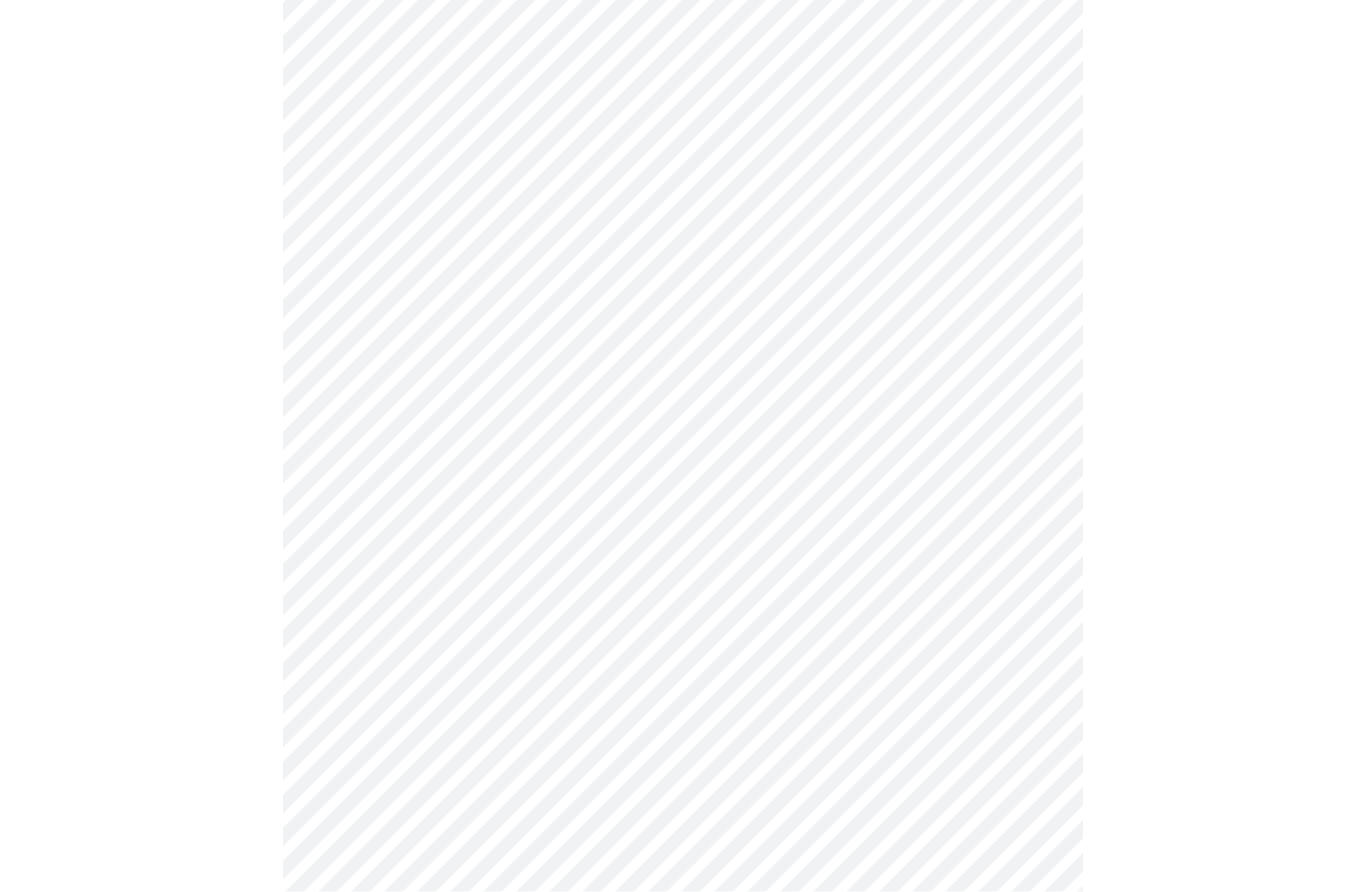 scroll, scrollTop: 5003, scrollLeft: 0, axis: vertical 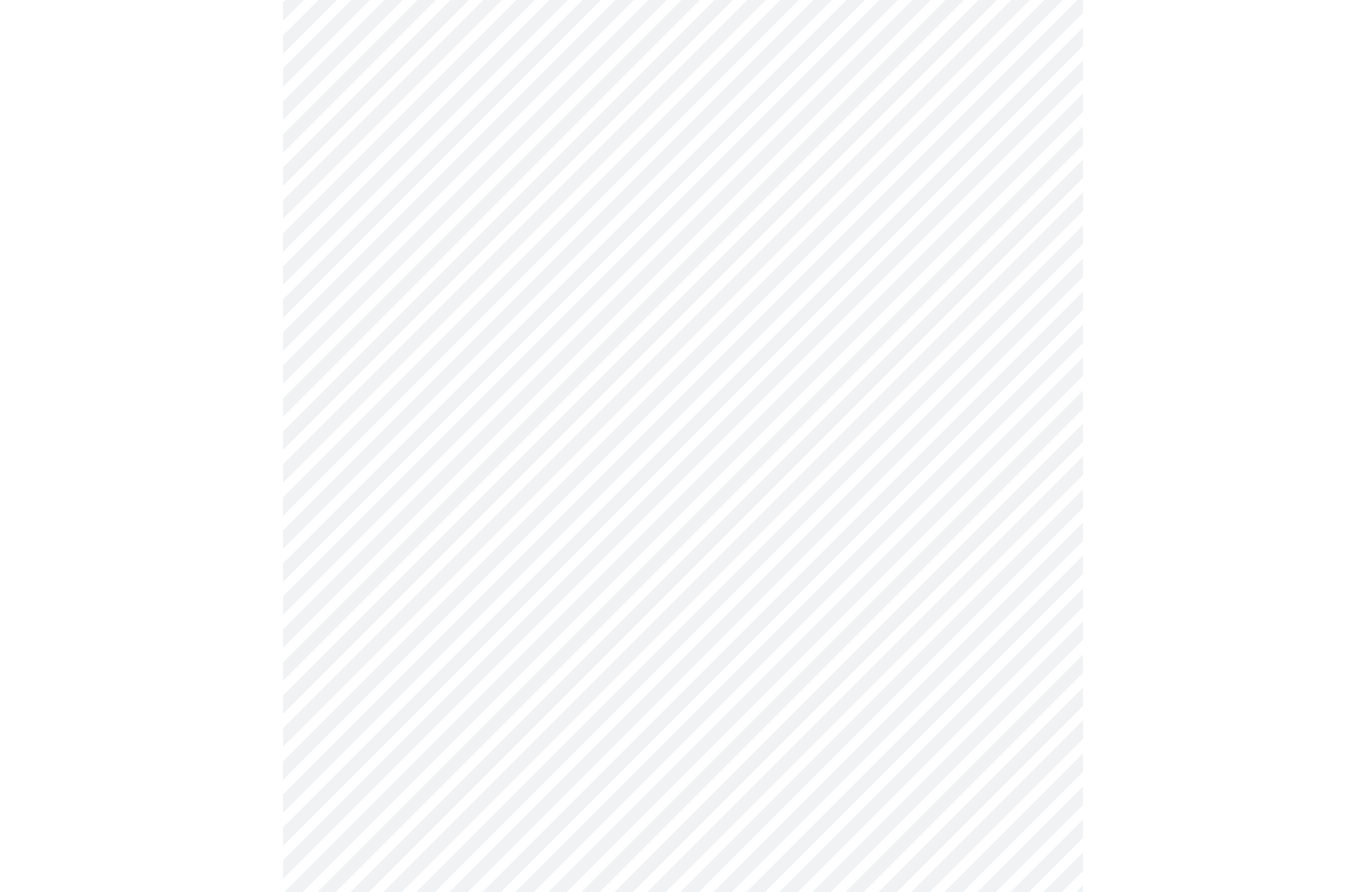 click on "MyMenopauseRx Intake Questions 7  /  13" at bounding box center [683, -1812] 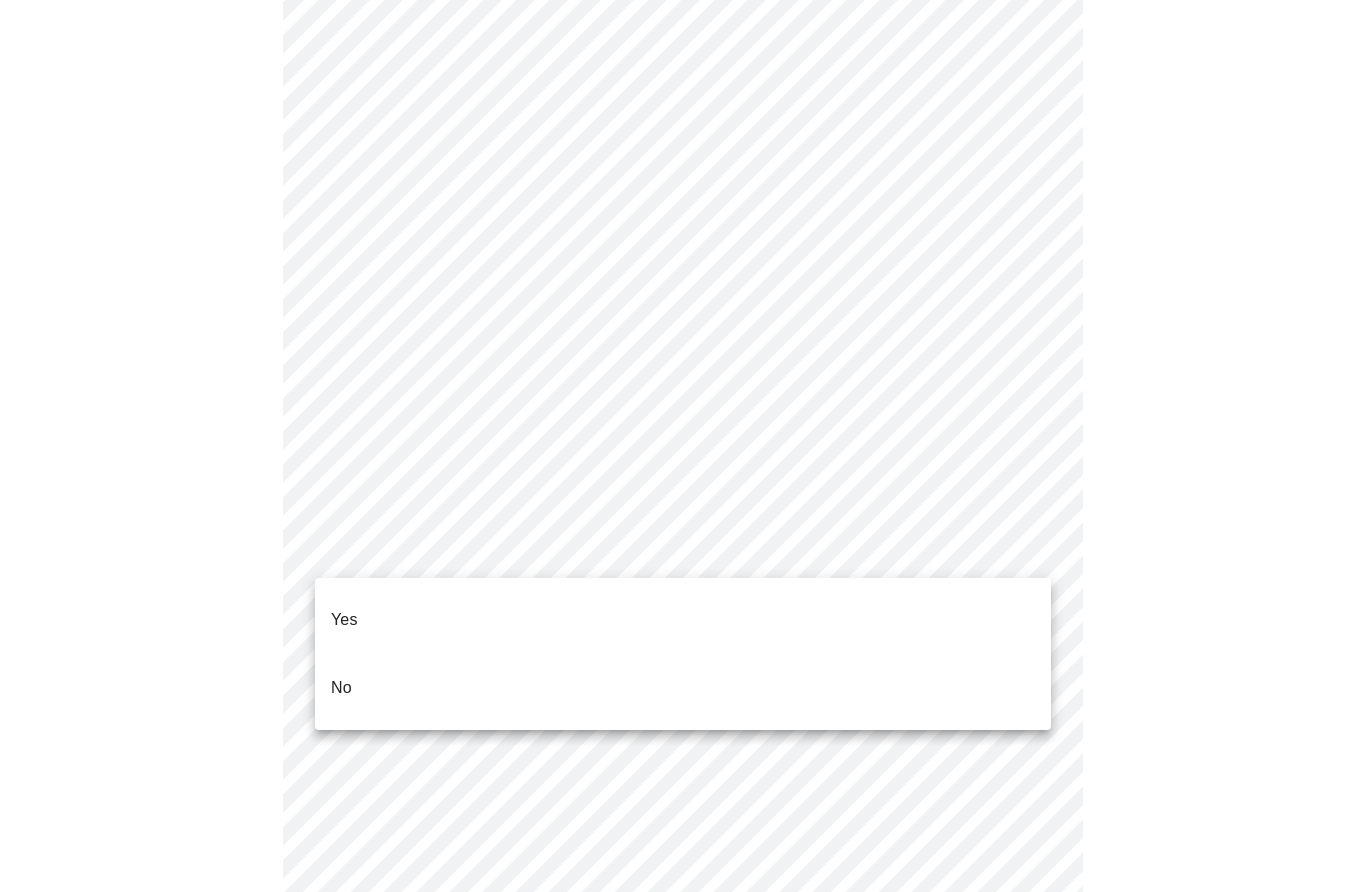 click on "No" at bounding box center [341, 688] 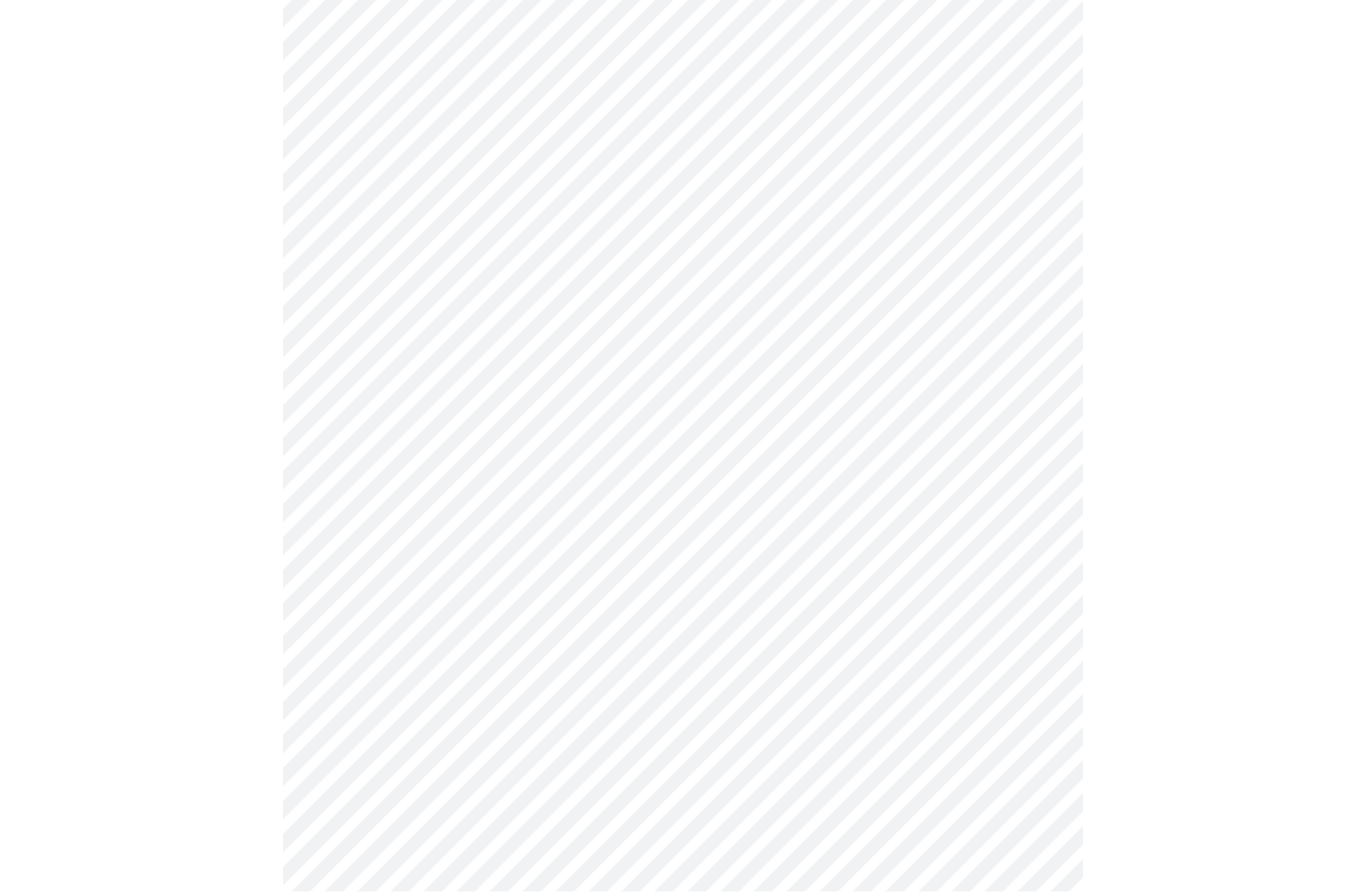 scroll, scrollTop: 981, scrollLeft: 0, axis: vertical 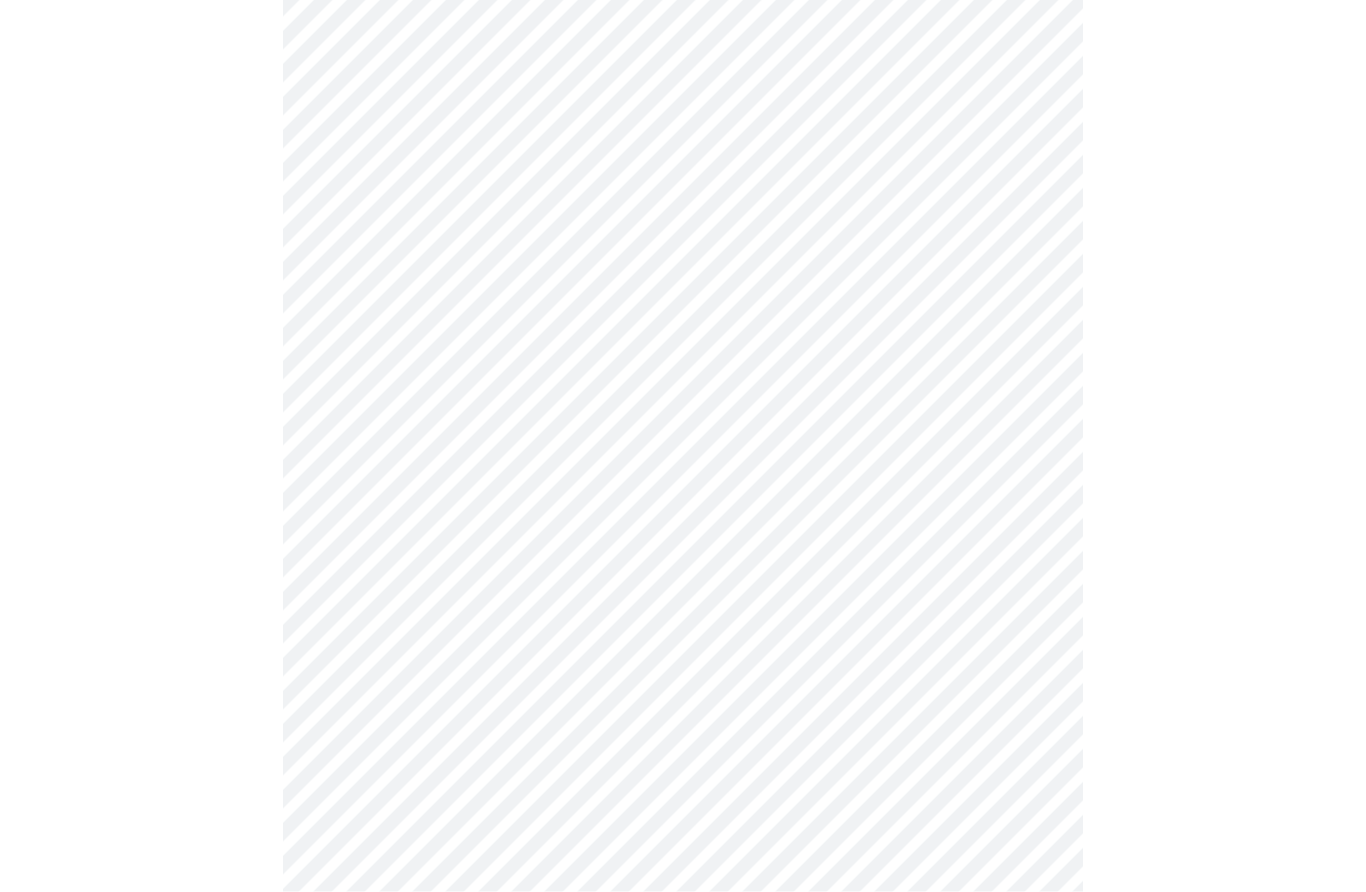 click on "MyMenopauseRx Intake Questions 8  /  13" at bounding box center [683, 2] 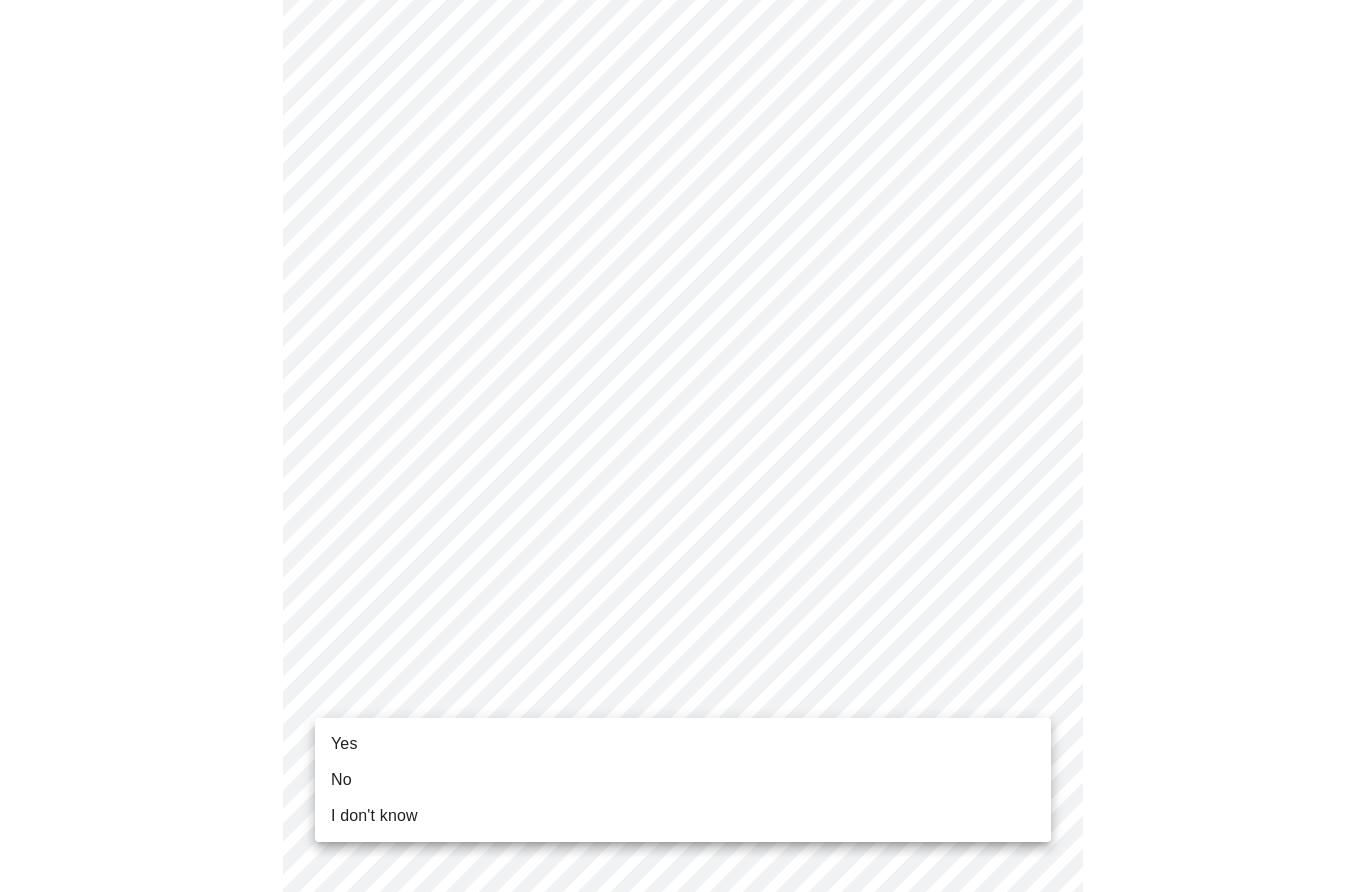 click on "Yes" at bounding box center [683, 744] 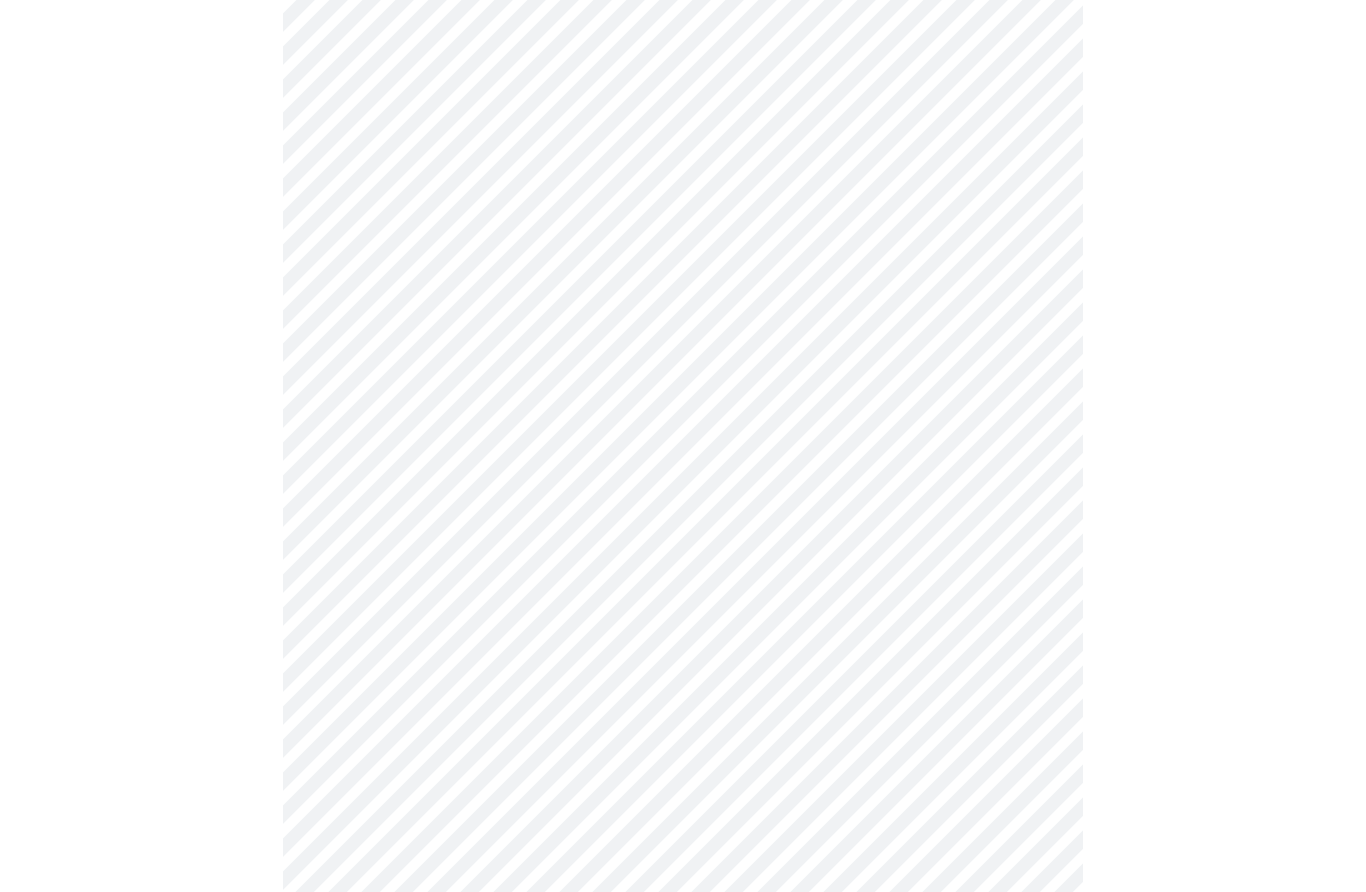 scroll, scrollTop: 0, scrollLeft: 0, axis: both 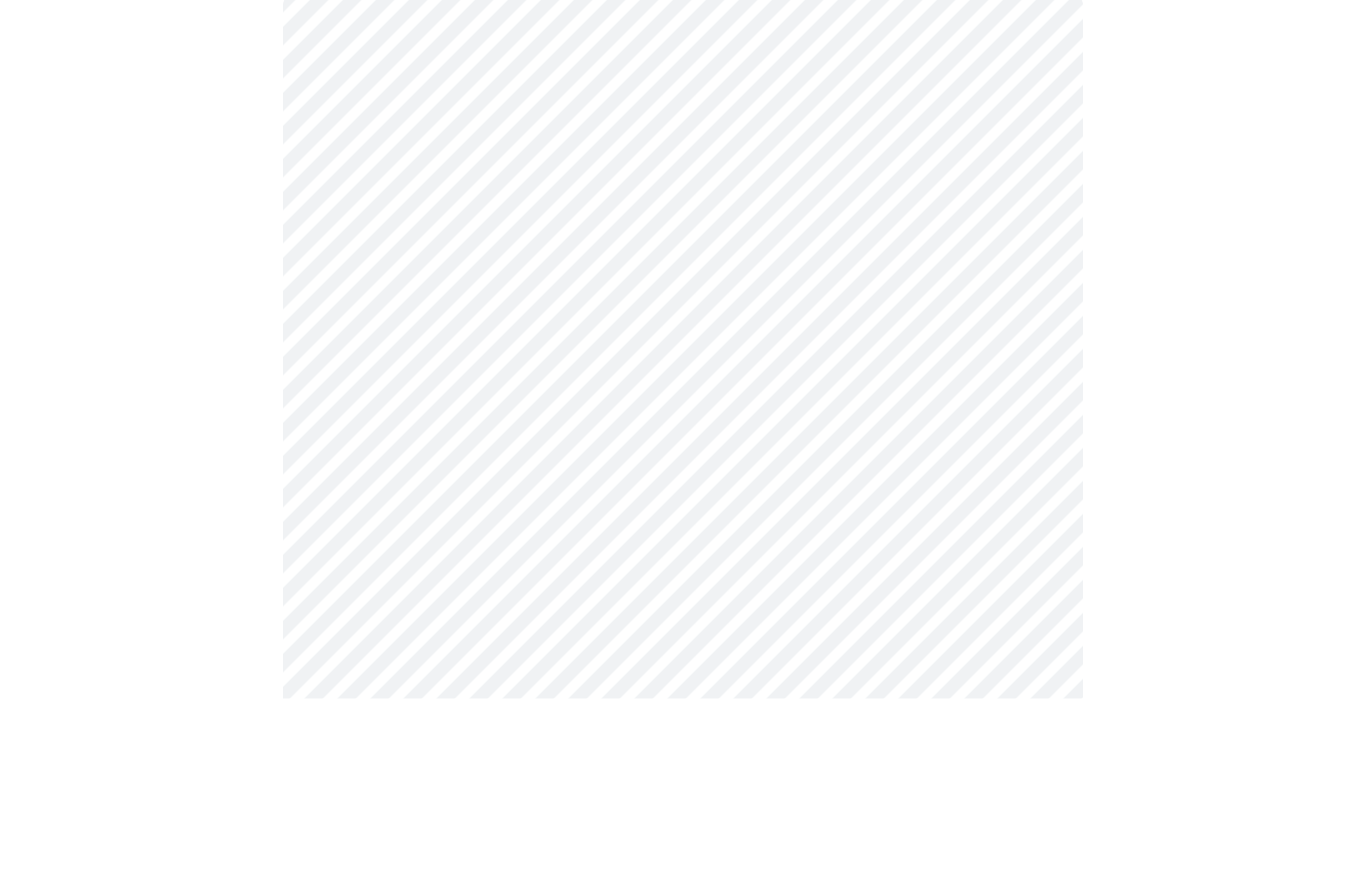 click on "MyMenopauseRx Intake Questions 10  /  13" at bounding box center (683, 1328) 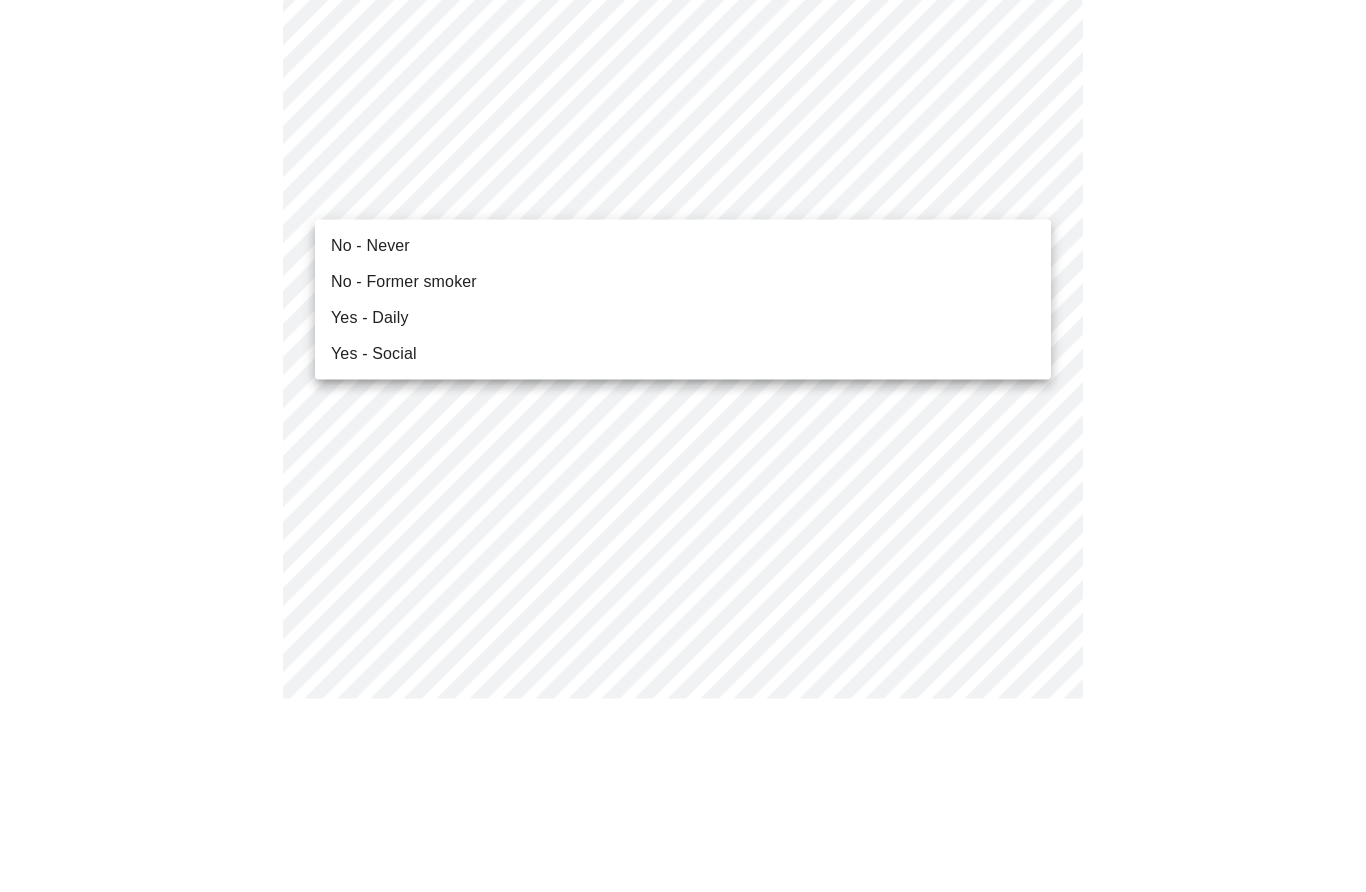 scroll, scrollTop: 194, scrollLeft: 0, axis: vertical 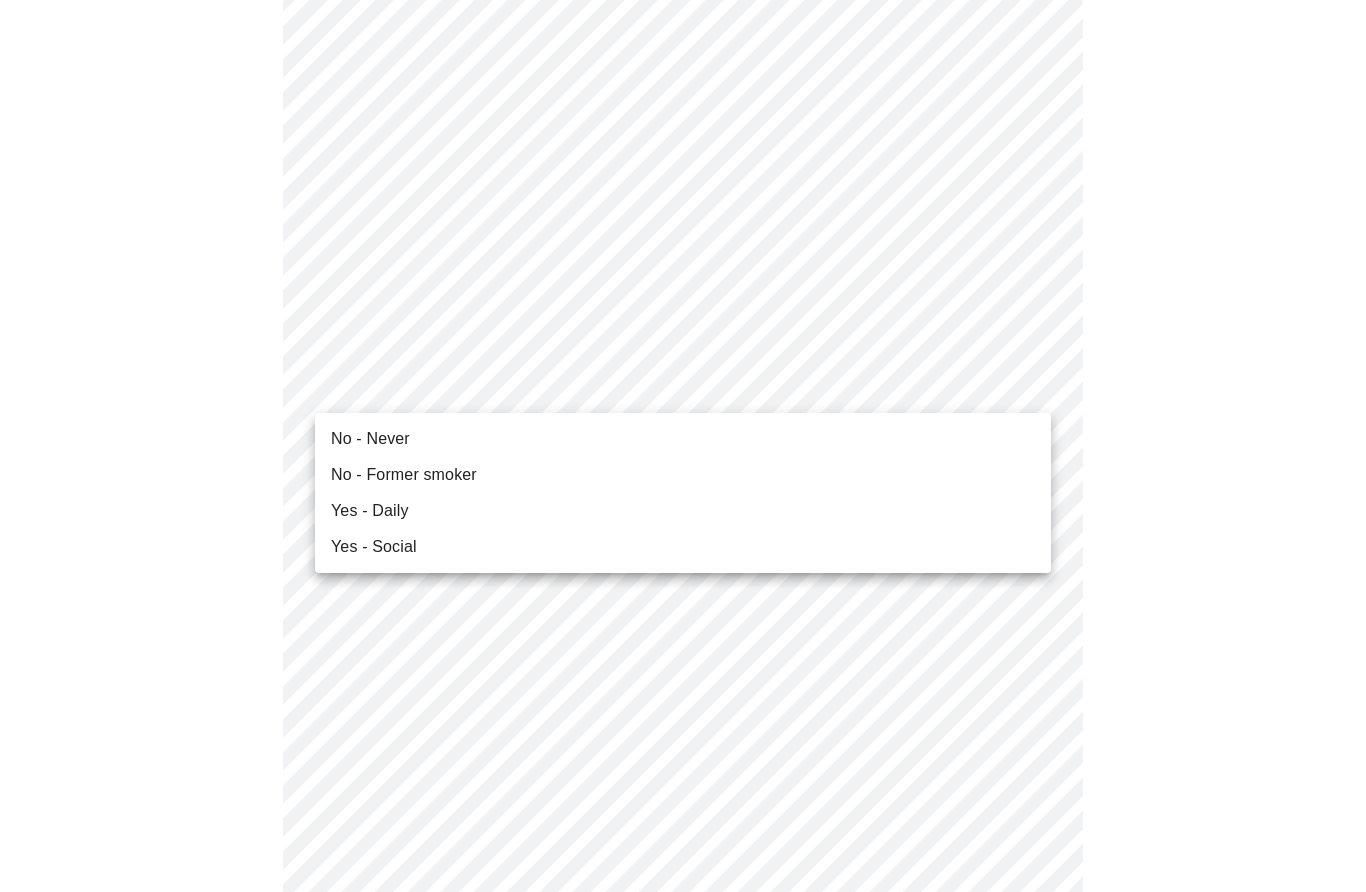 click on "No - Never" at bounding box center [370, 439] 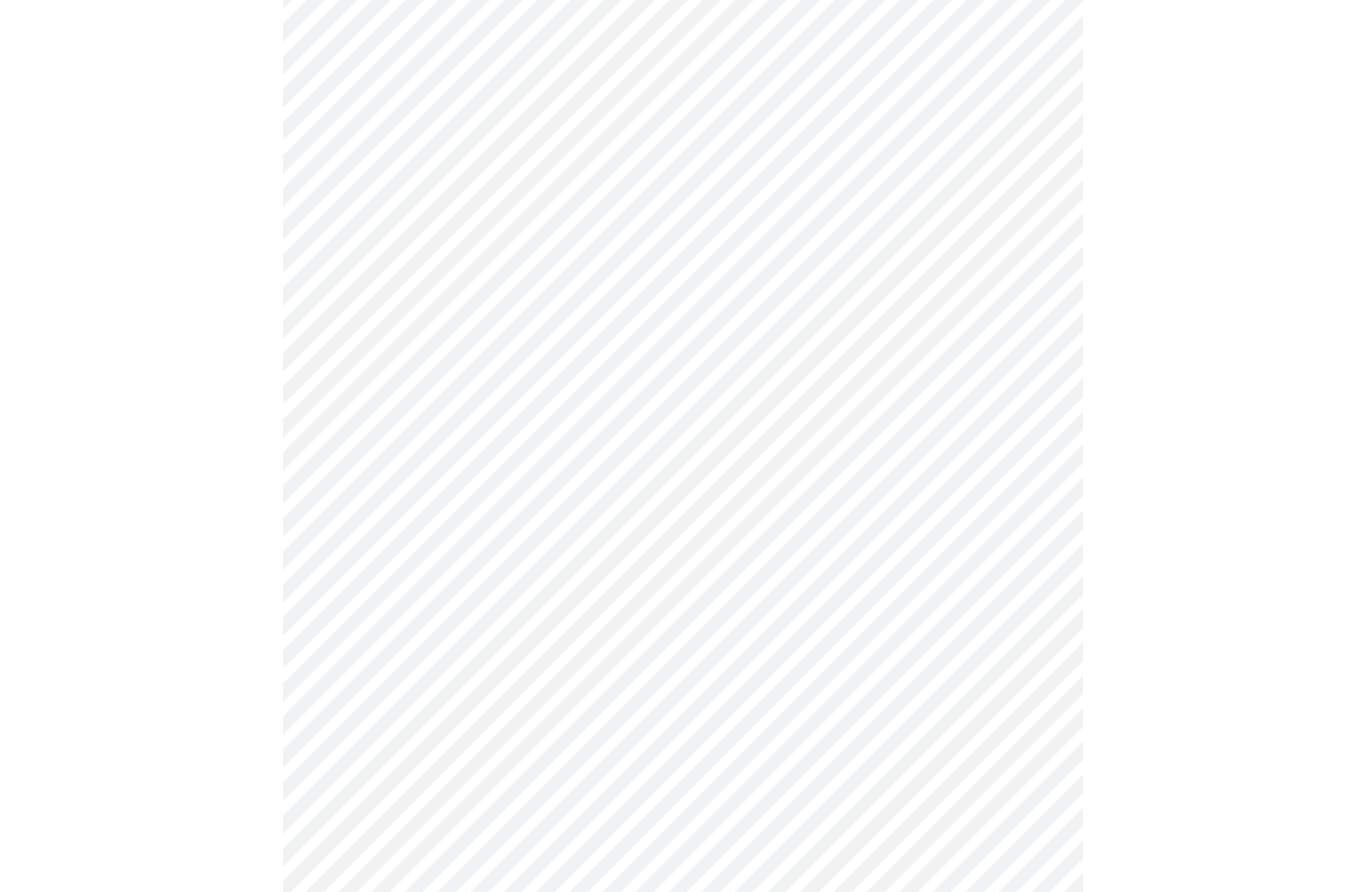 scroll, scrollTop: 1353, scrollLeft: 0, axis: vertical 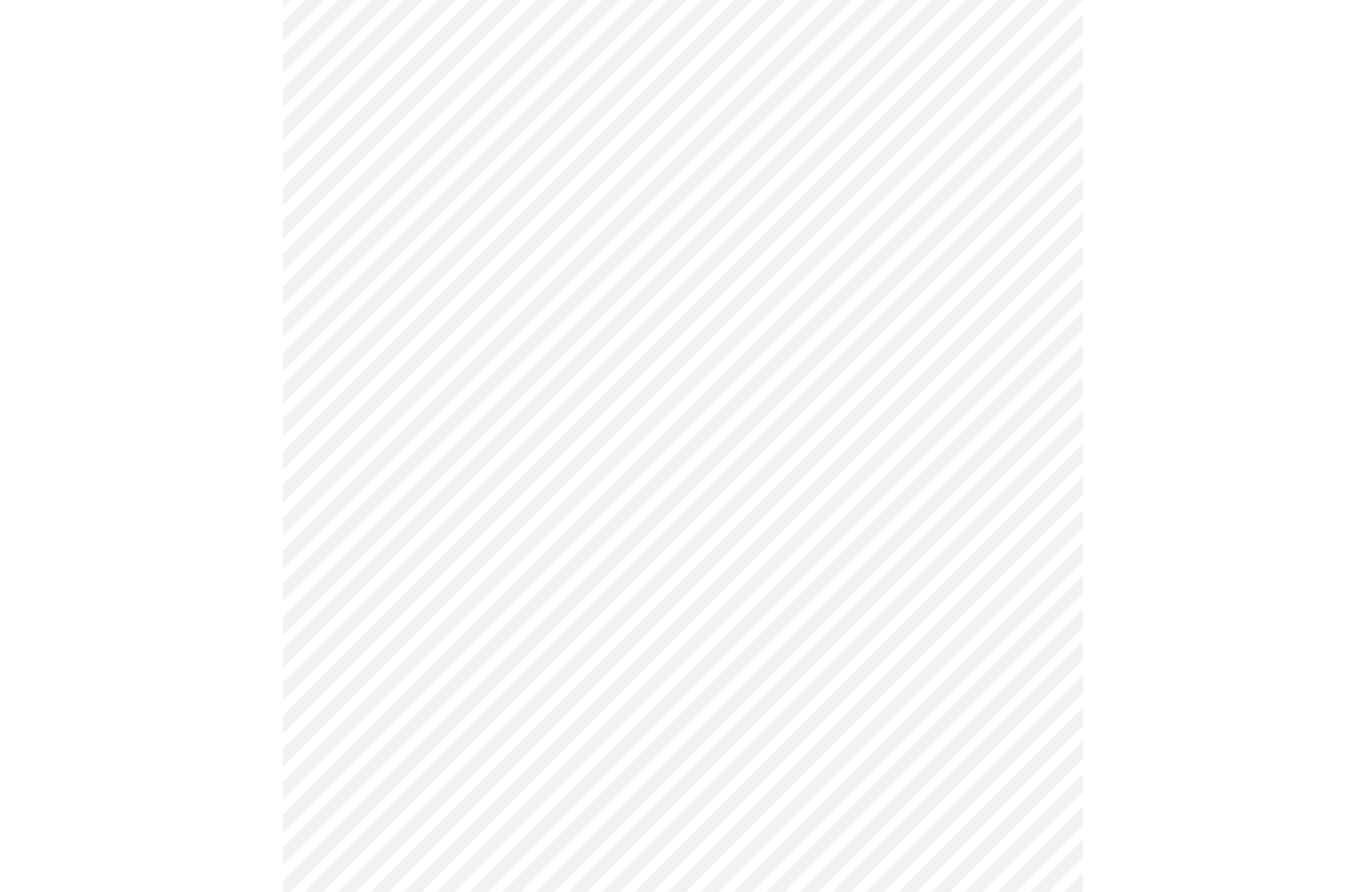 click on "MyMenopauseRx Intake Questions 10  /  13" at bounding box center (683, -38) 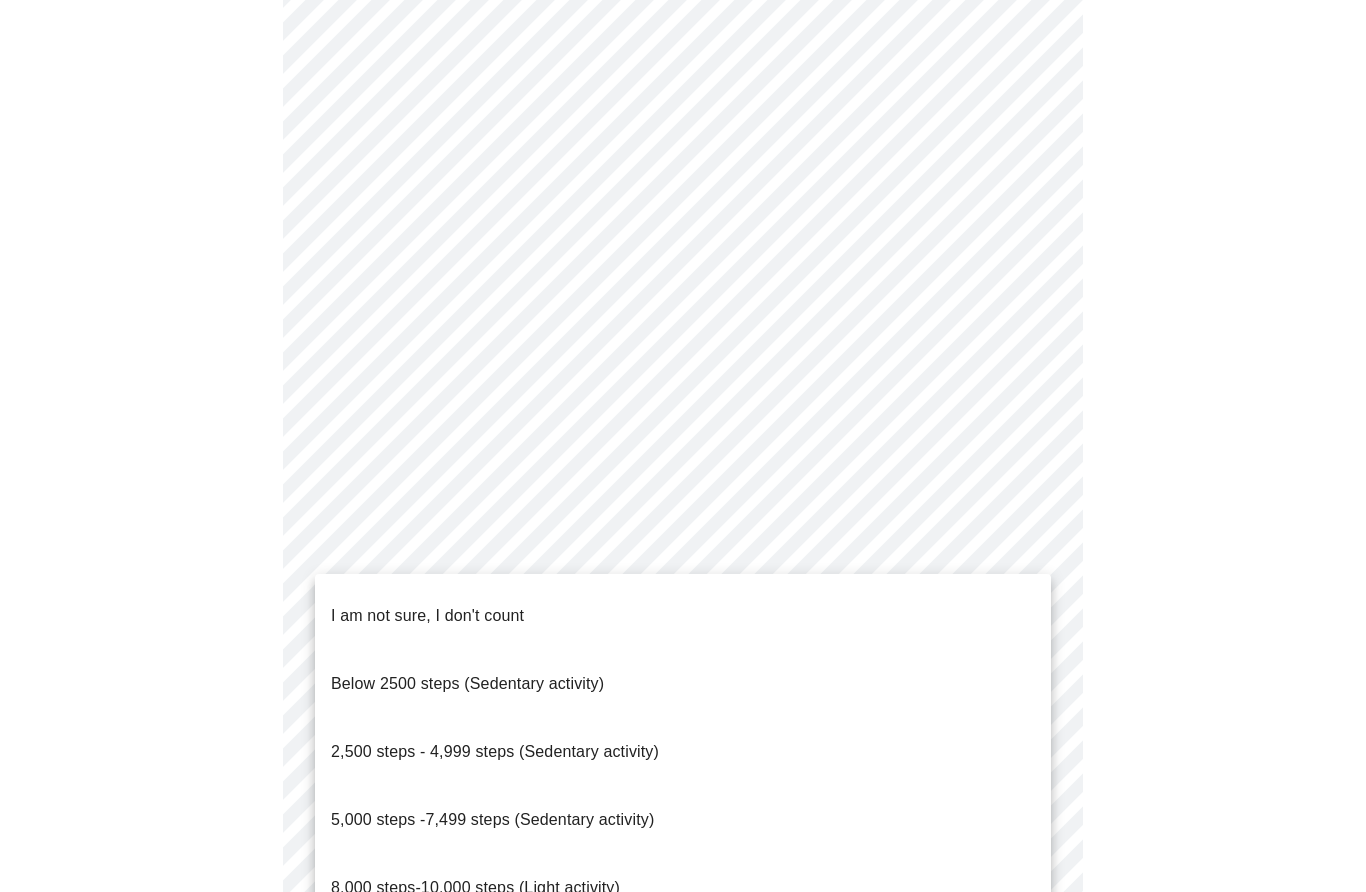 click on "8,000 steps-10,000 steps (Light activity)" at bounding box center (475, 887) 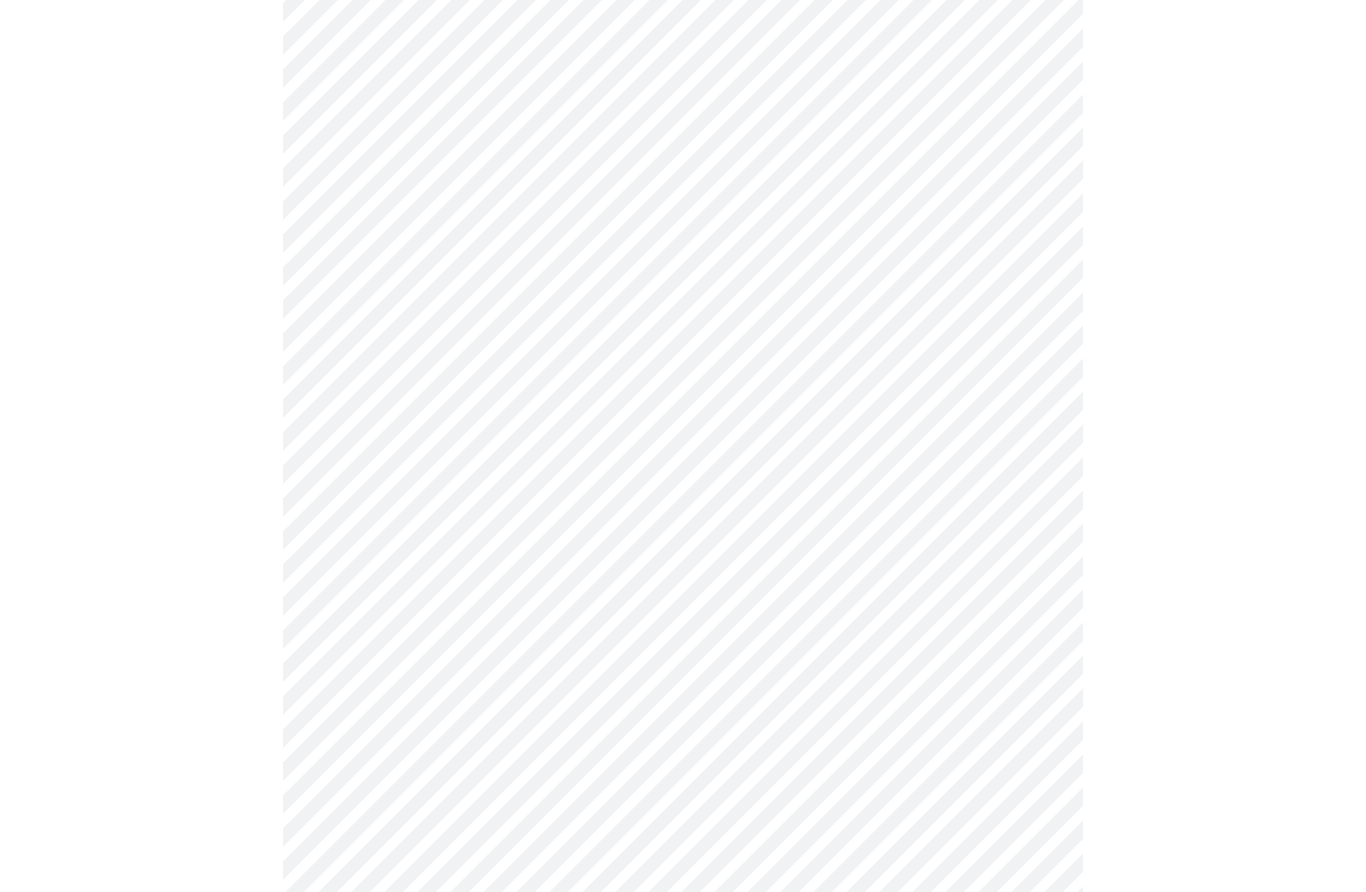 scroll, scrollTop: 1441, scrollLeft: 0, axis: vertical 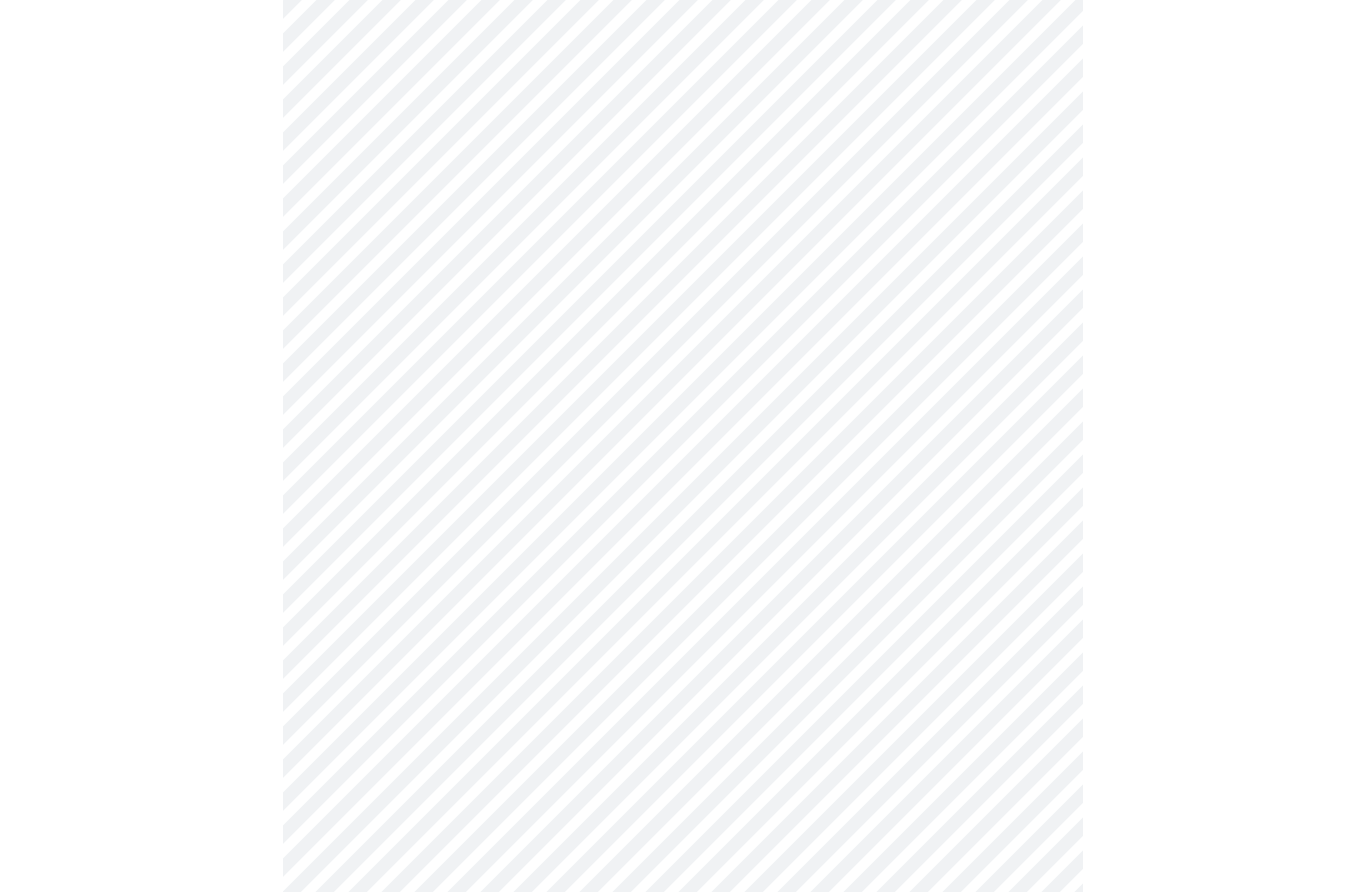 click on "MyMenopauseRx Intake Questions 10  /  13" at bounding box center [683, -132] 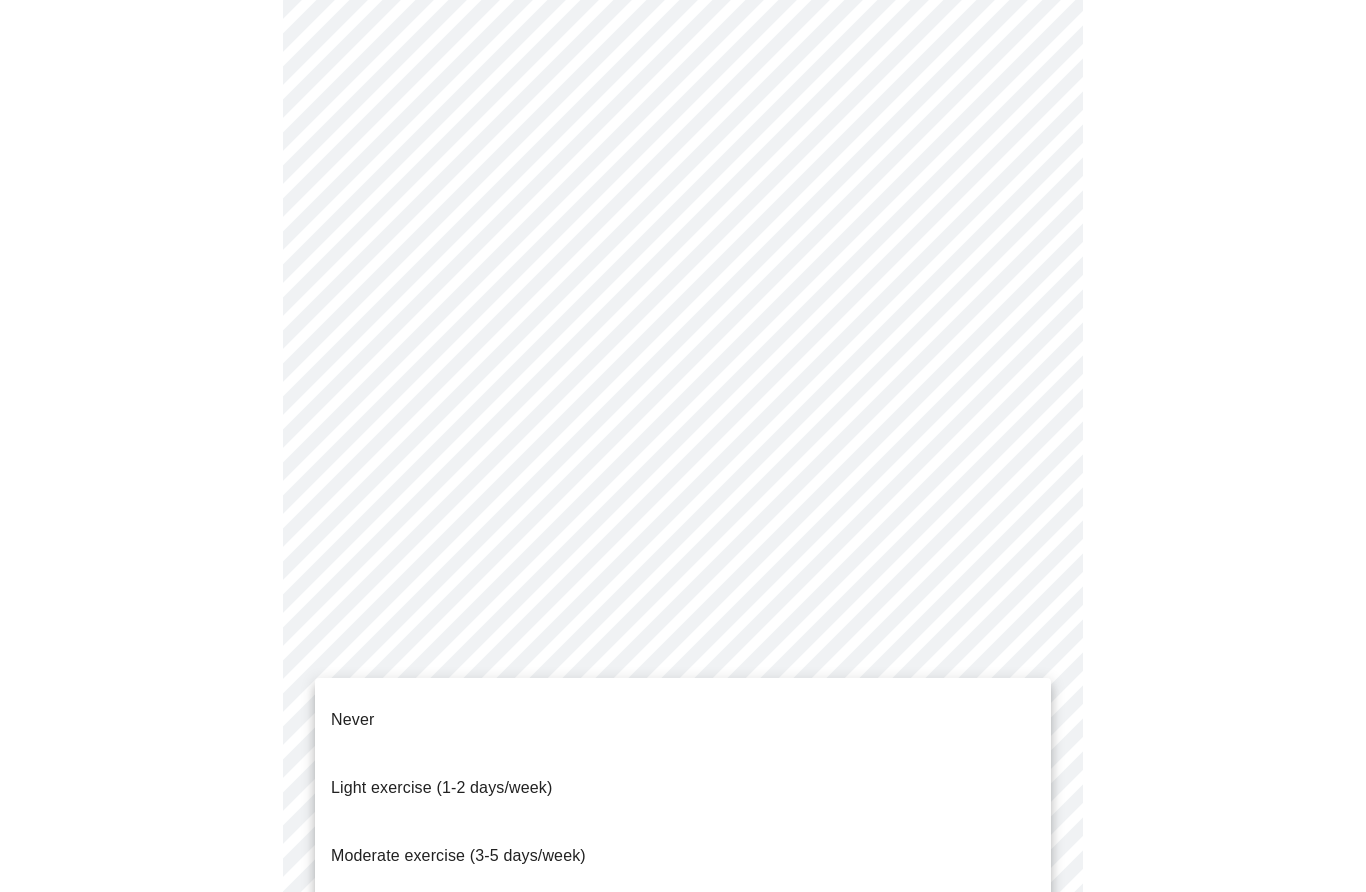 click on "Heavy exercise (6-7 days/week)" at bounding box center (447, 923) 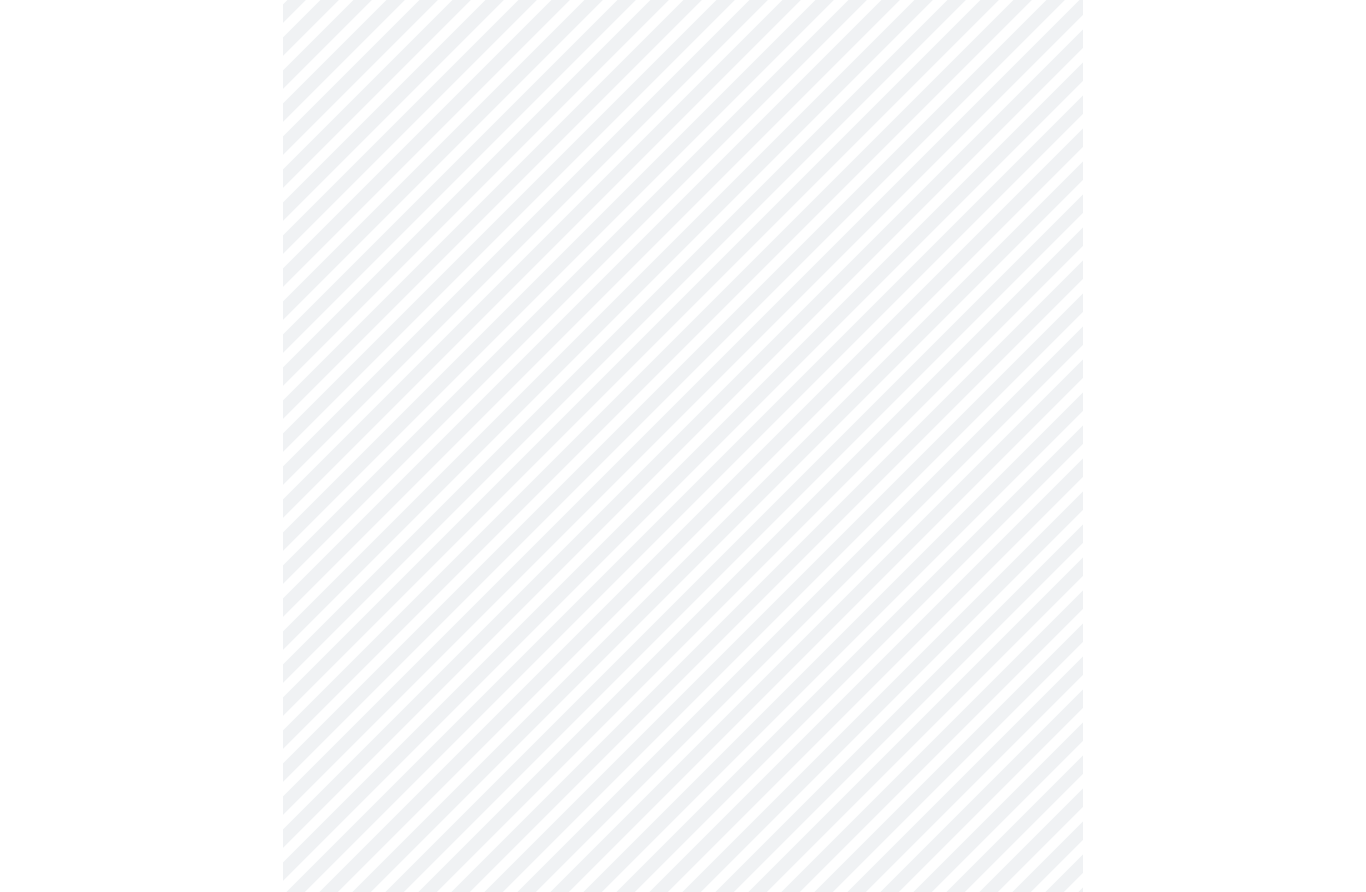 scroll, scrollTop: 1622, scrollLeft: 0, axis: vertical 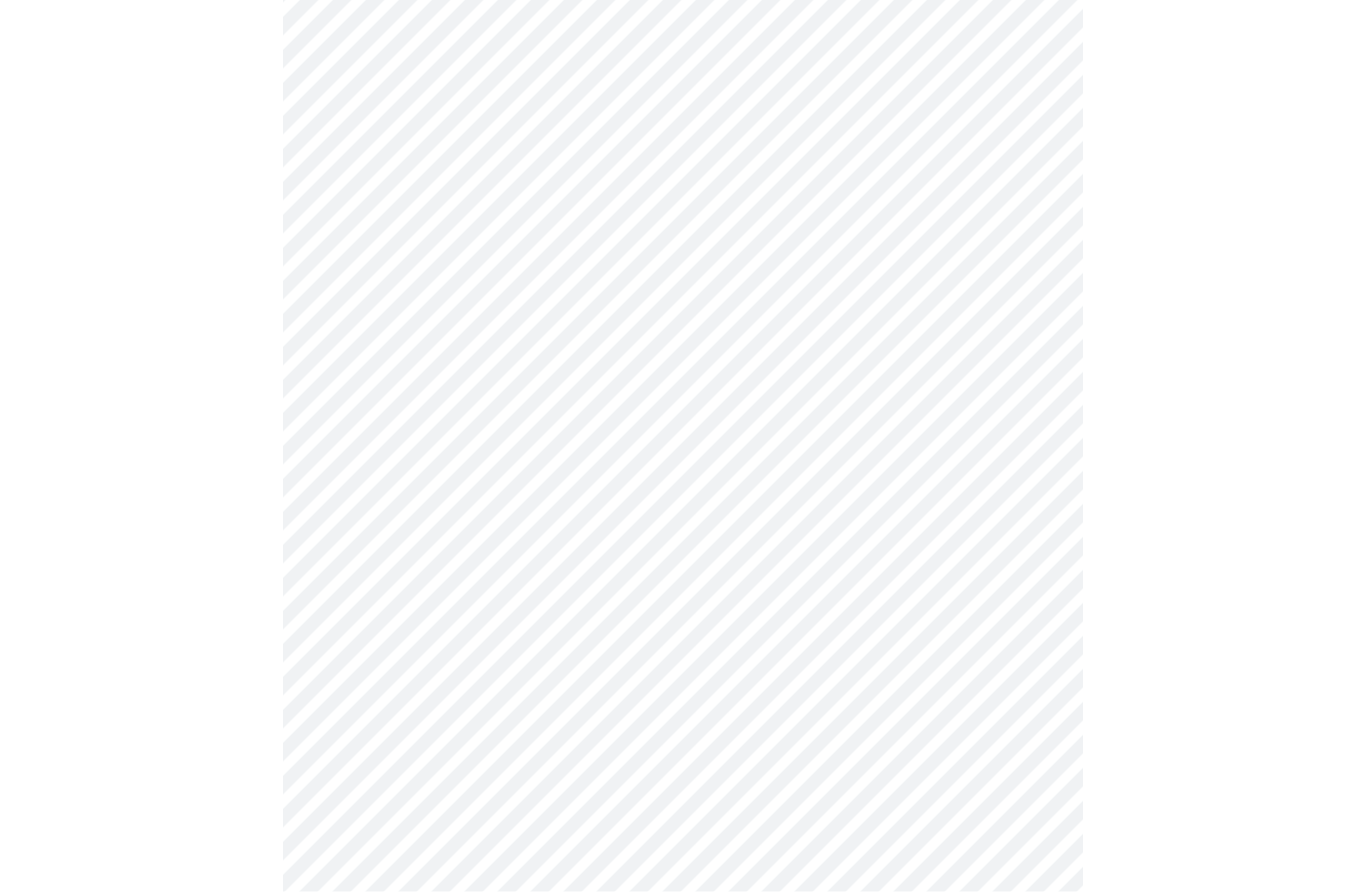 click on "MyMenopauseRx Intake Questions 10  /  13" at bounding box center (683, -318) 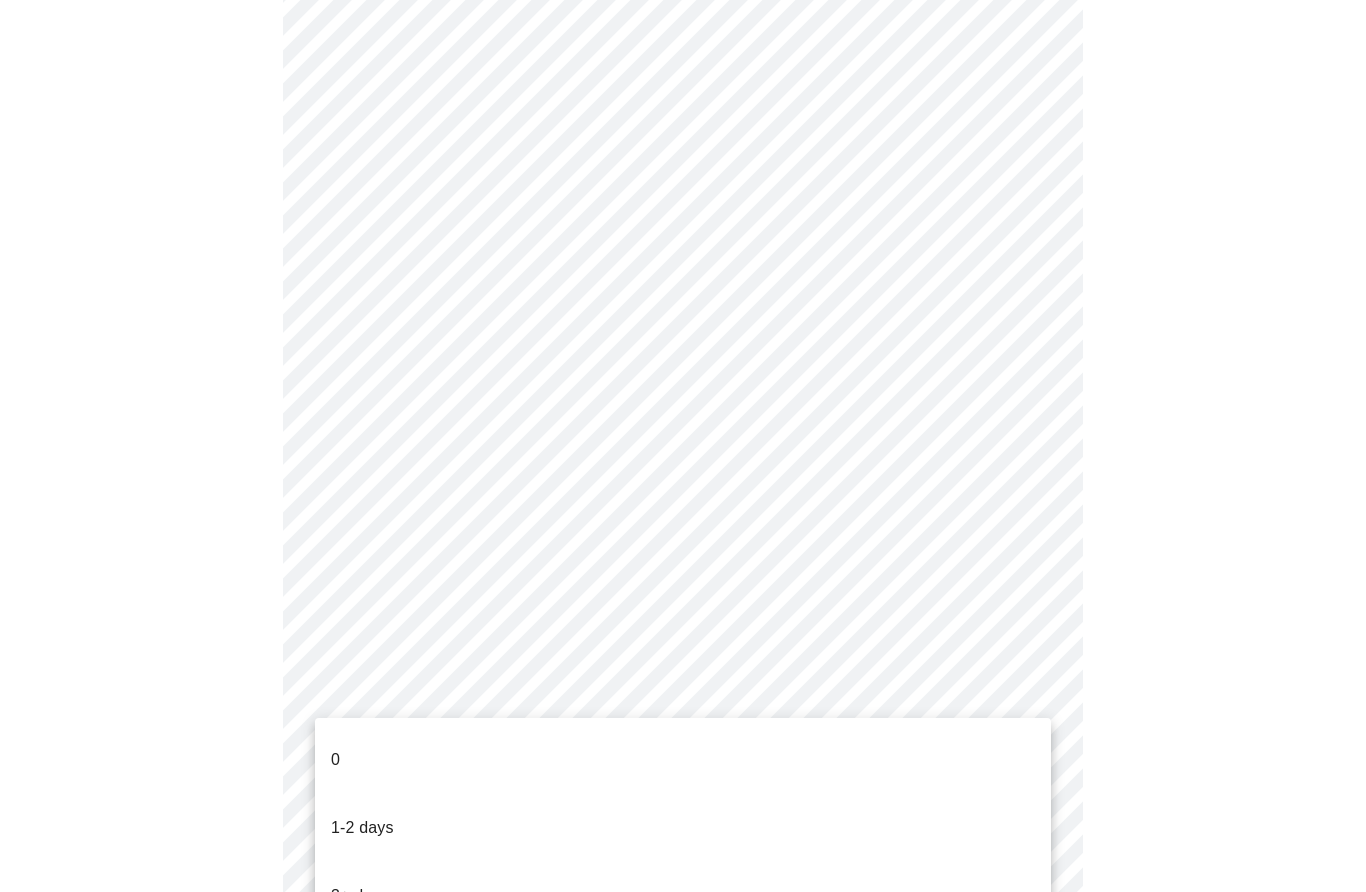 click on "3+ days" at bounding box center [360, 896] 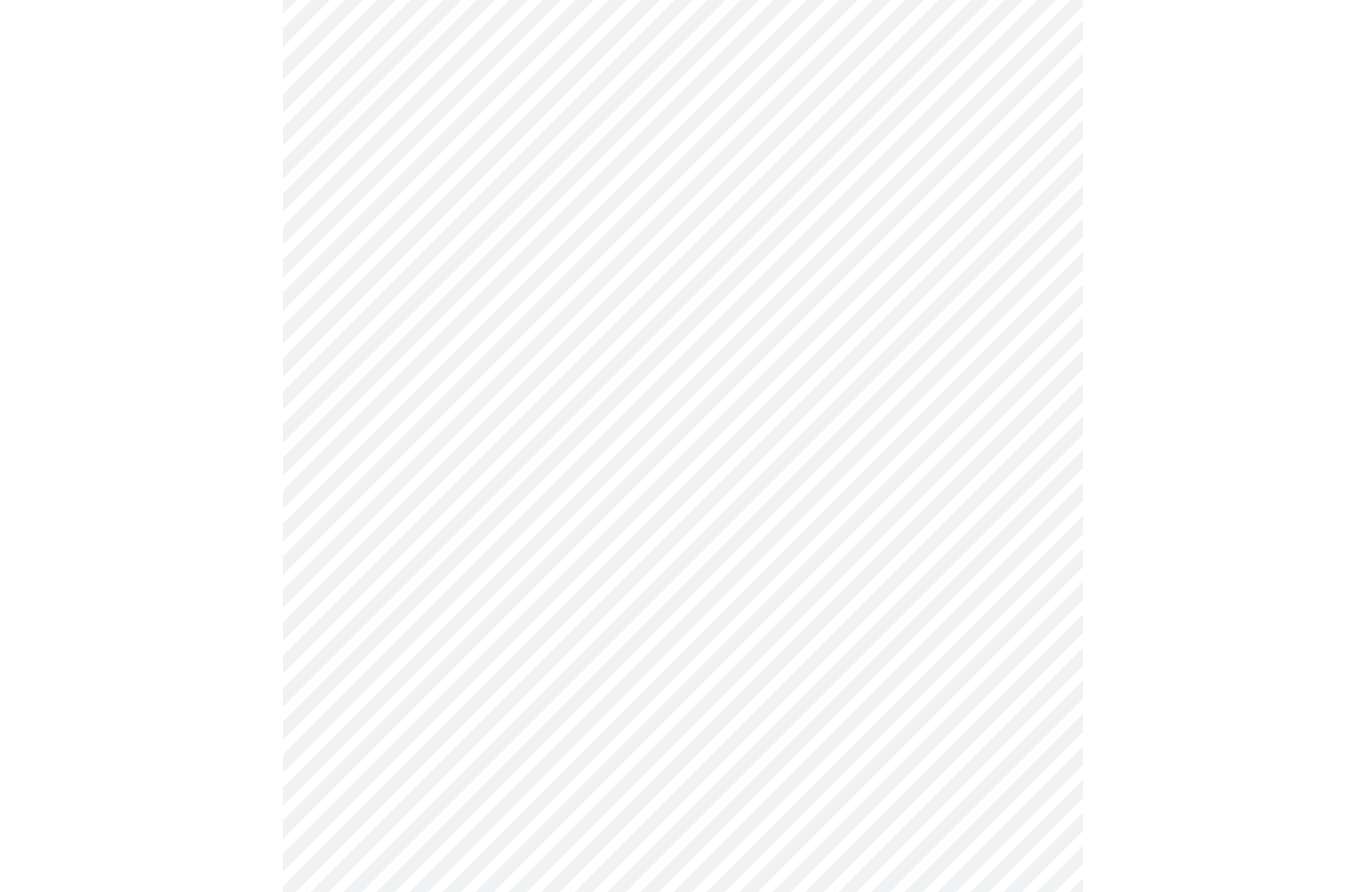 scroll, scrollTop: 0, scrollLeft: 0, axis: both 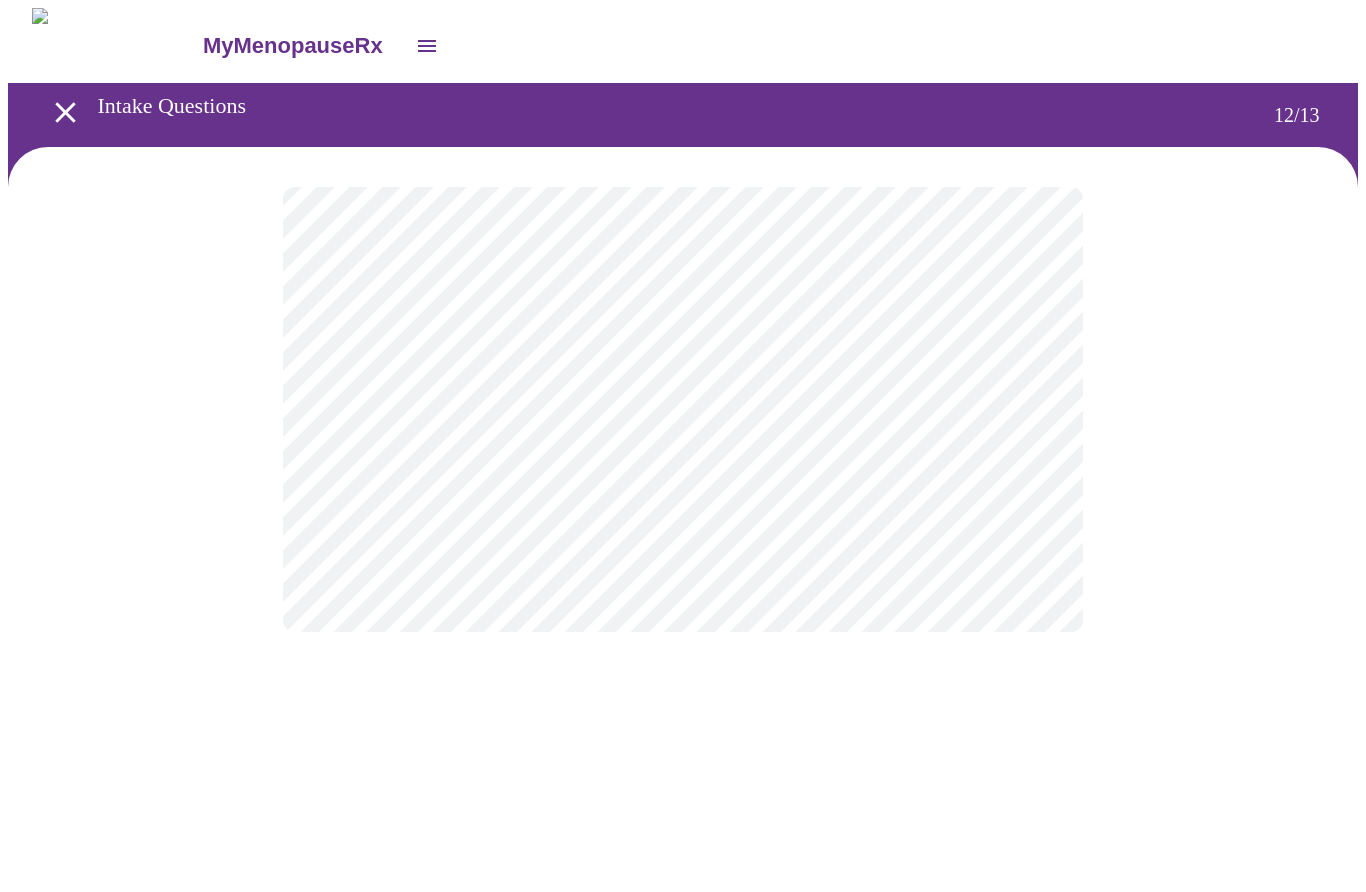 click on "MyMenopauseRx Intake Questions 12  /  13" at bounding box center [683, 340] 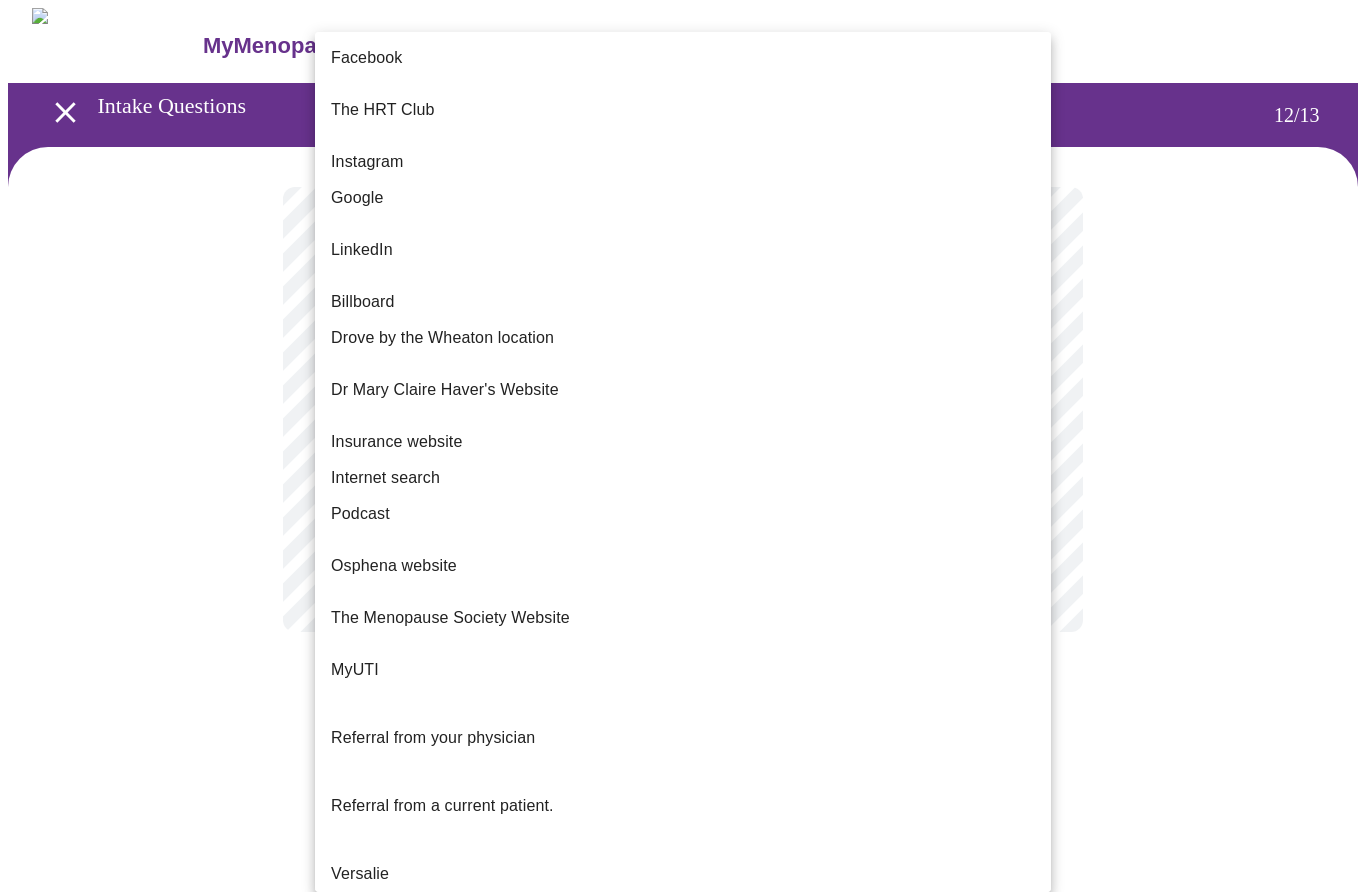 click on "Google" at bounding box center (357, 198) 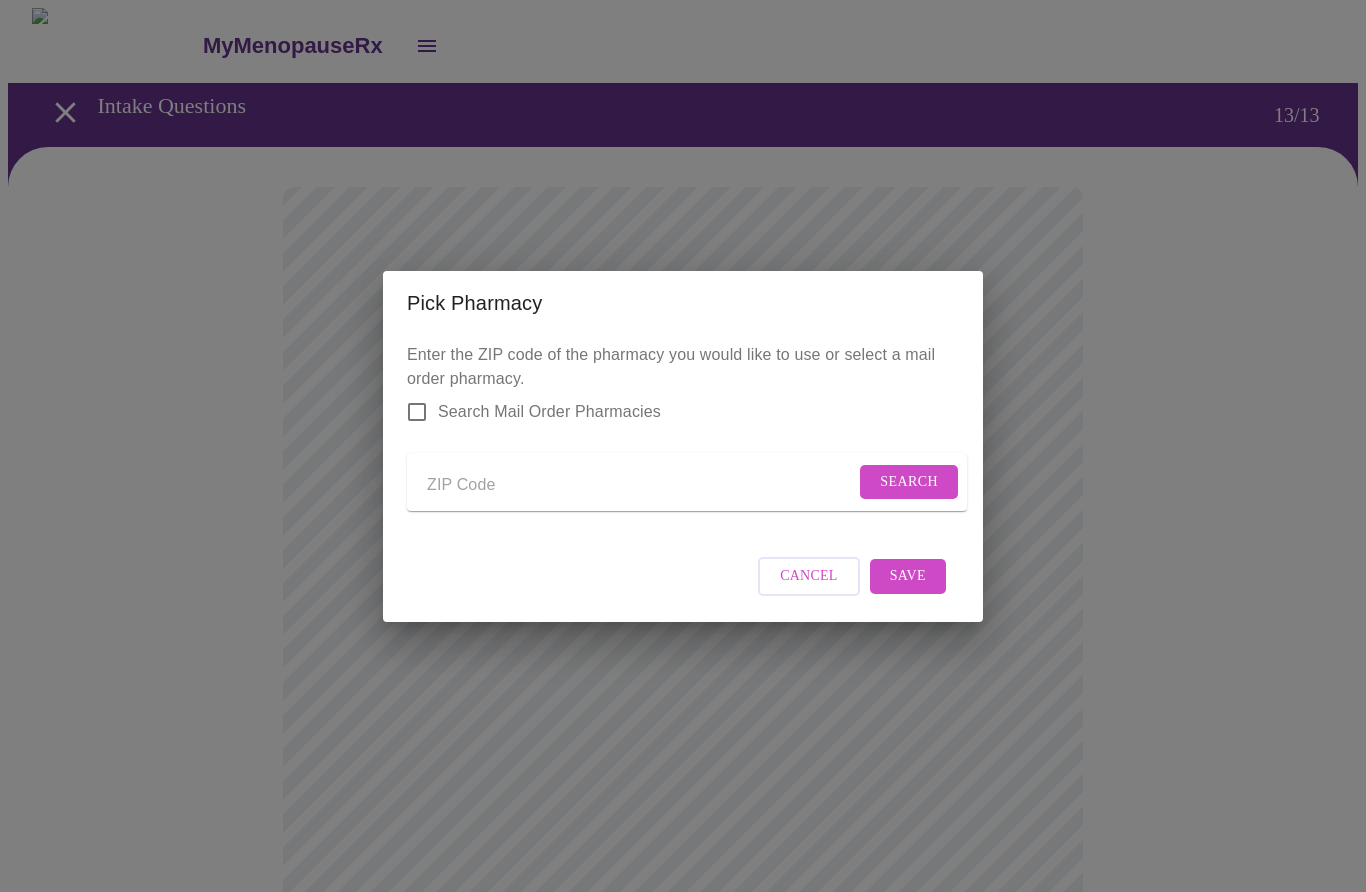 click at bounding box center (641, 486) 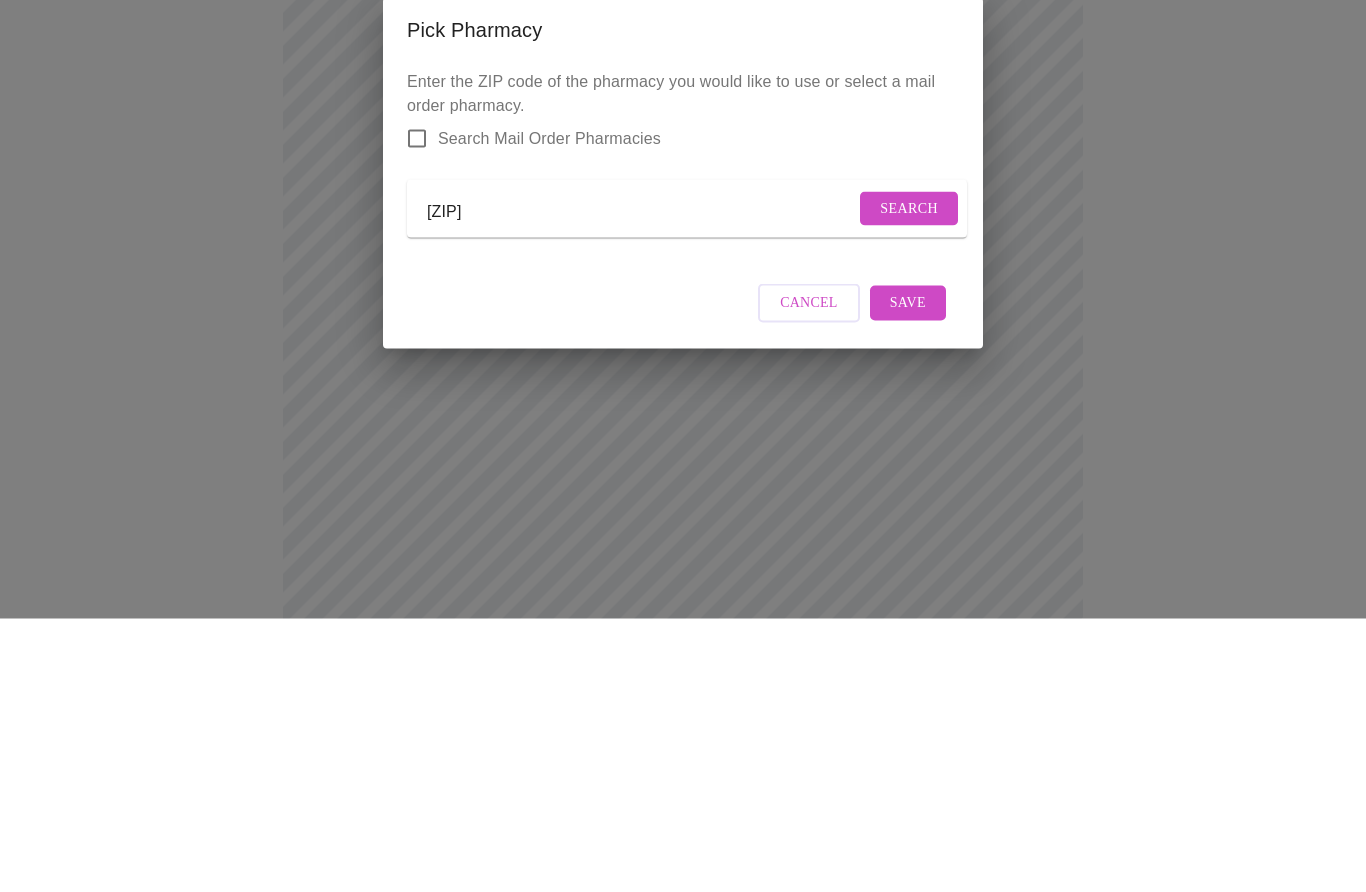 type on "[ZIP]" 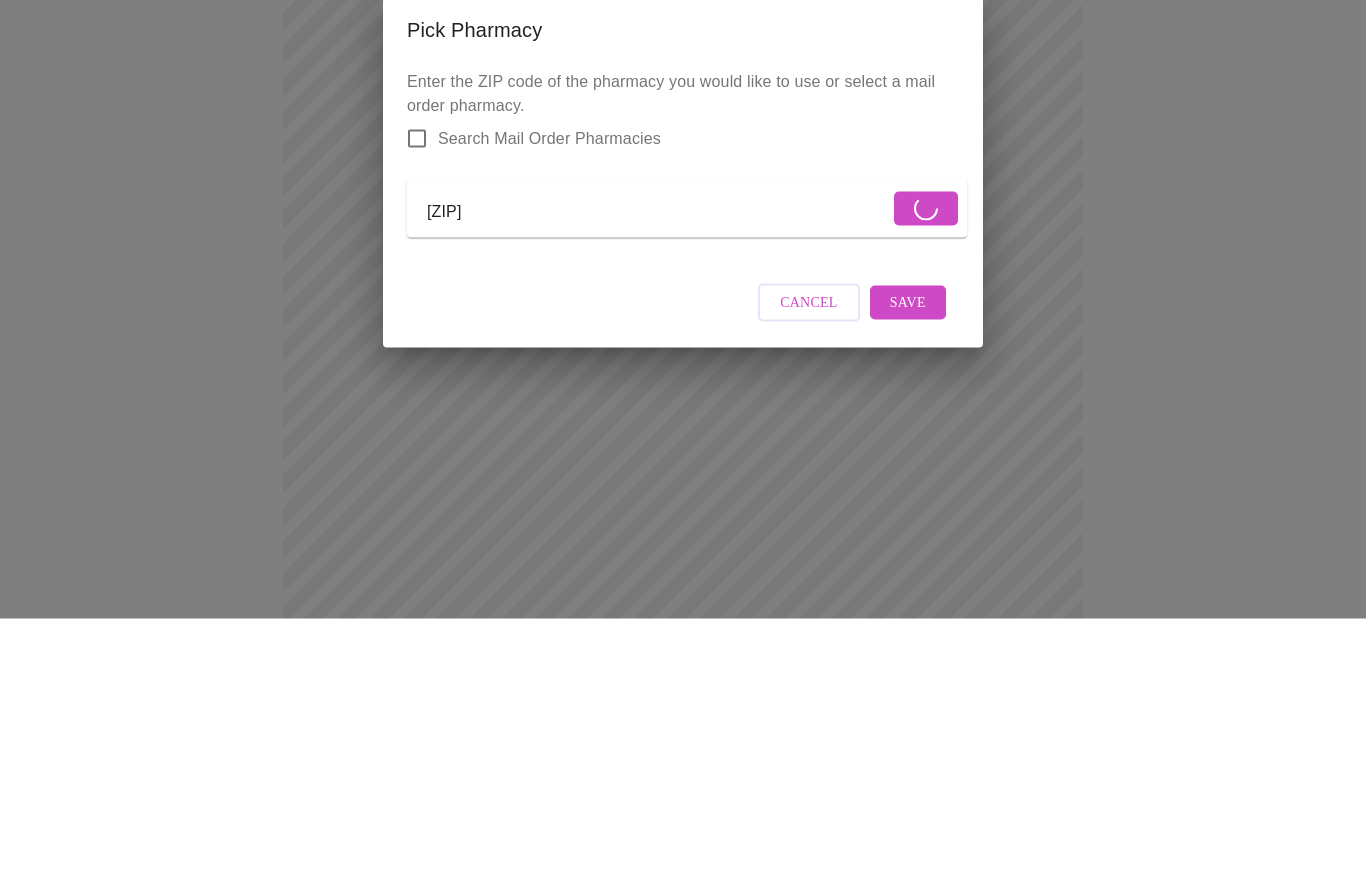 scroll, scrollTop: 274, scrollLeft: 0, axis: vertical 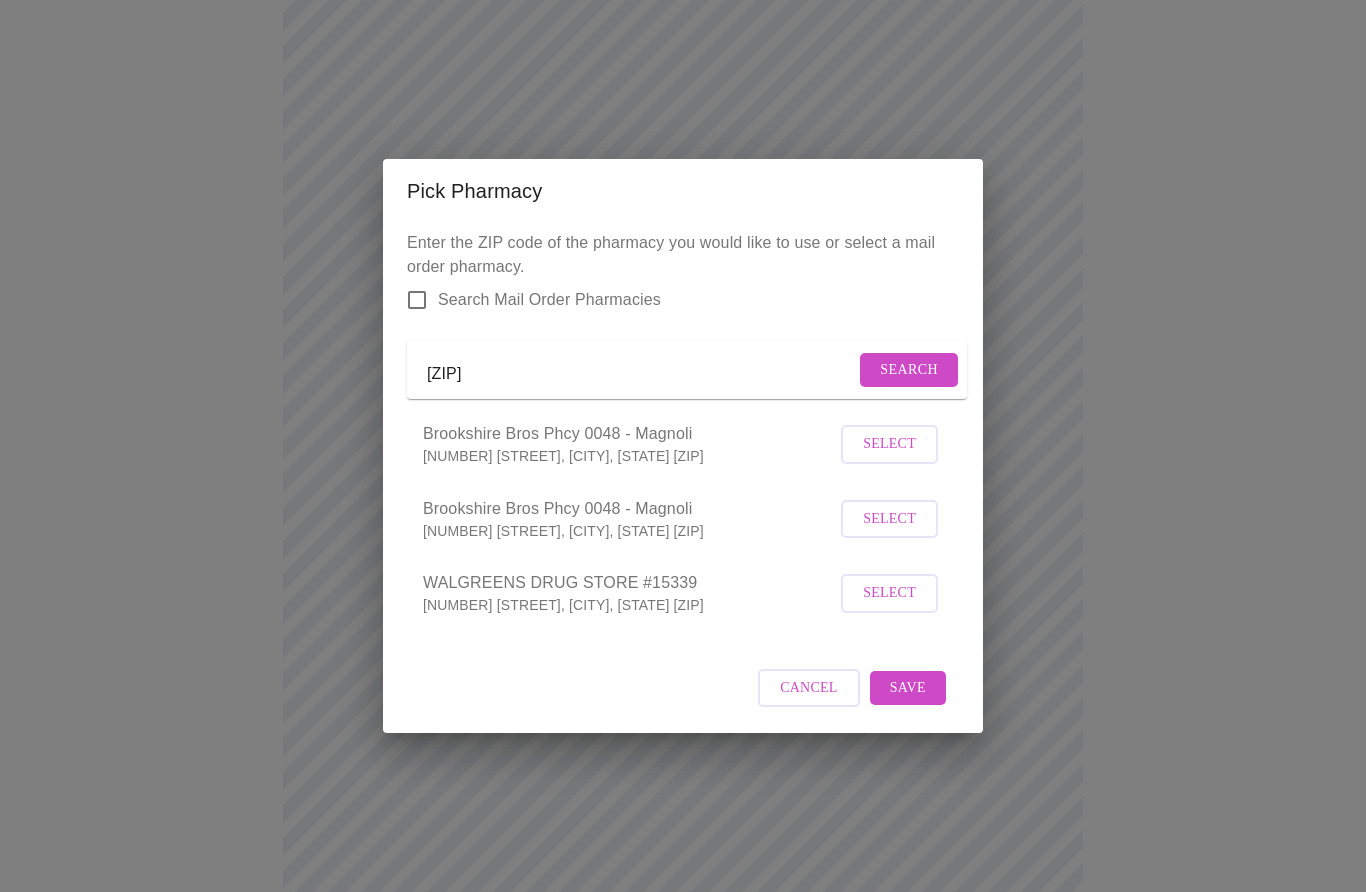 click on "Select" at bounding box center [889, 519] 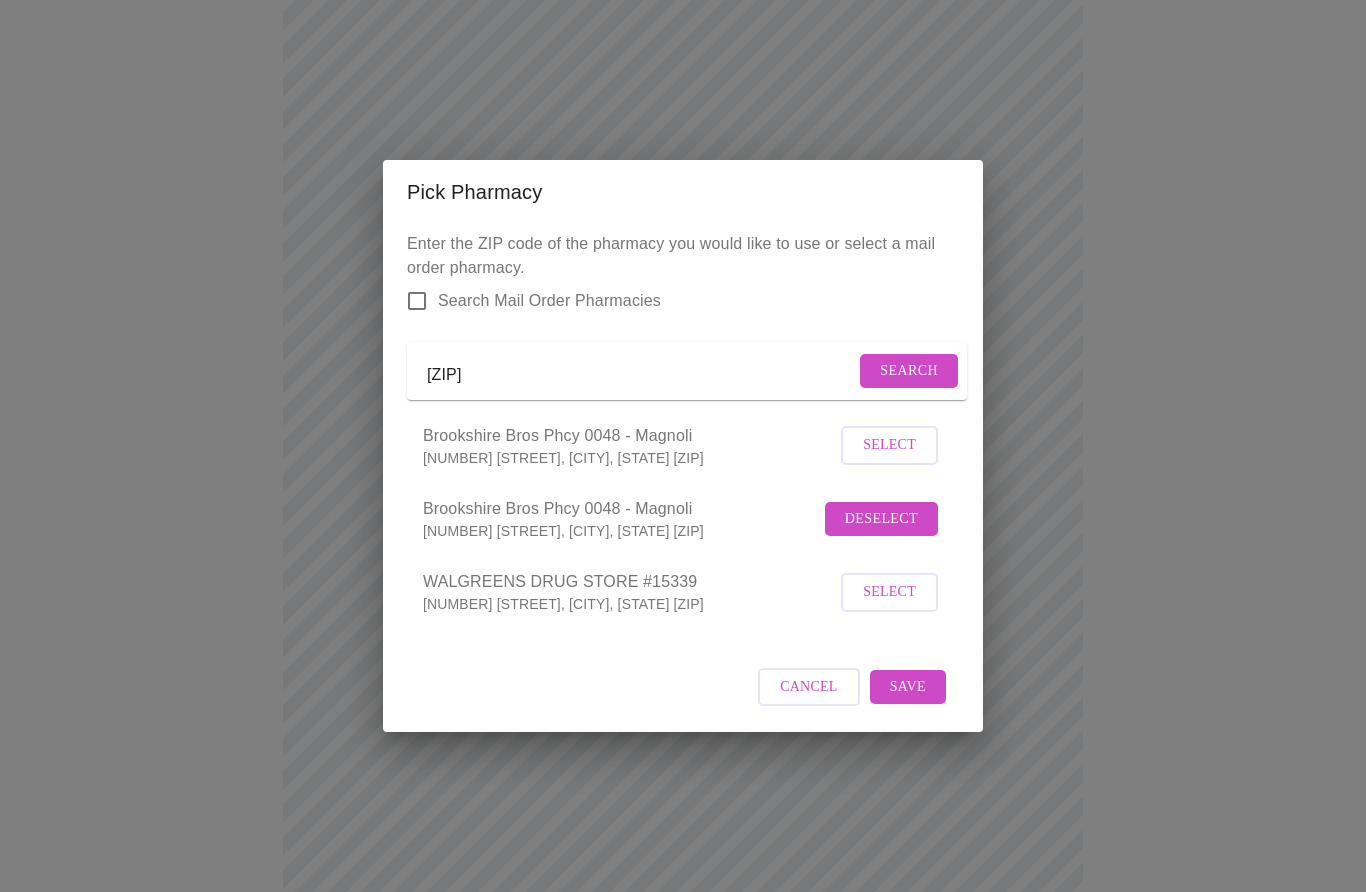 click on "Save" at bounding box center (908, 687) 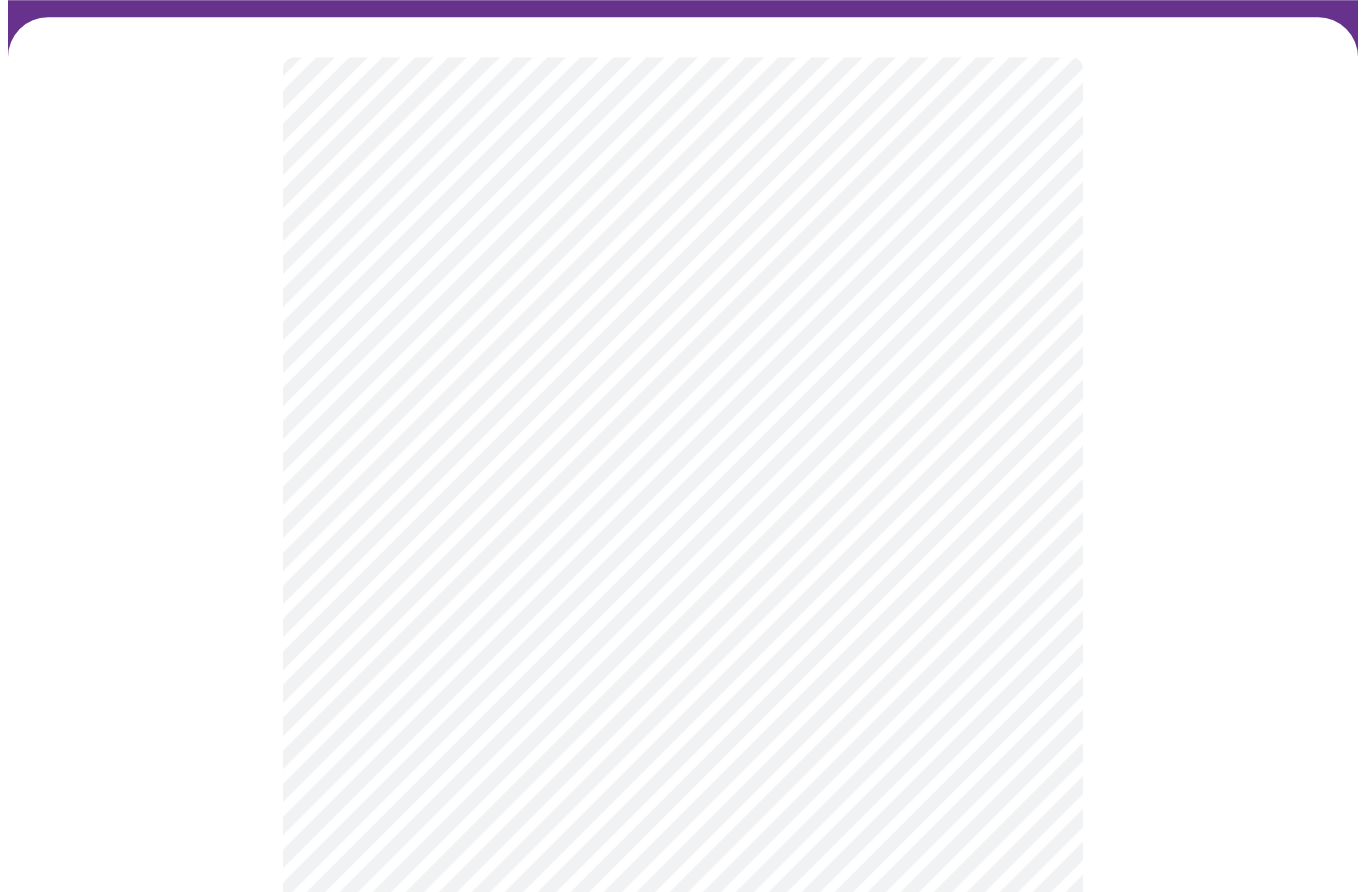 scroll, scrollTop: 101, scrollLeft: 0, axis: vertical 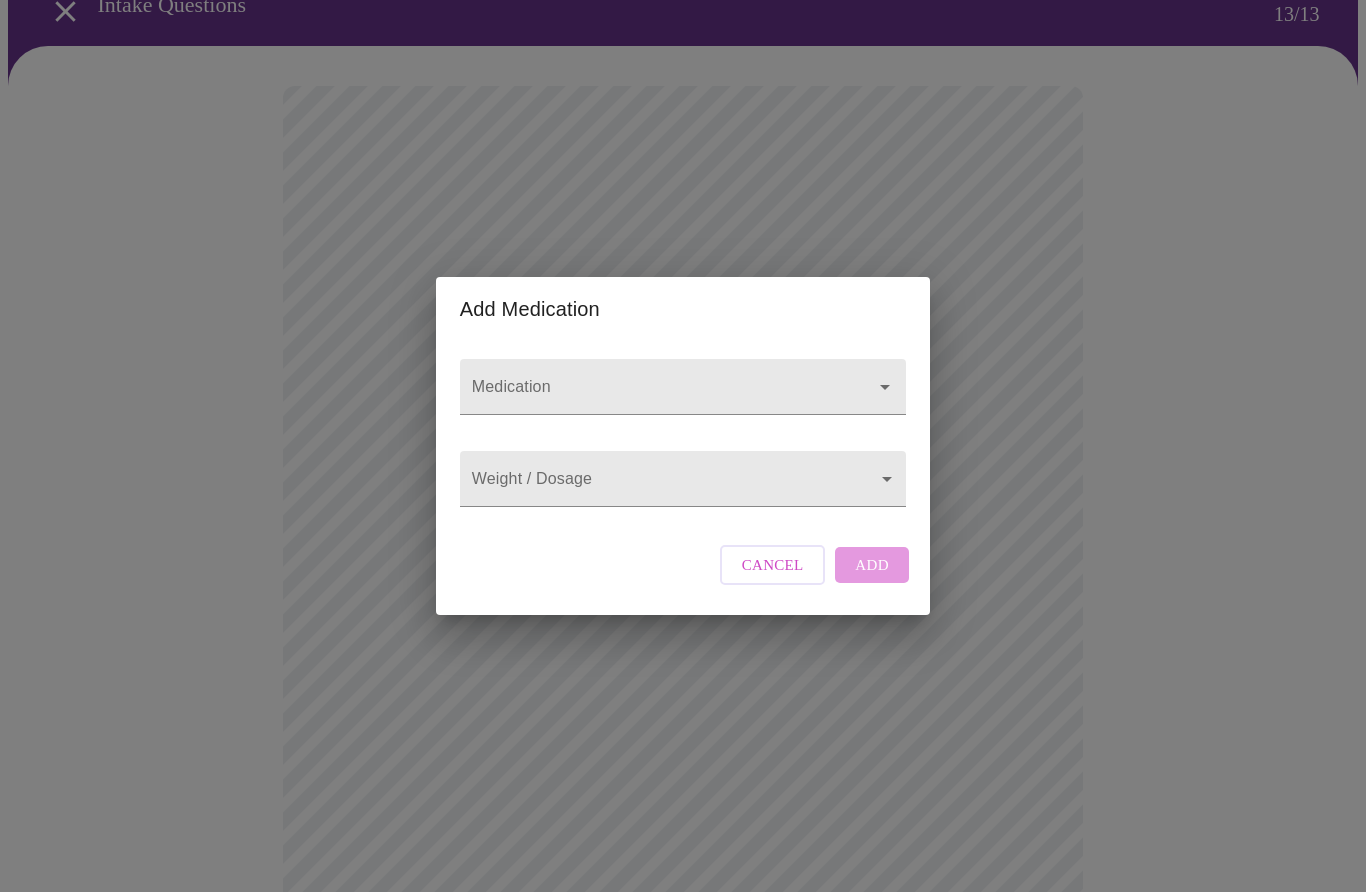 click 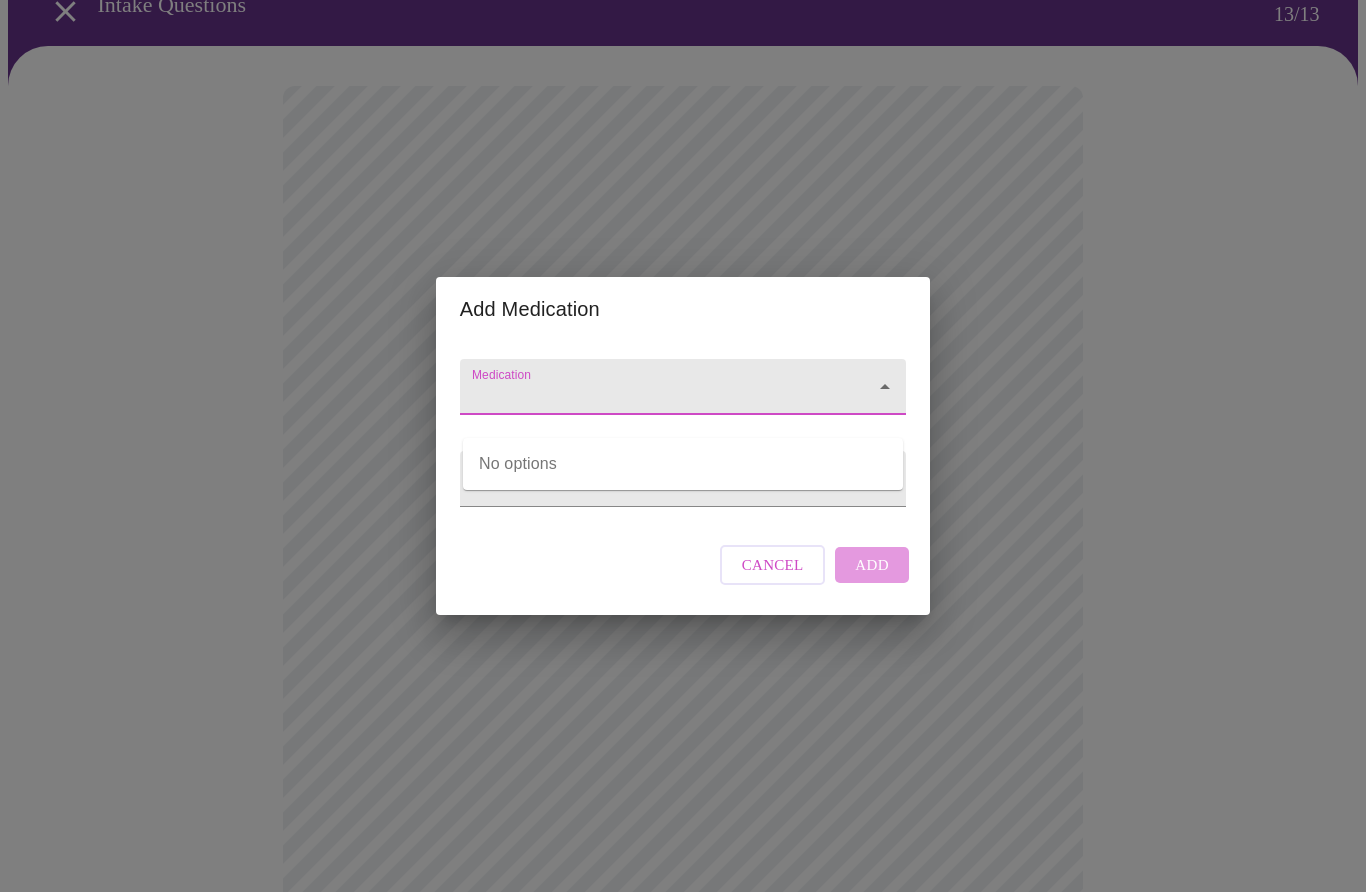 scroll, scrollTop: 100, scrollLeft: 0, axis: vertical 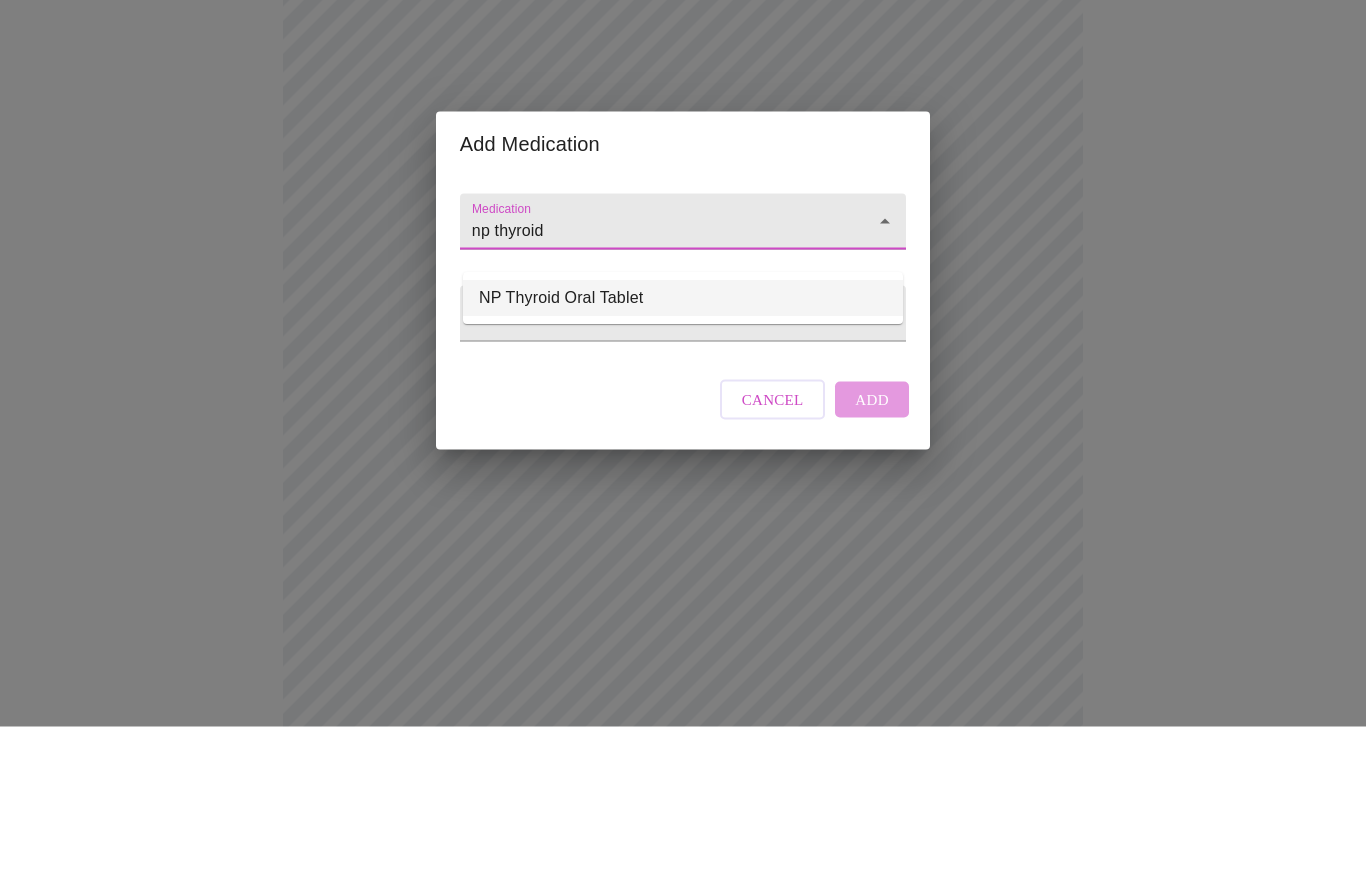 click on "NP Thyroid Oral Tablet" at bounding box center (683, 464) 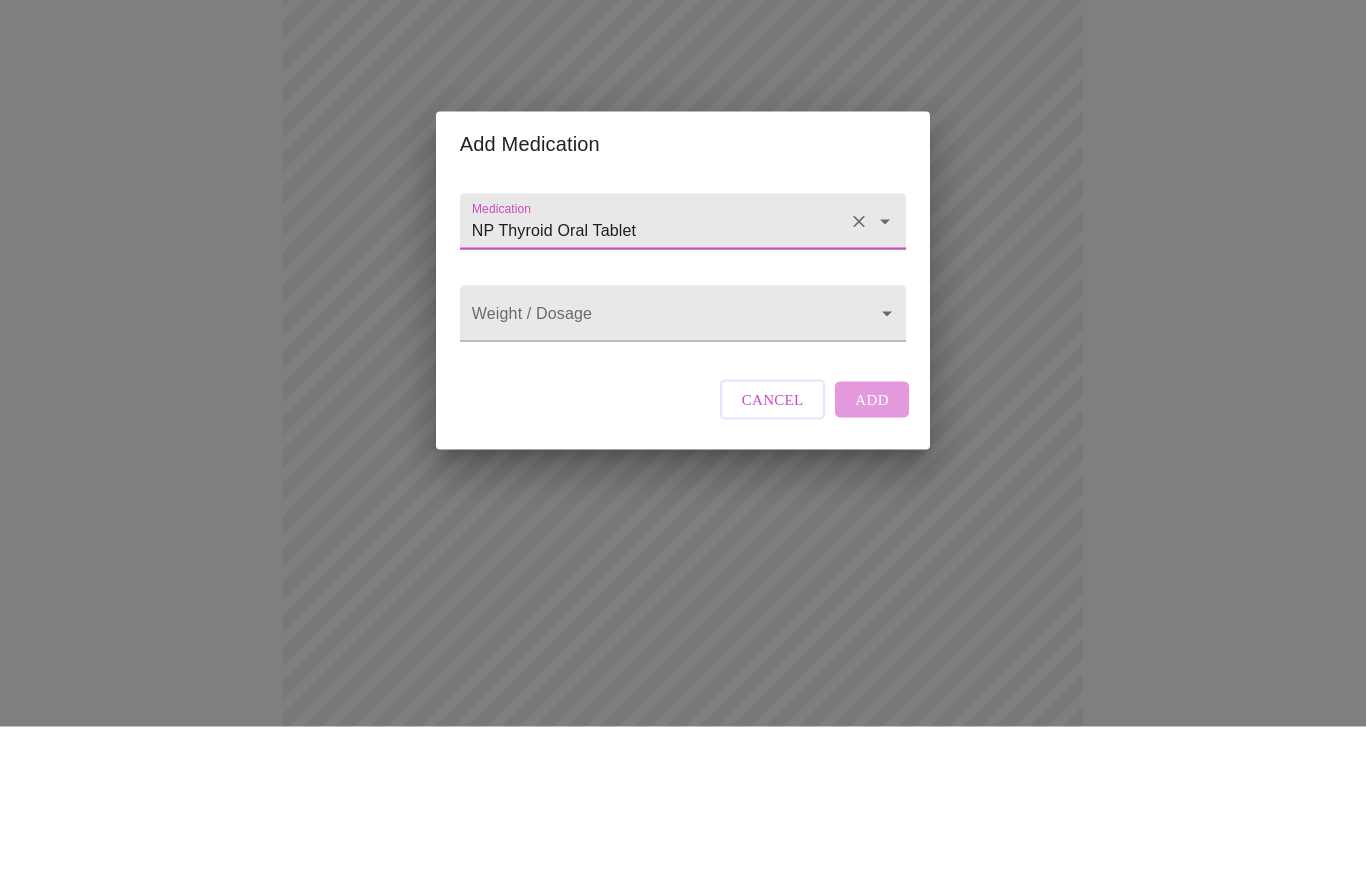 click on "MyMenopauseRx Intake Questions 13  /  13 Add Medication Medication NP Thyroid Oral Tablet Weight / Dosage ​ Cancel Add" at bounding box center [683, 669] 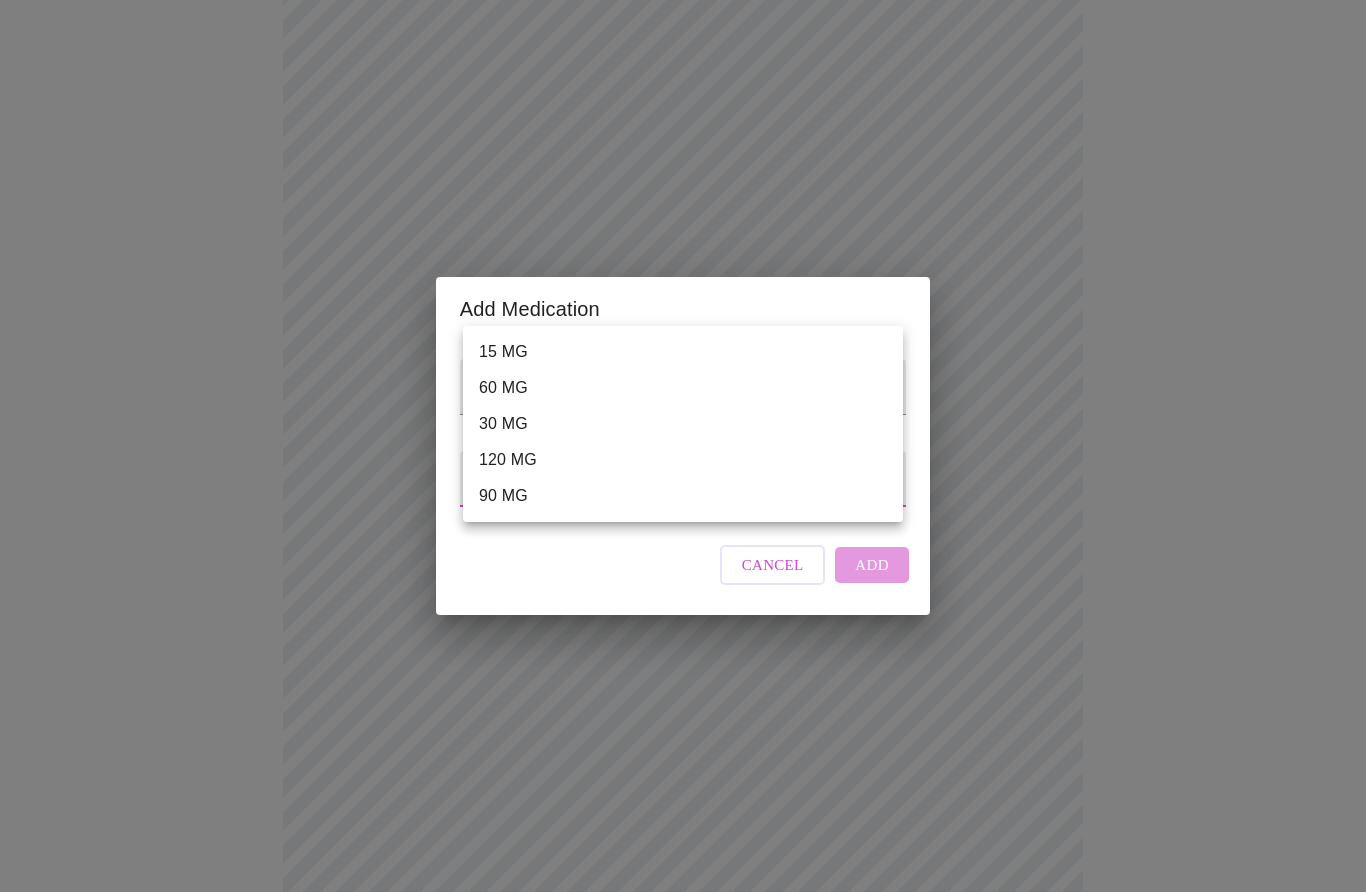click on "120 MG" at bounding box center (683, 460) 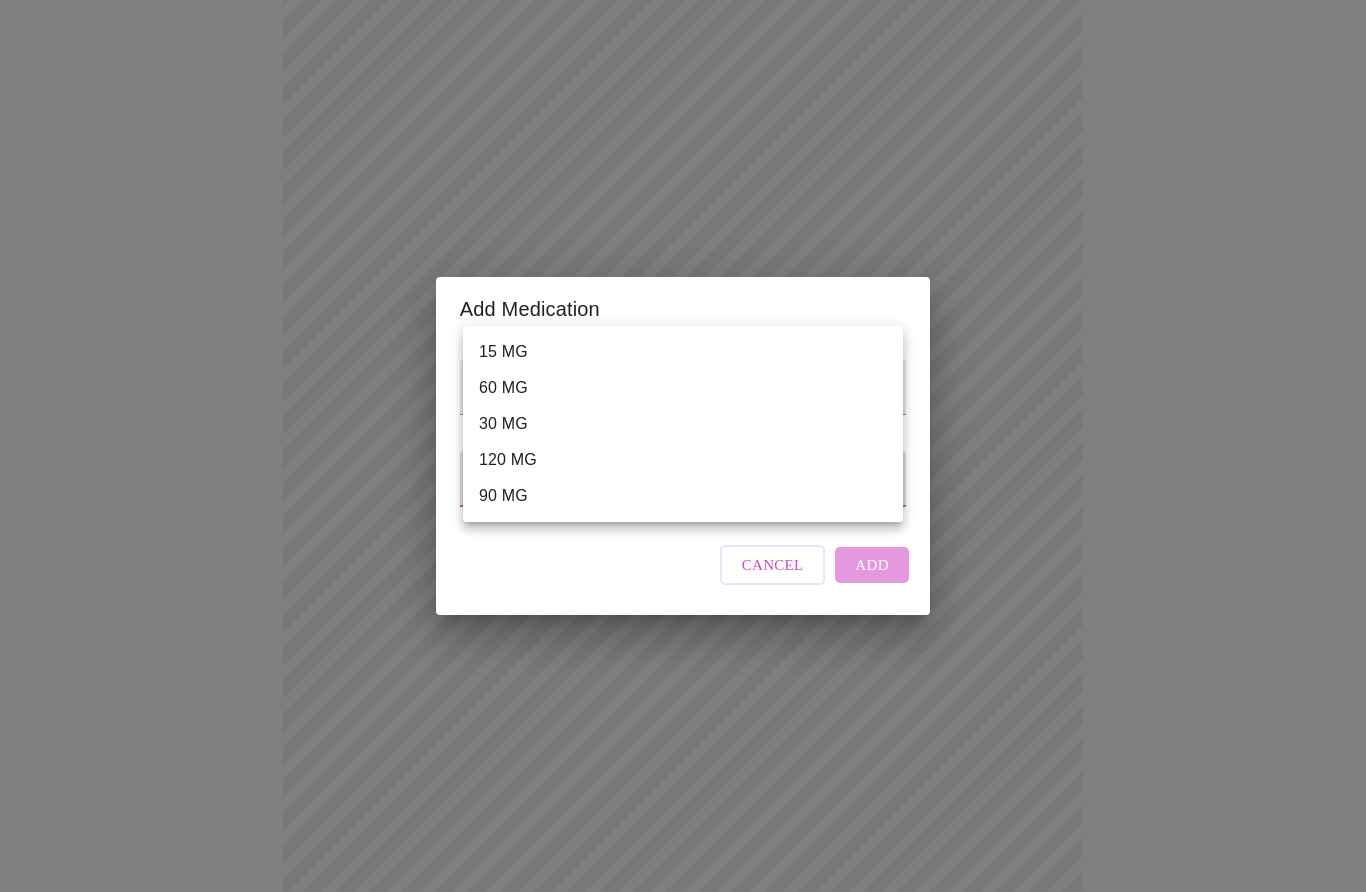 type on "120 MG" 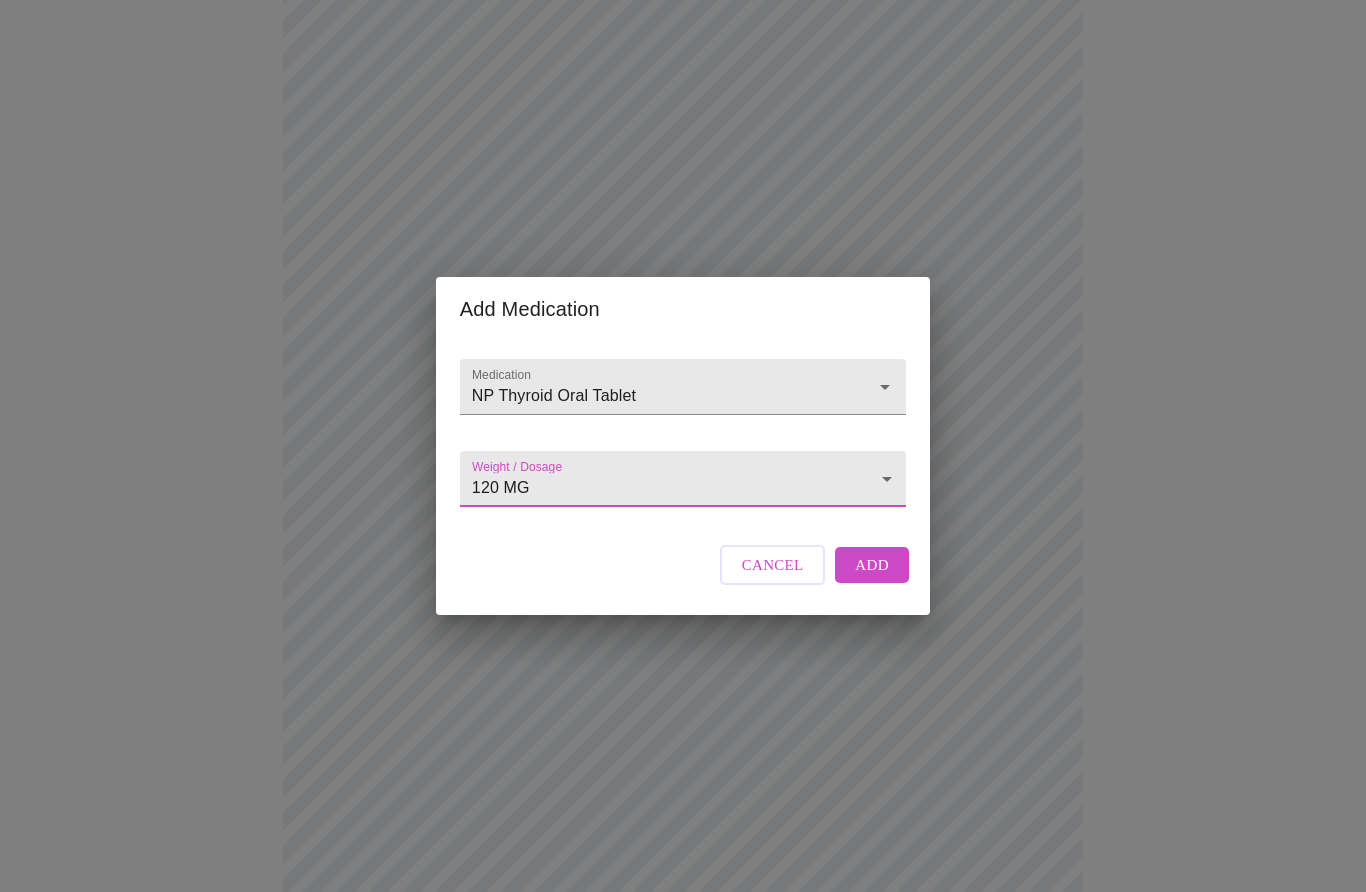 click on "Add" at bounding box center (872, 565) 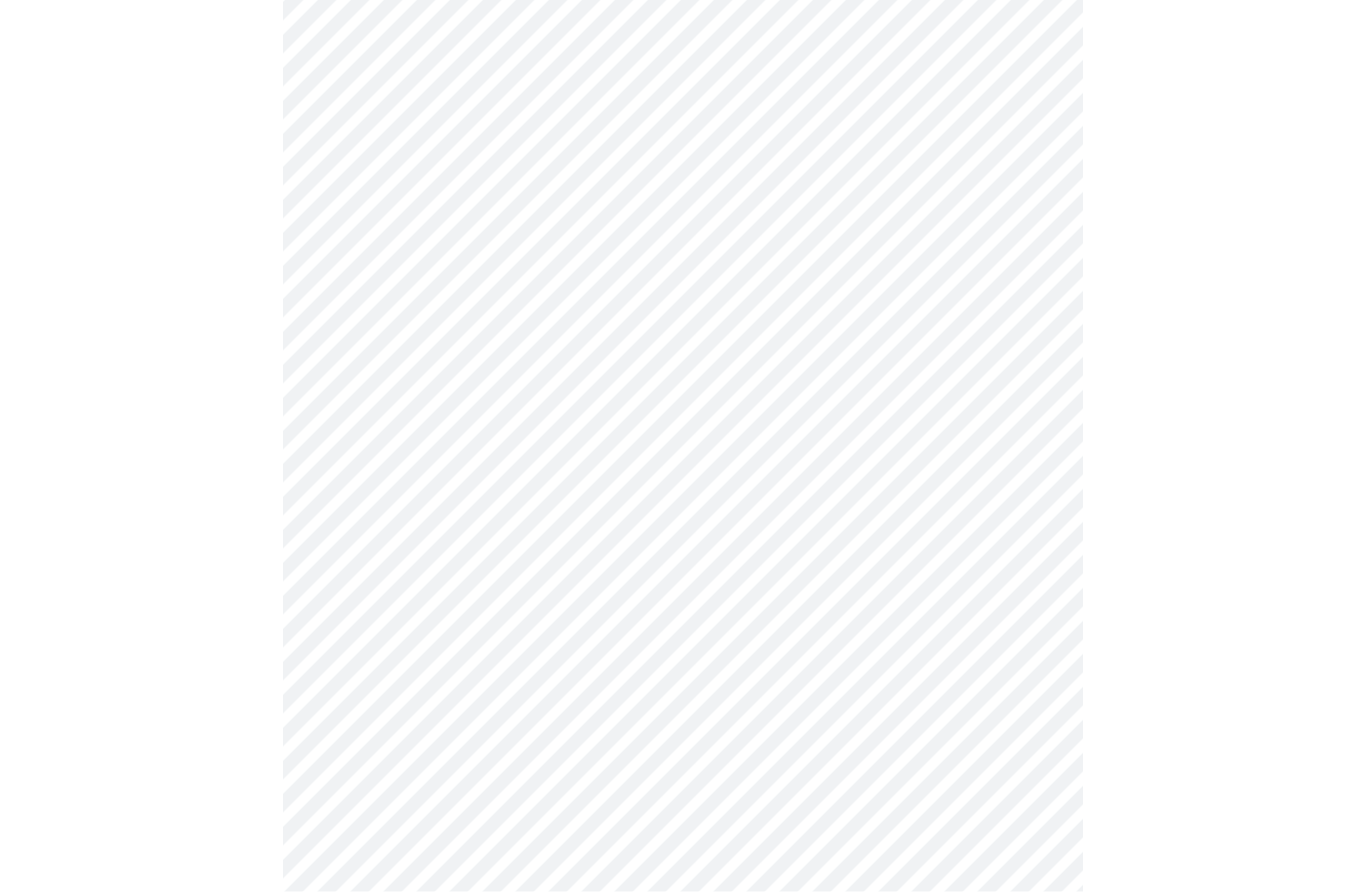 scroll, scrollTop: 452, scrollLeft: 0, axis: vertical 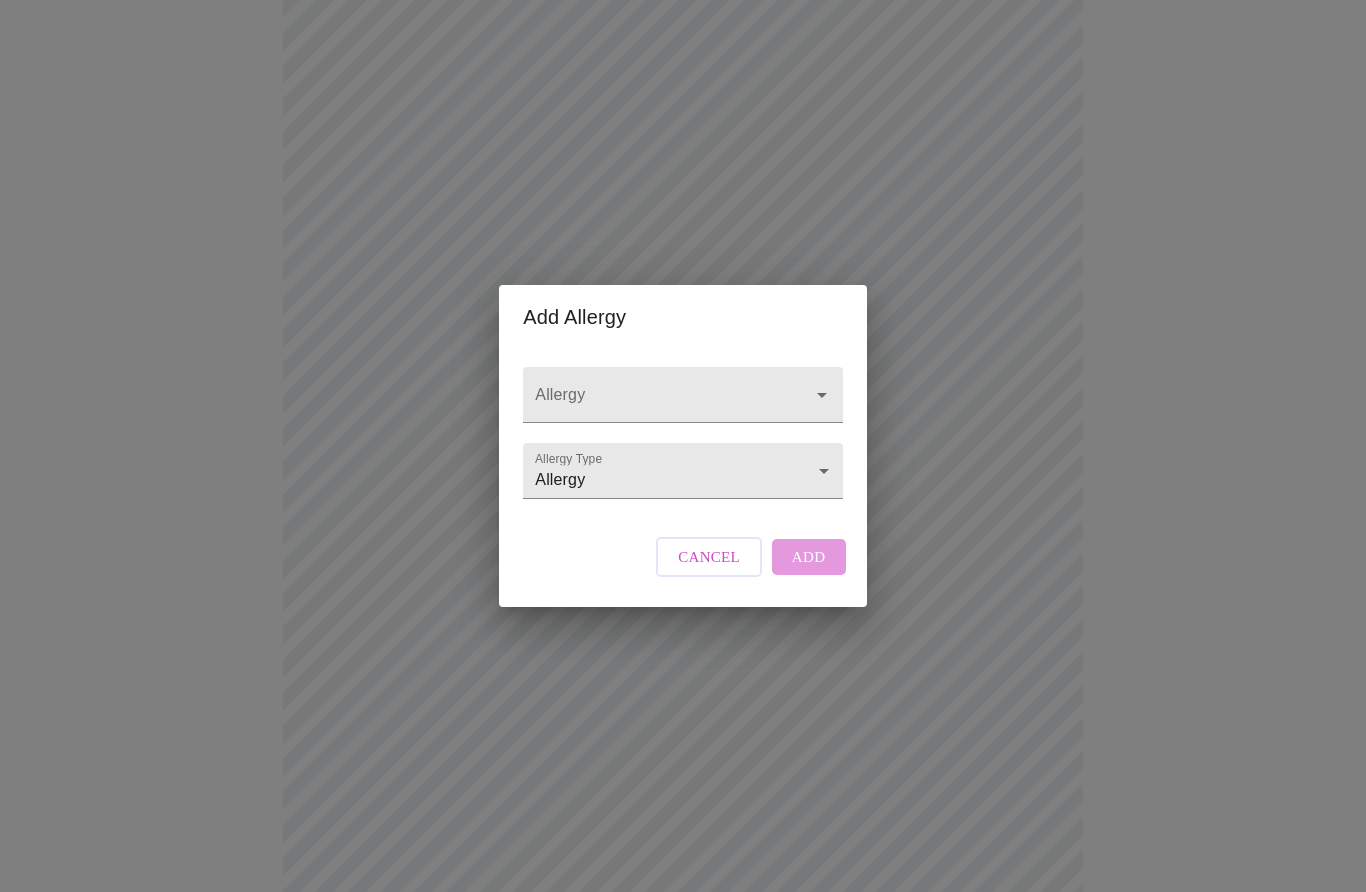 click 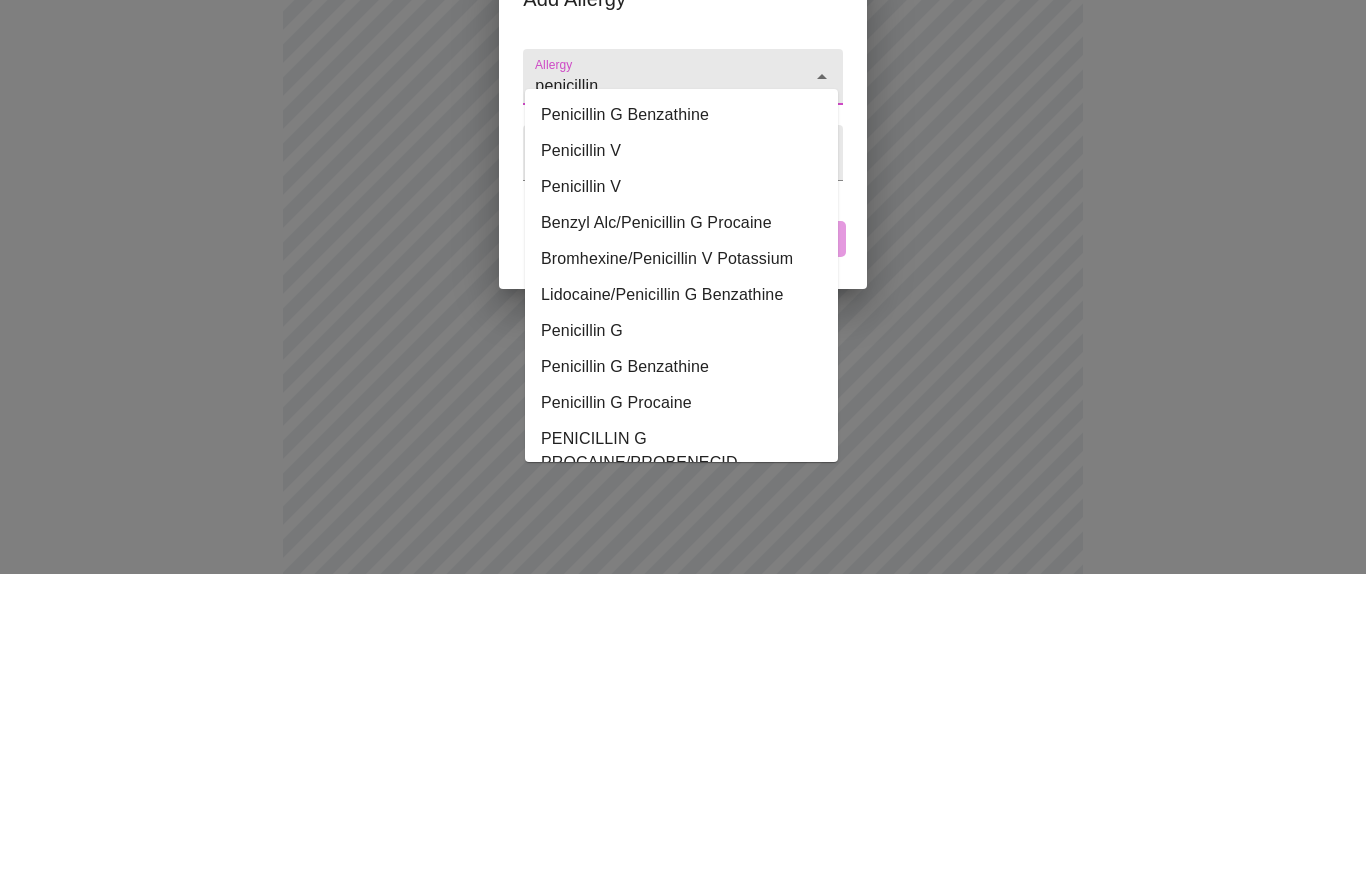 type on "penicillin" 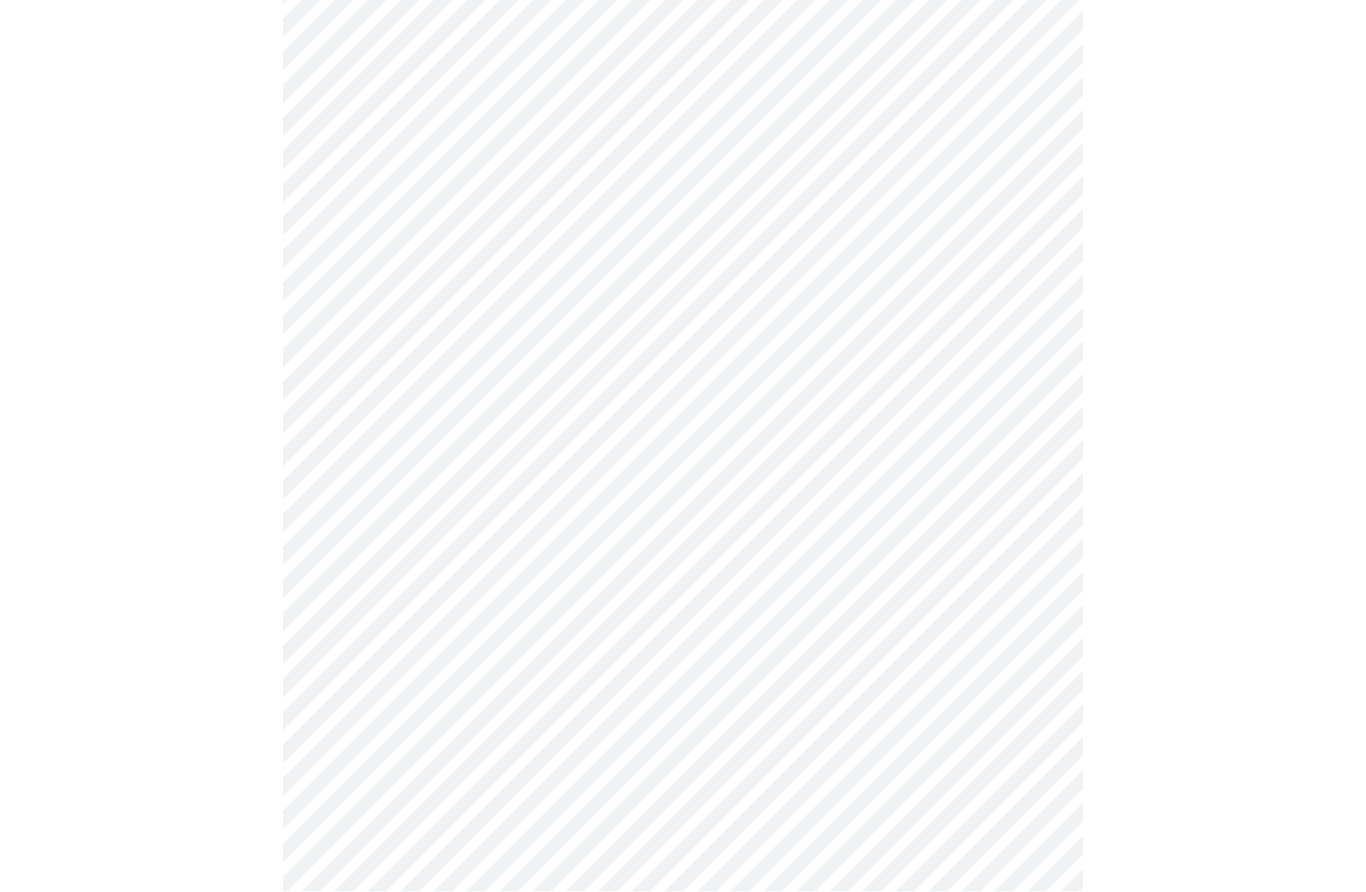 scroll, scrollTop: 597, scrollLeft: 0, axis: vertical 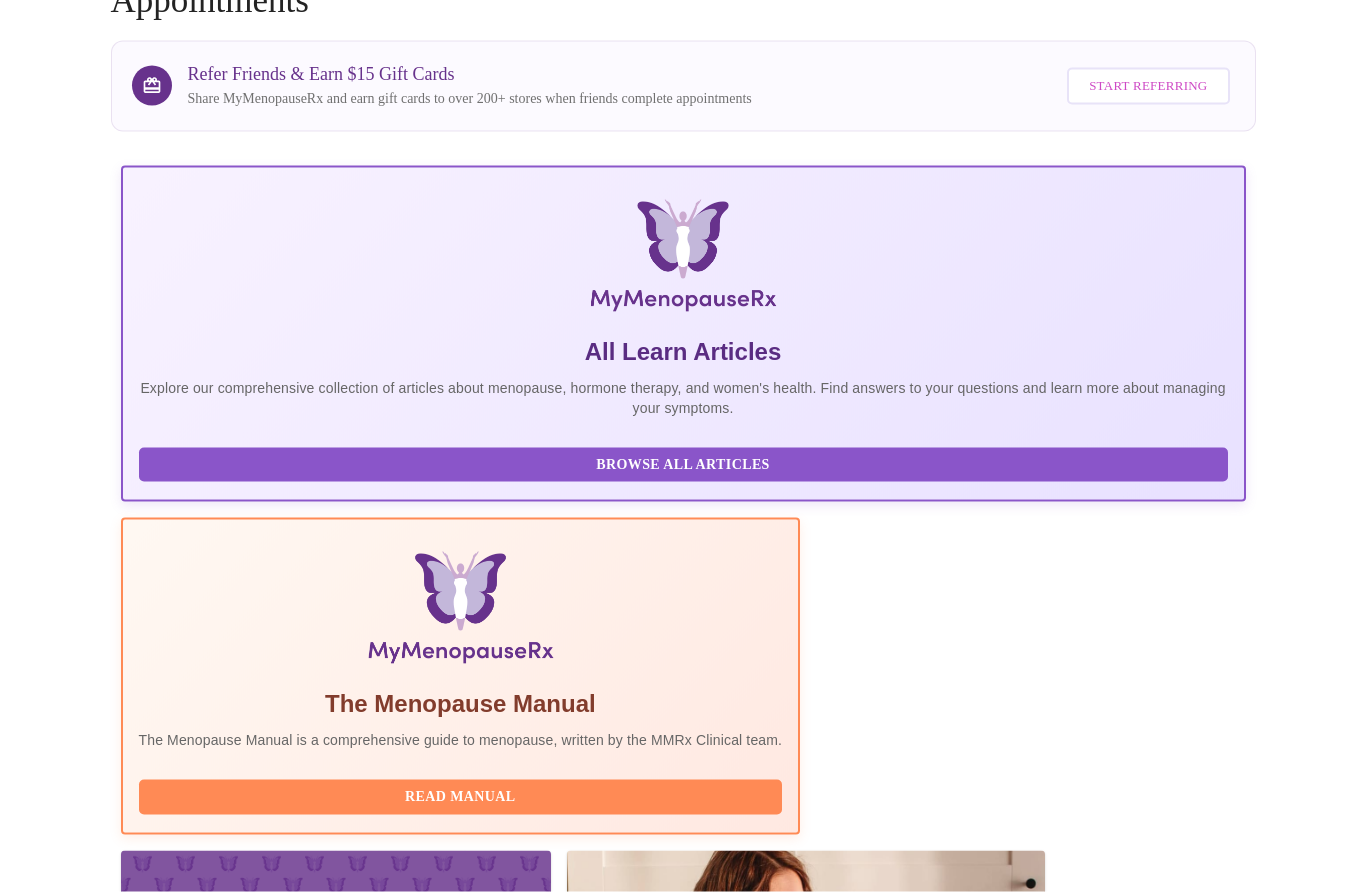click on "View Appointment" at bounding box center (1141, 2429) 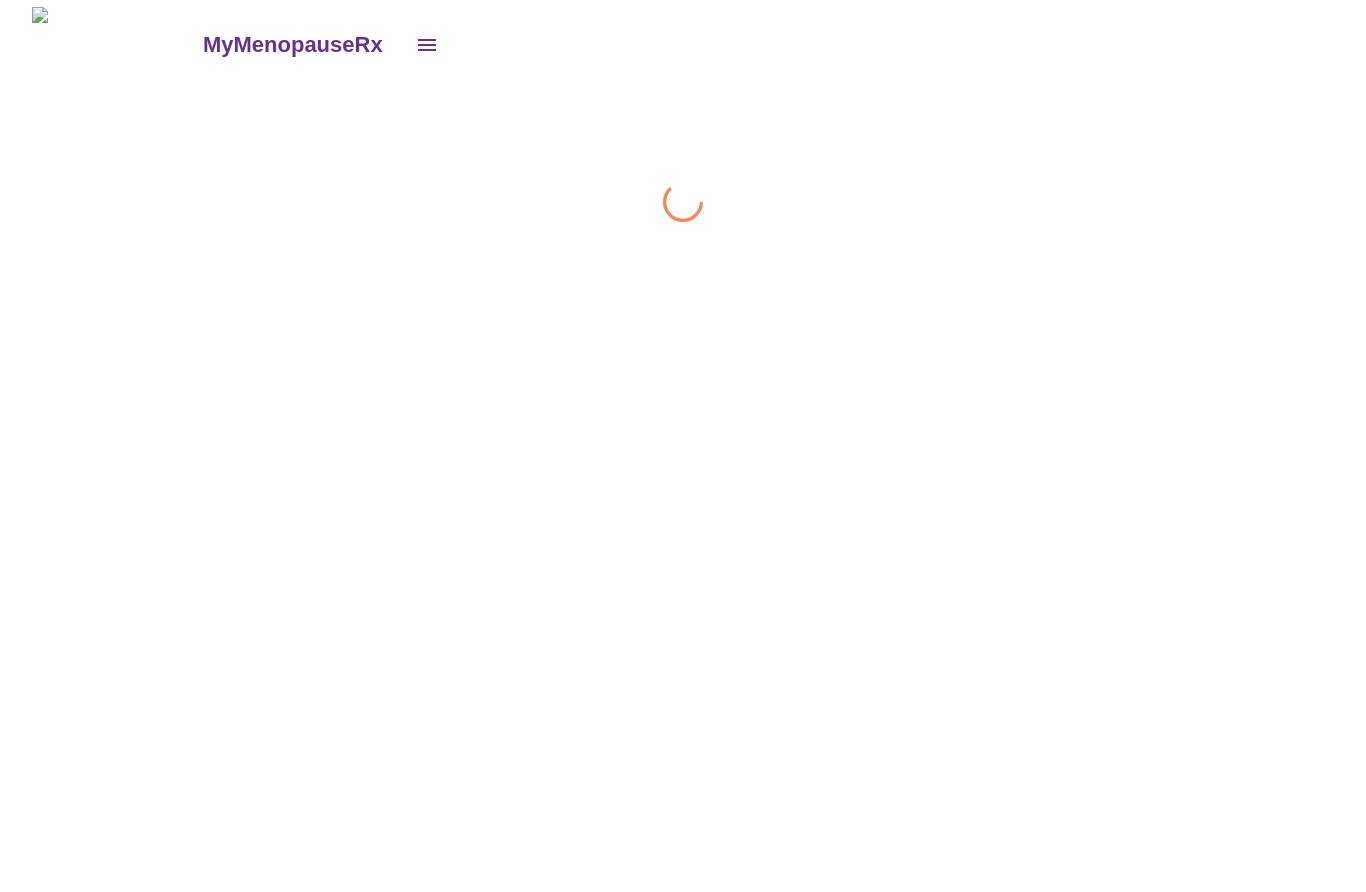 scroll, scrollTop: 1, scrollLeft: 0, axis: vertical 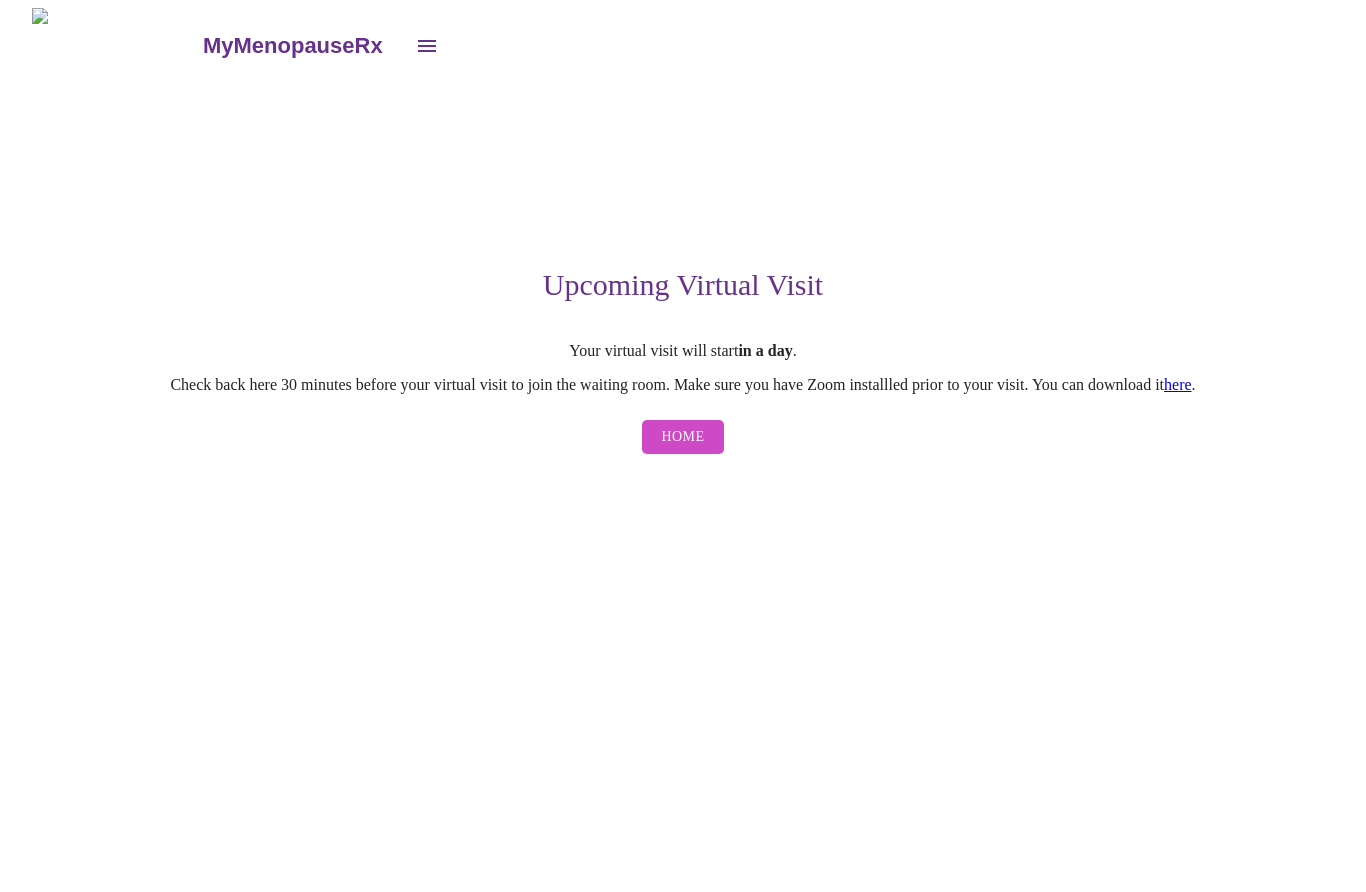 click on "here" at bounding box center (1178, 384) 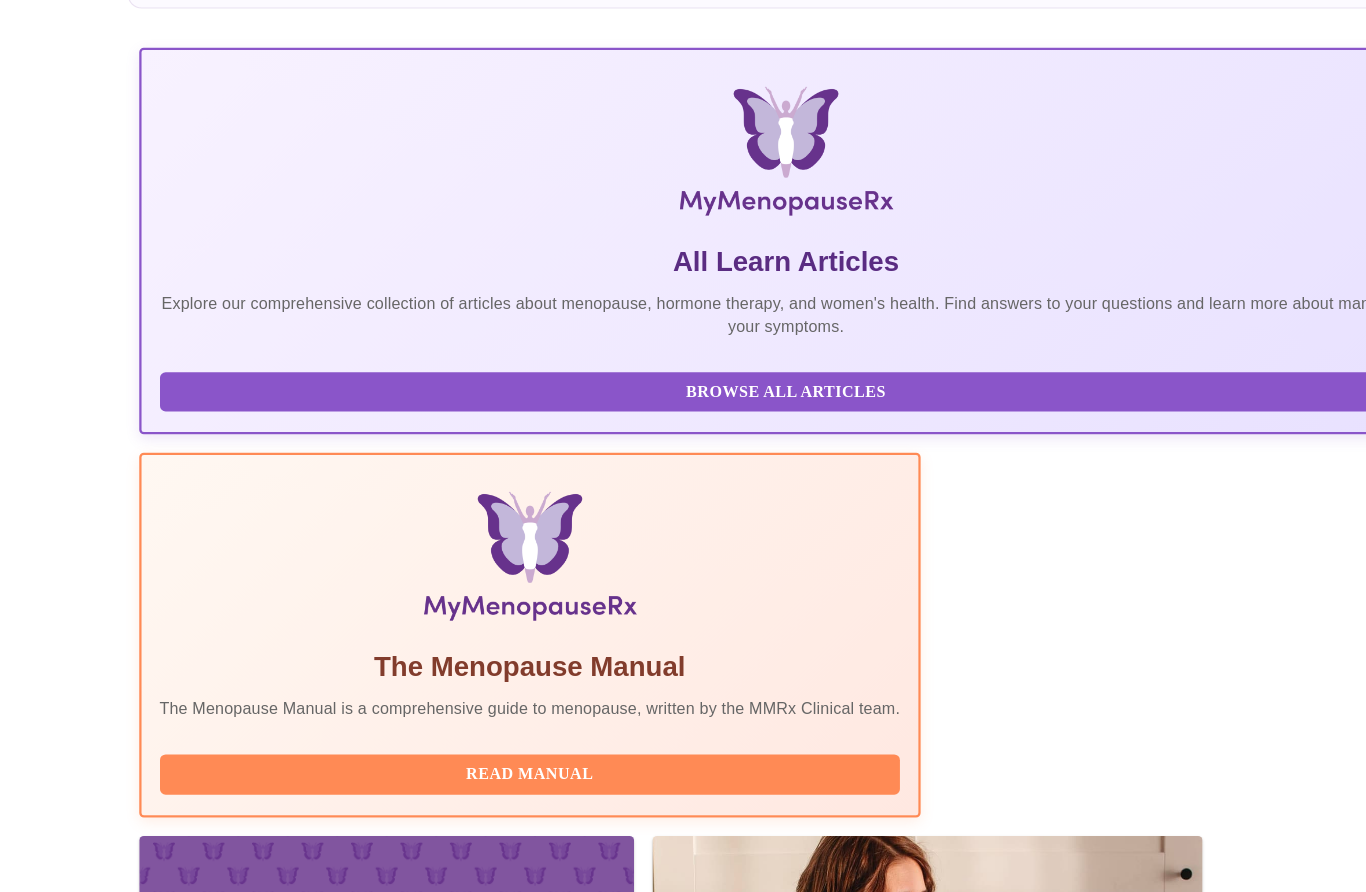 scroll, scrollTop: 249, scrollLeft: 0, axis: vertical 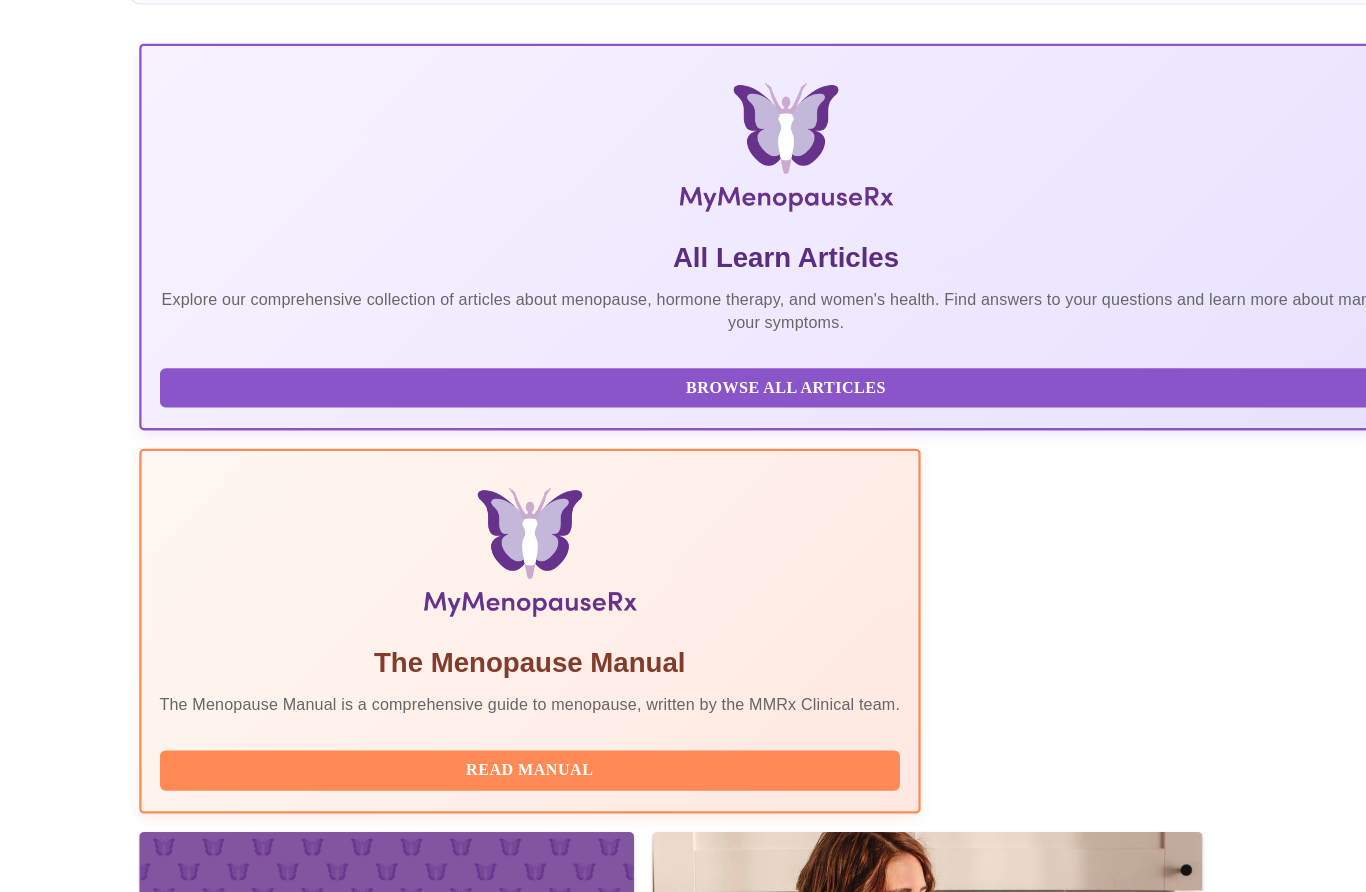 click on "Reschedule" at bounding box center [969, 2351] 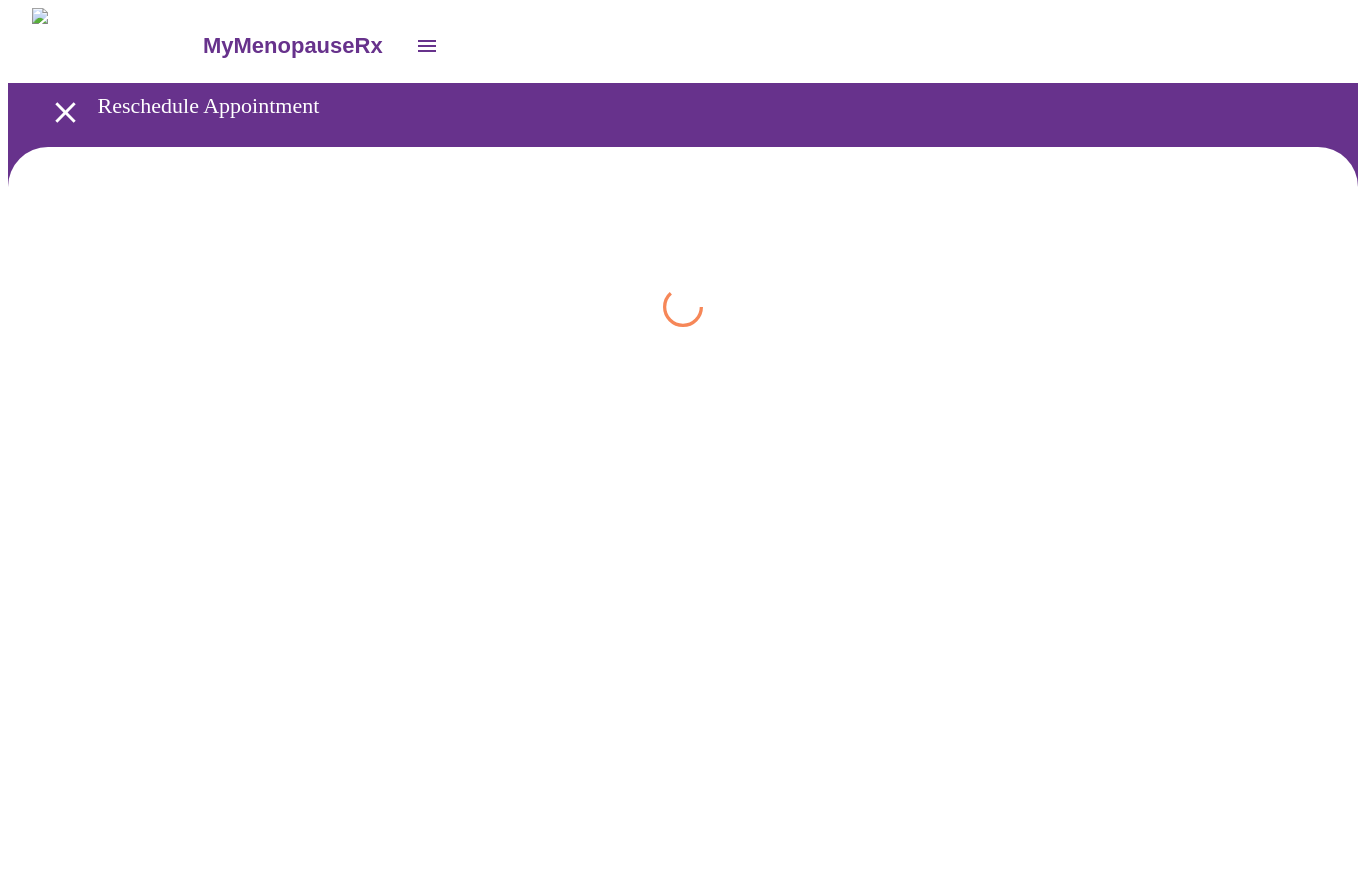 scroll, scrollTop: 0, scrollLeft: 0, axis: both 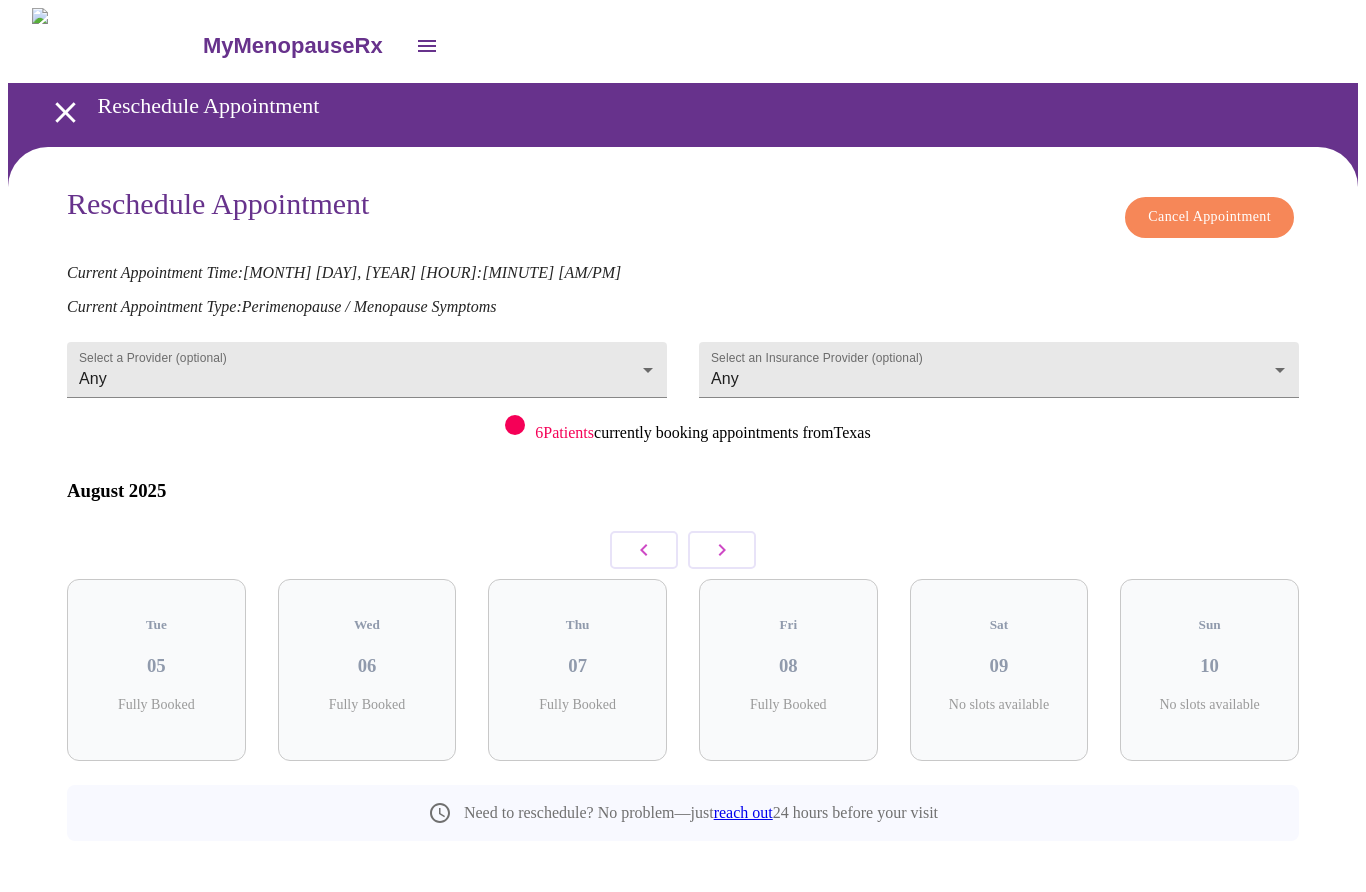 click on "Cancel Appointment" at bounding box center [1209, 217] 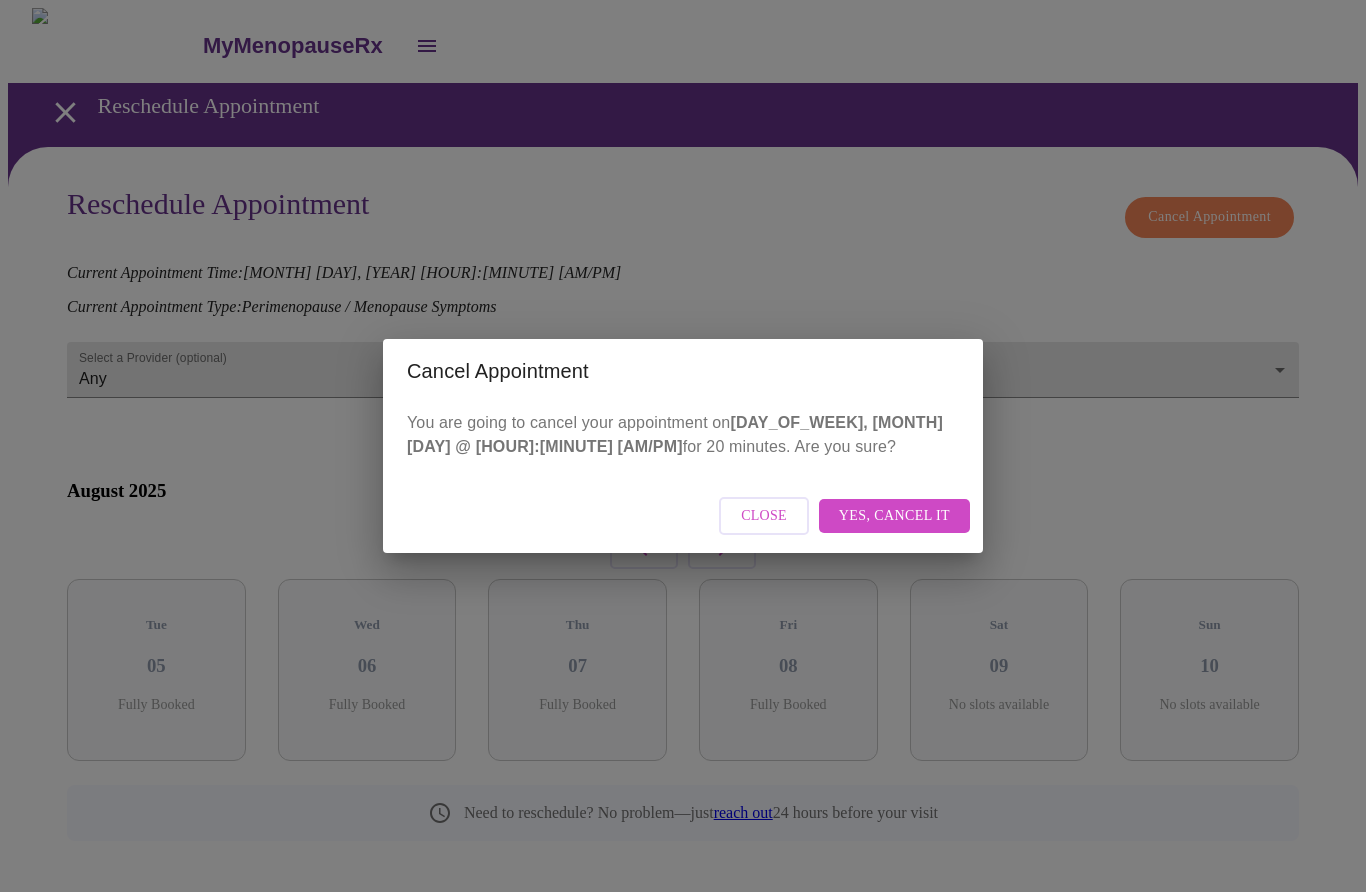 click on "Yes, cancel it" at bounding box center [894, 516] 